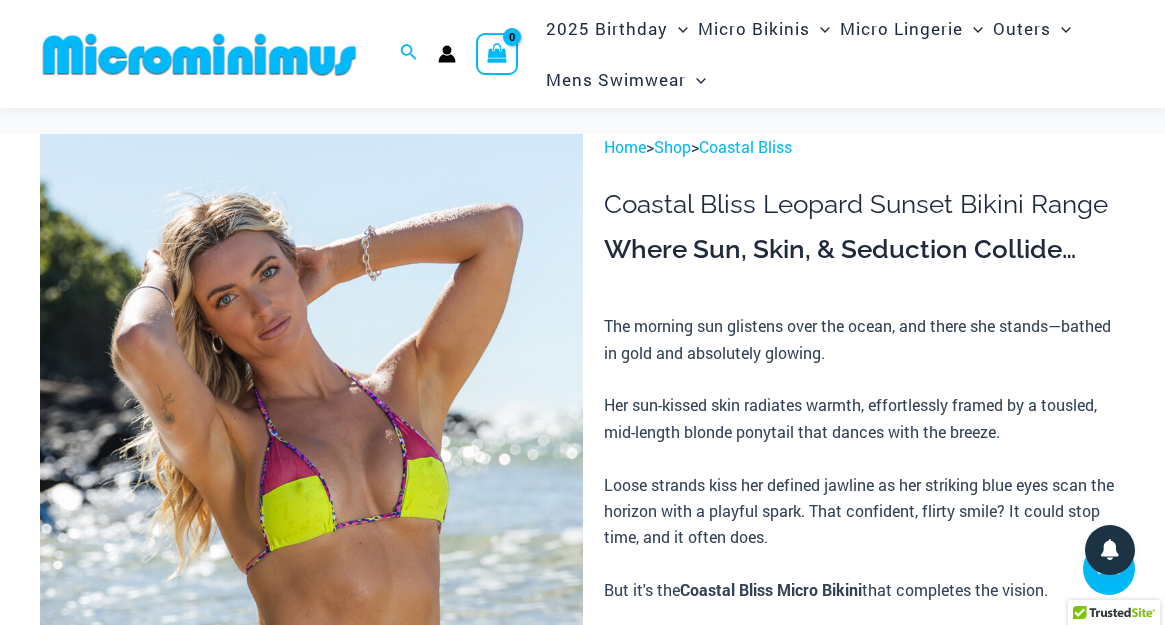 scroll, scrollTop: 1748, scrollLeft: 0, axis: vertical 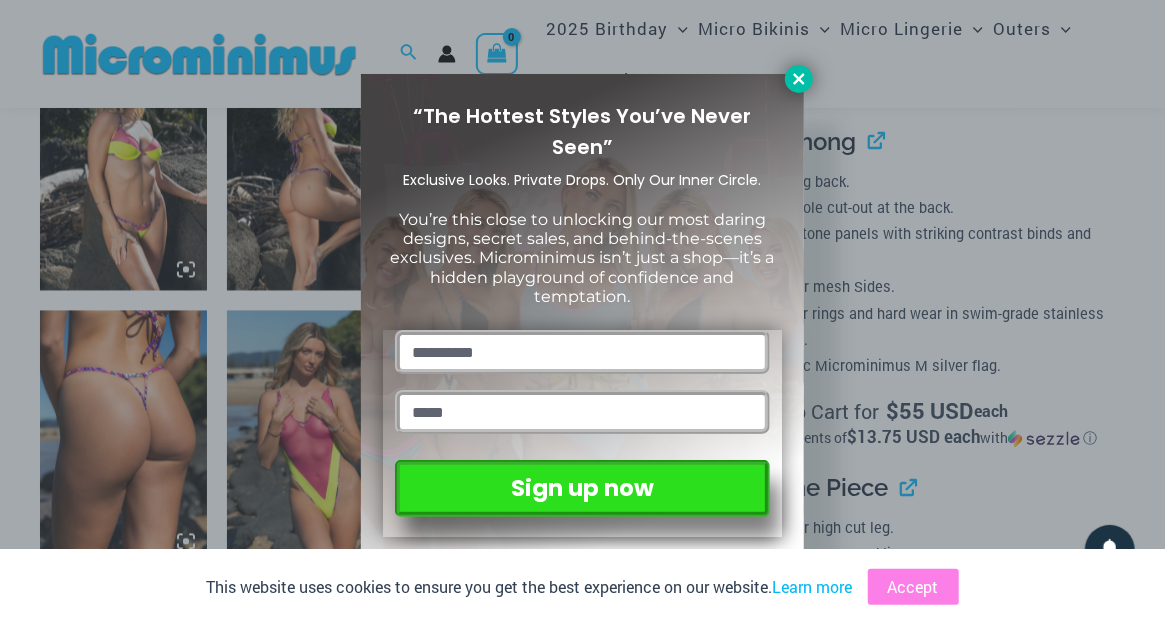 click 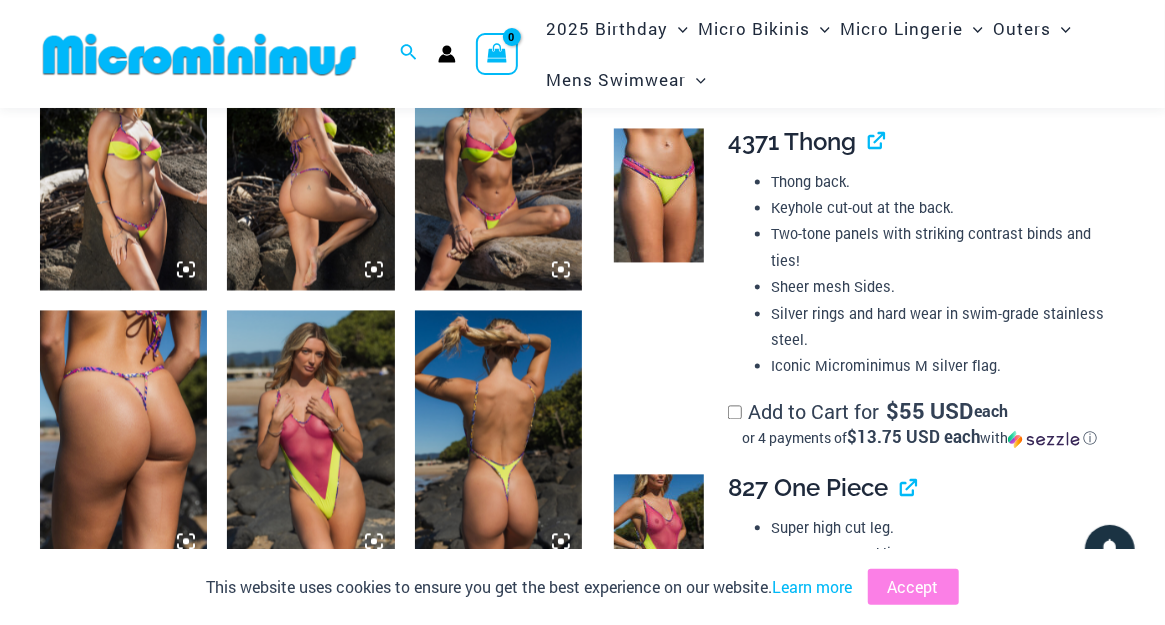 click at bounding box center (123, 435) 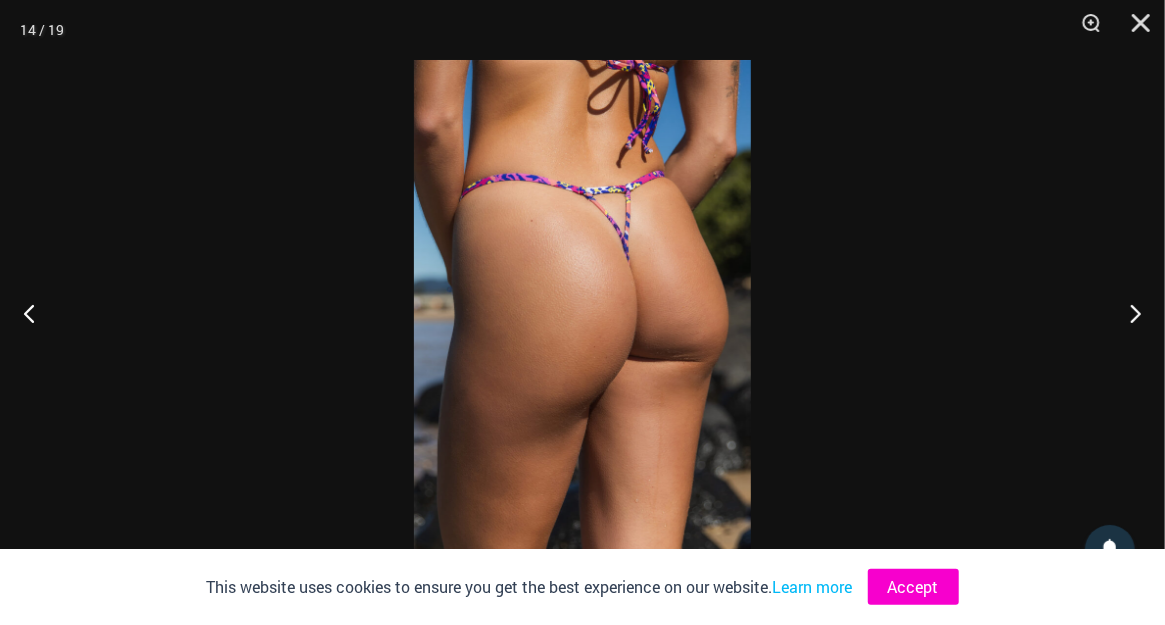 click on "Accept" at bounding box center (913, 587) 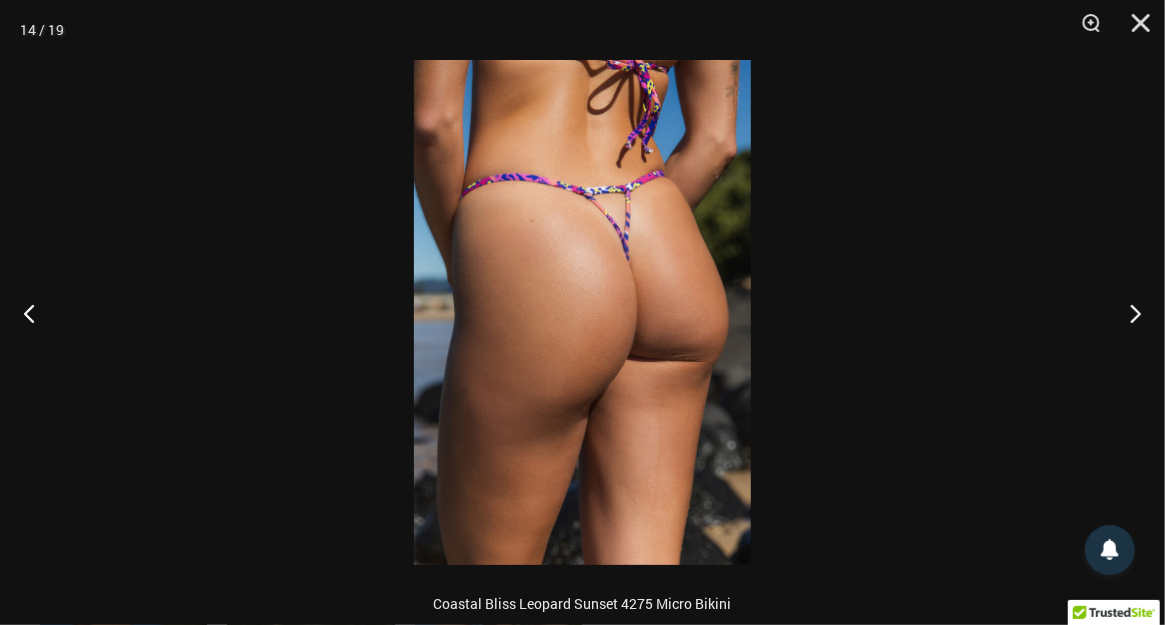 click at bounding box center (582, 312) 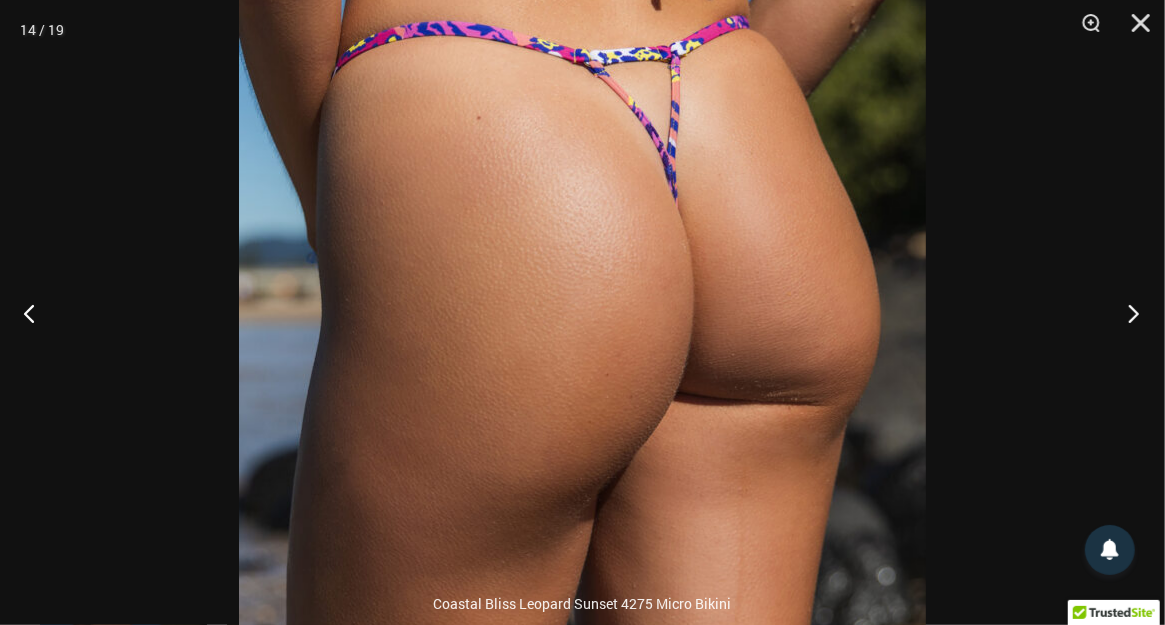 click at bounding box center (1127, 313) 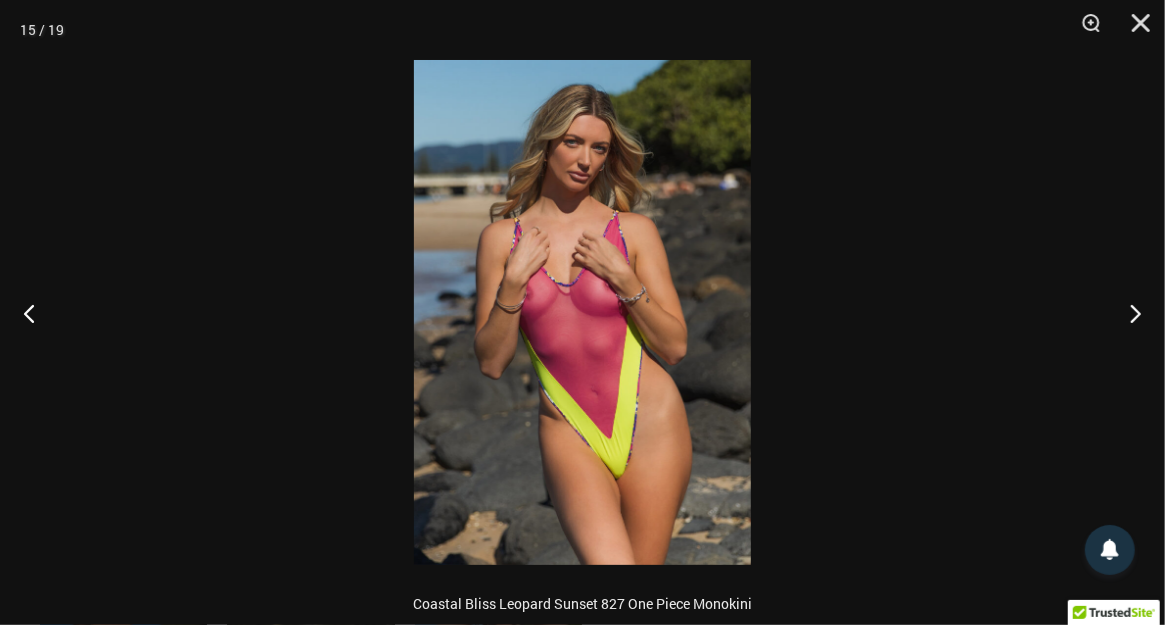 click at bounding box center (582, 312) 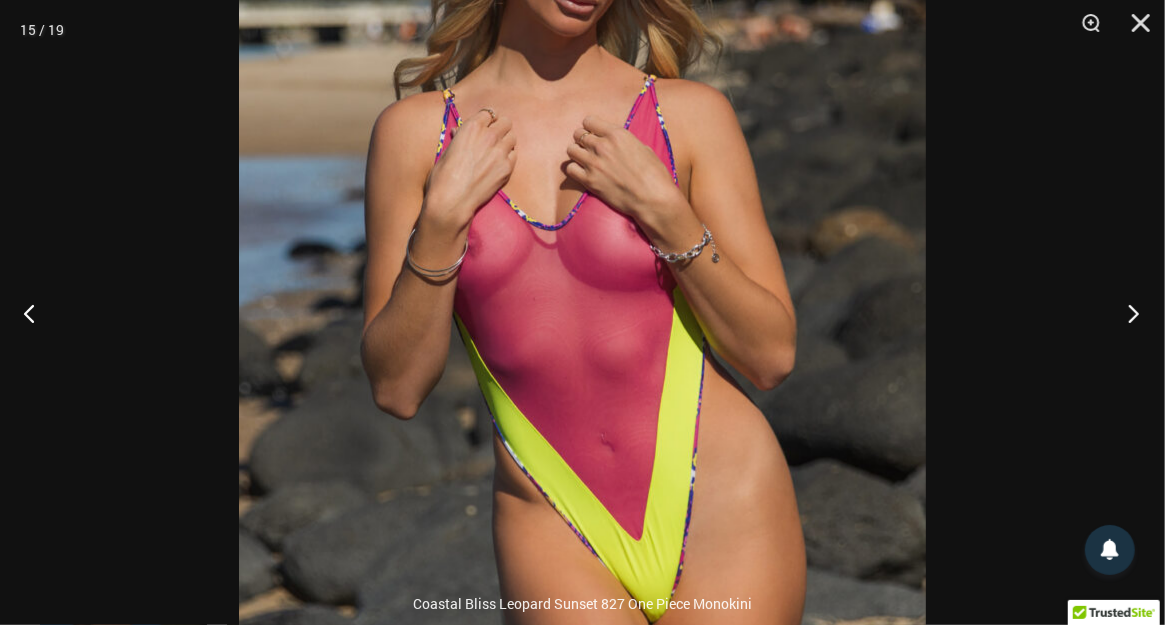 click at bounding box center [1127, 313] 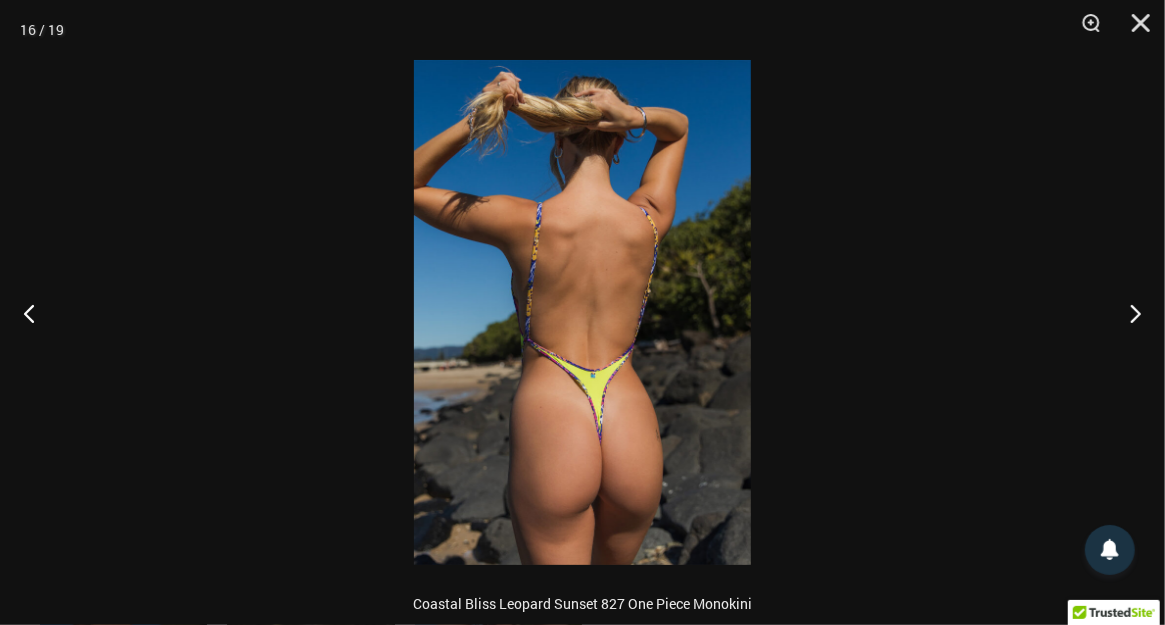 click at bounding box center (582, 312) 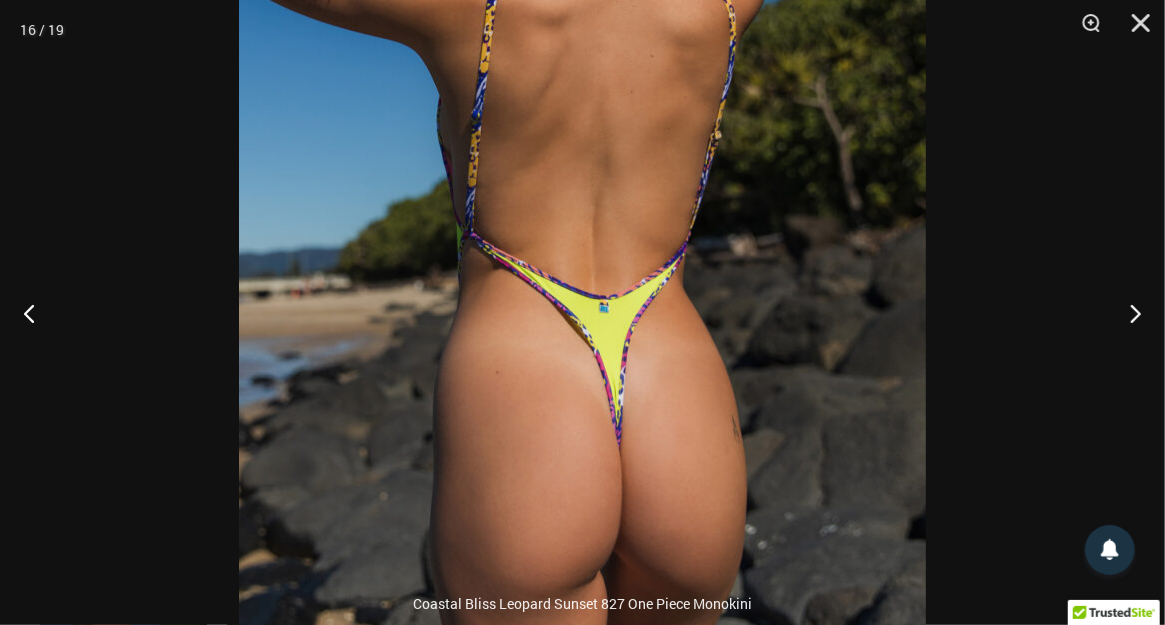 click at bounding box center [582, 179] 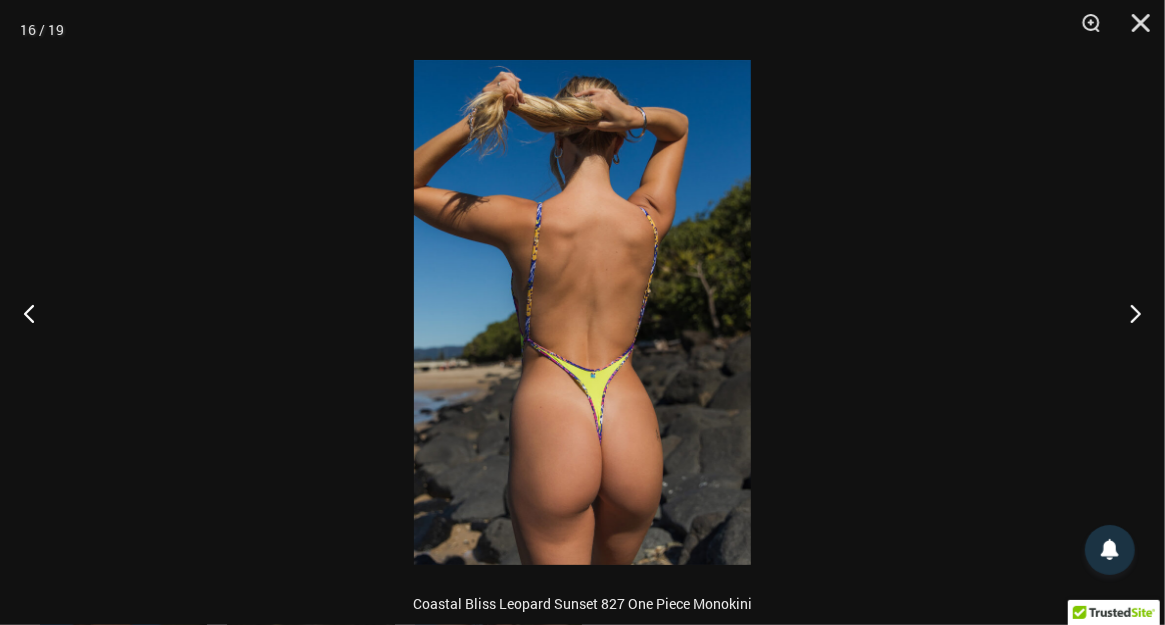 click at bounding box center [582, 312] 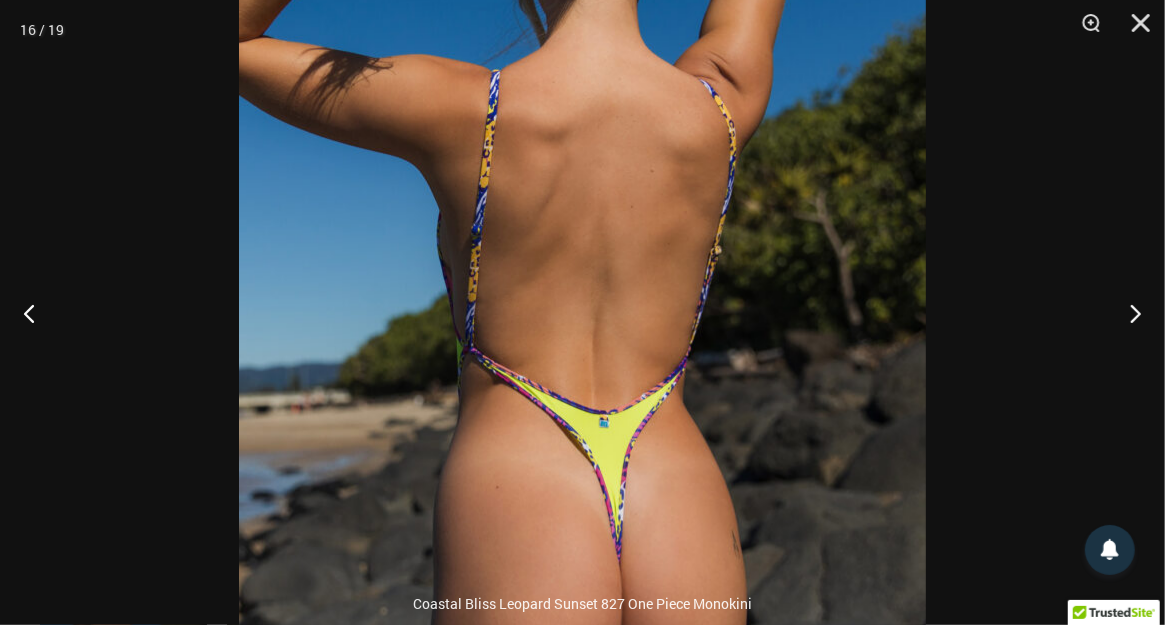click at bounding box center [582, 294] 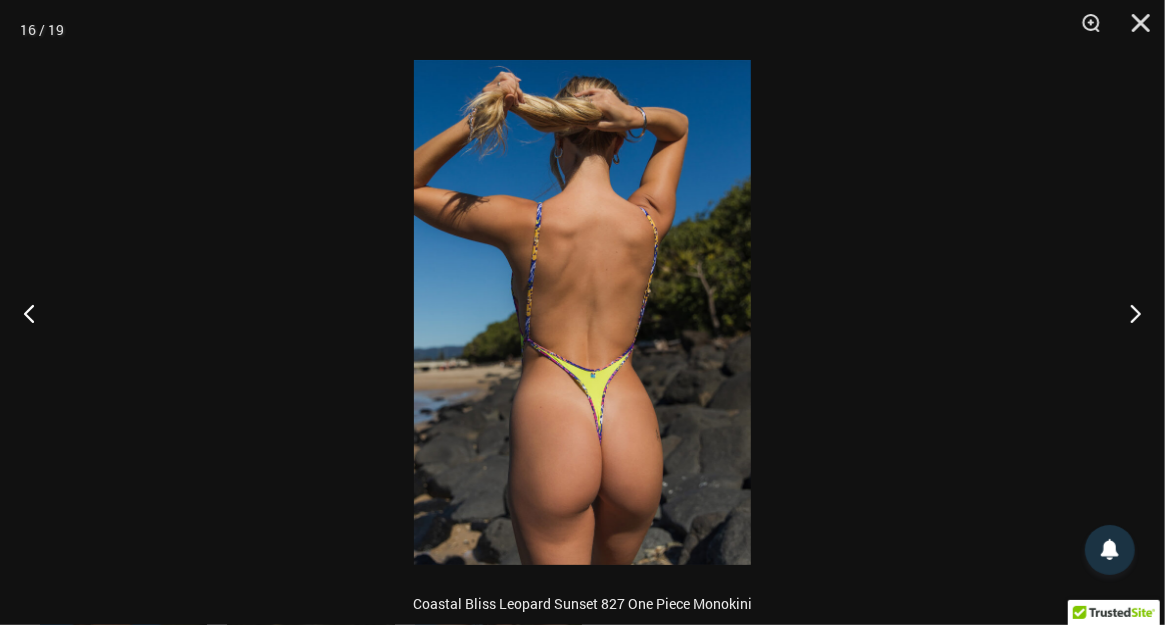 click at bounding box center (582, 312) 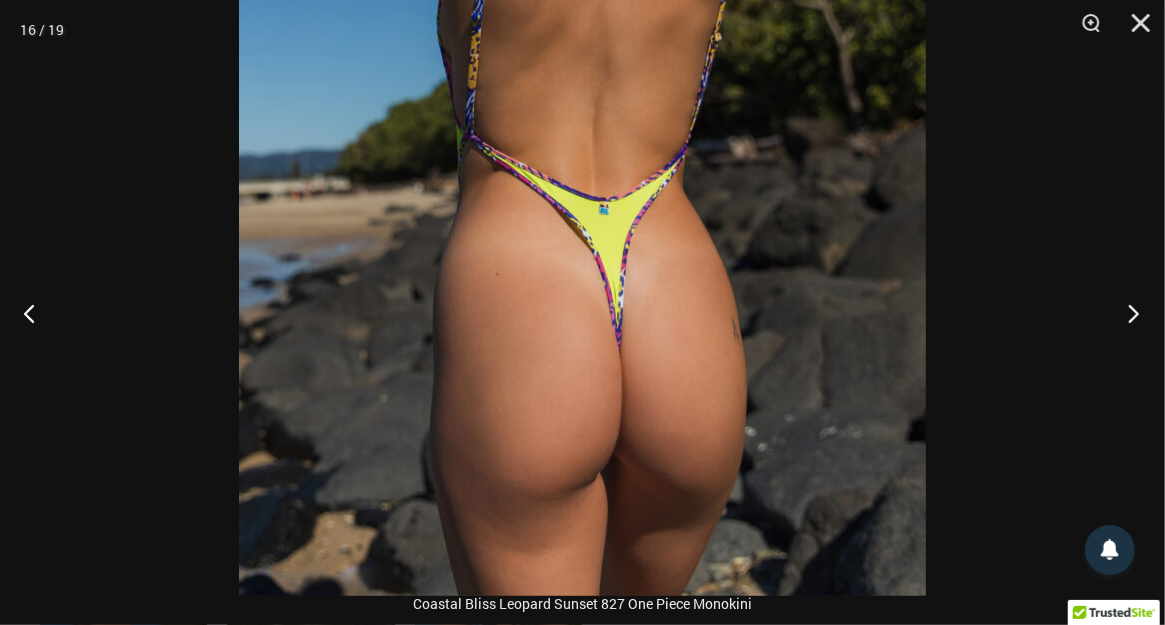 click at bounding box center (1127, 313) 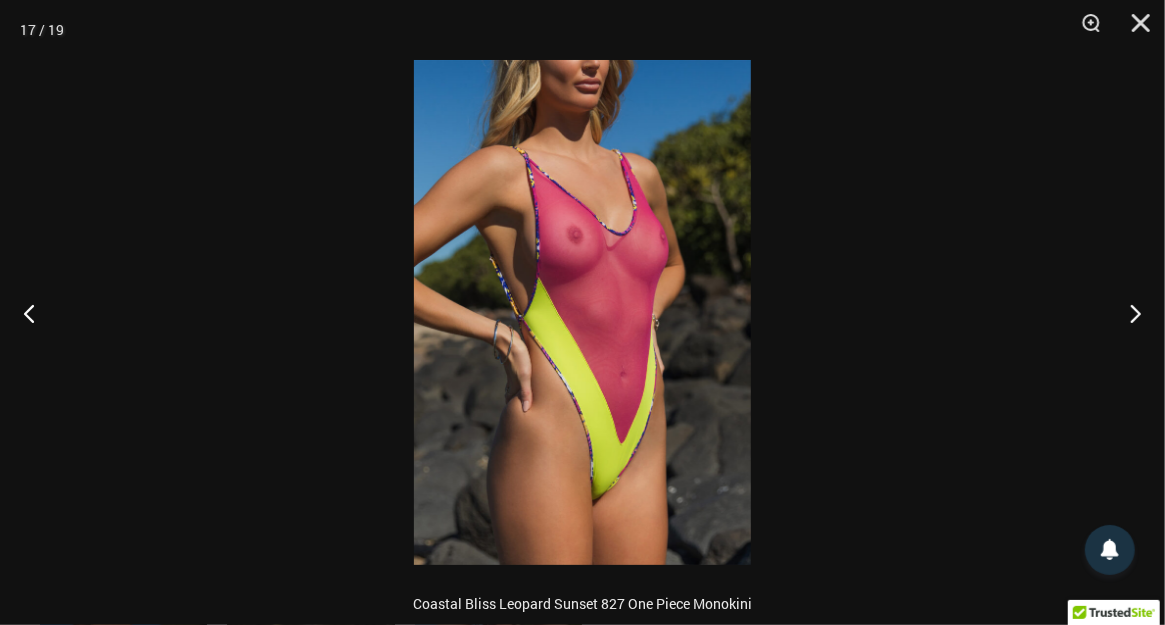 click at bounding box center (582, 312) 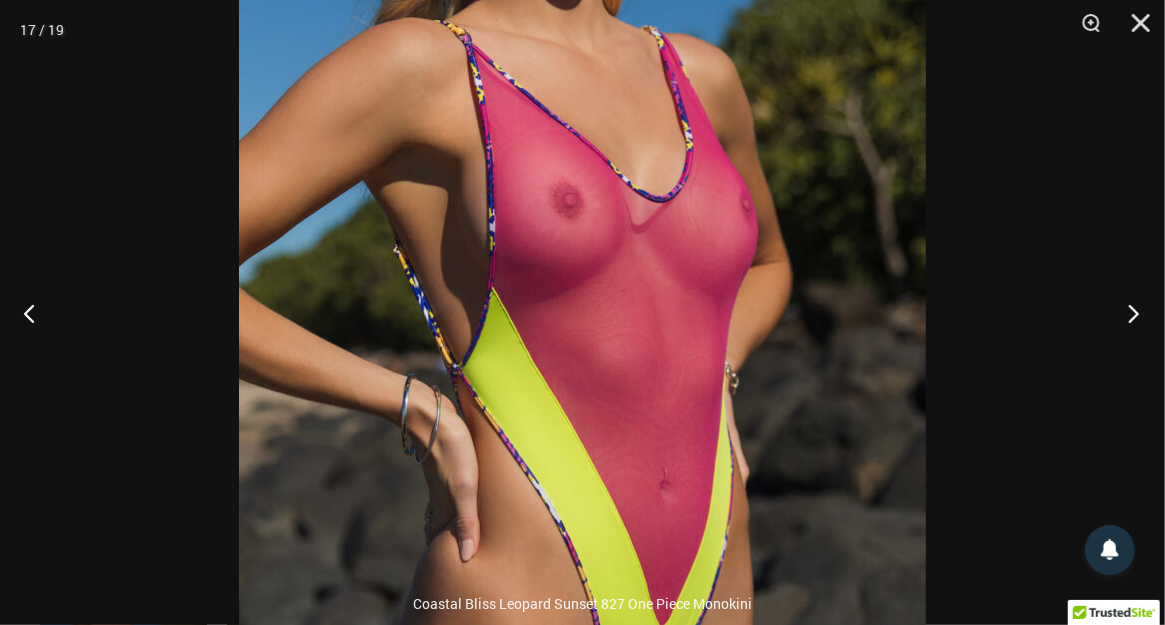 click at bounding box center [1127, 313] 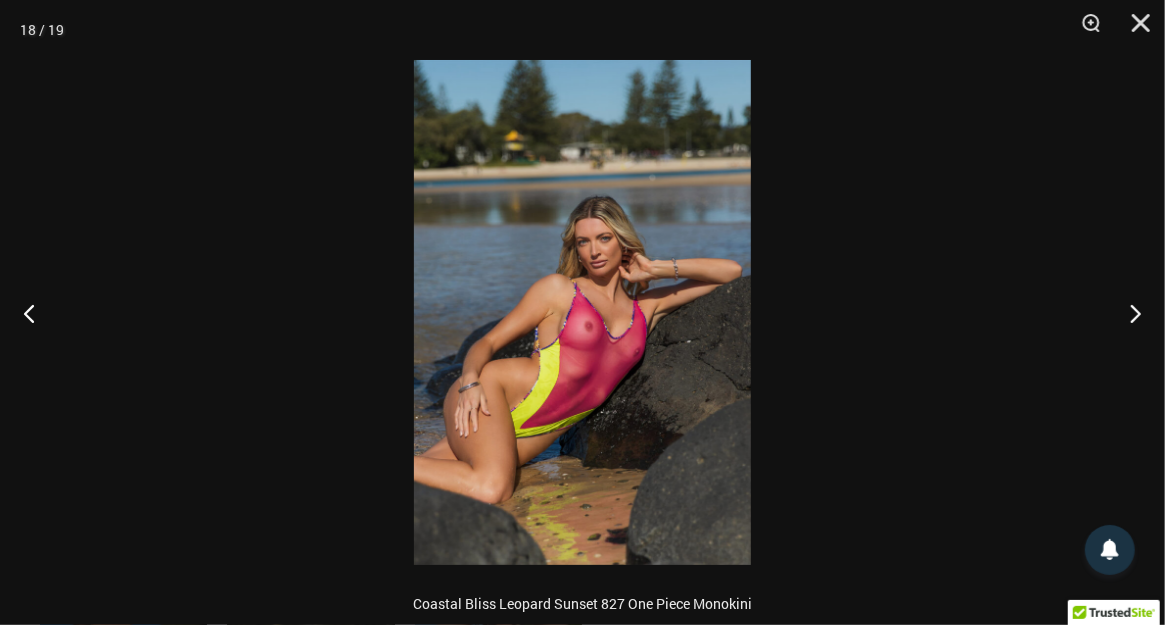 click at bounding box center [582, 312] 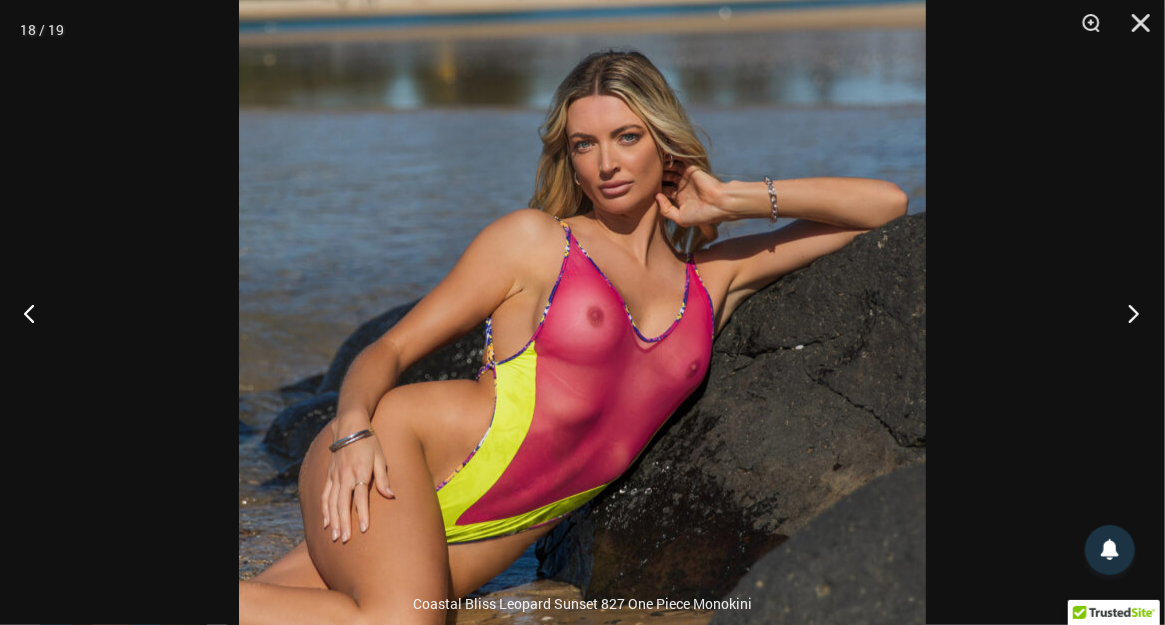 click at bounding box center [1127, 313] 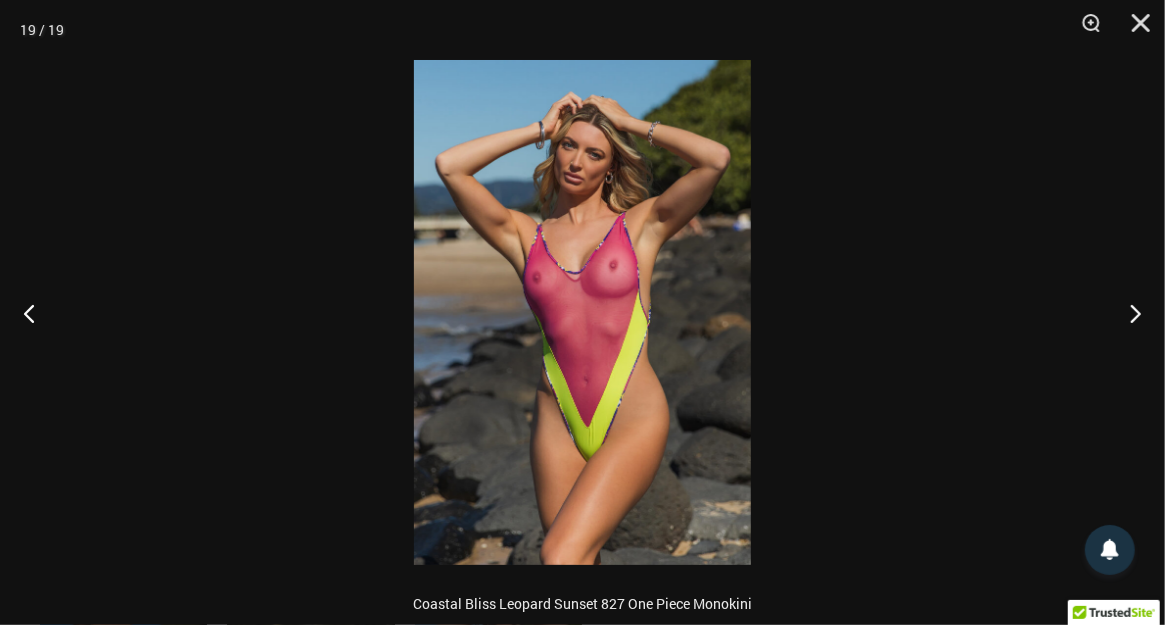 click at bounding box center (582, 312) 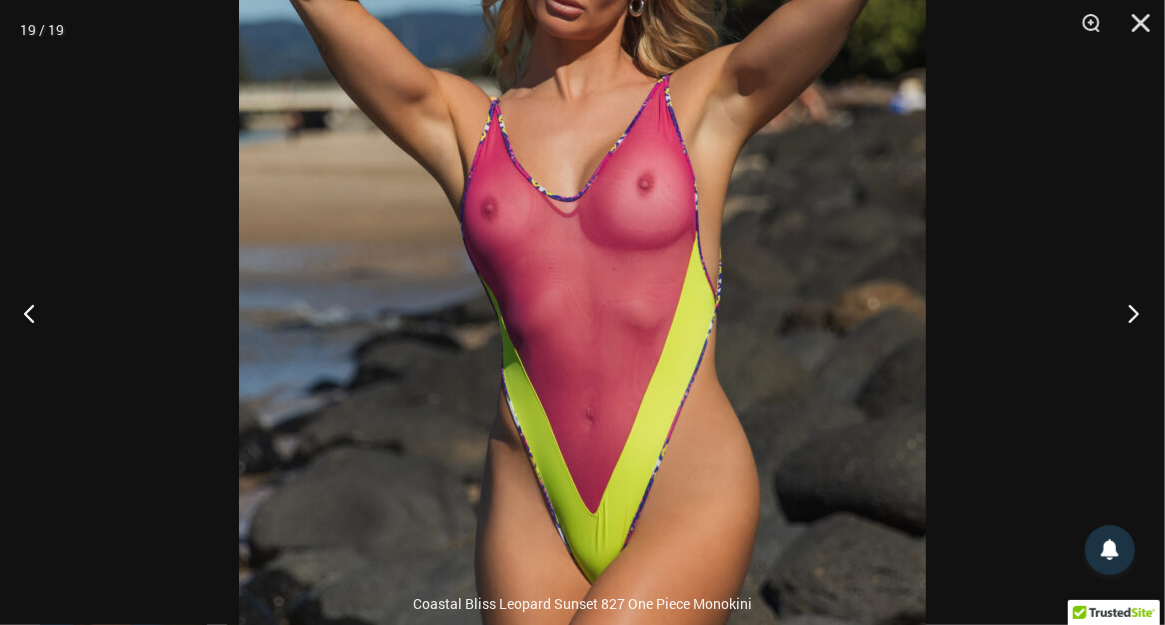 click at bounding box center (1127, 313) 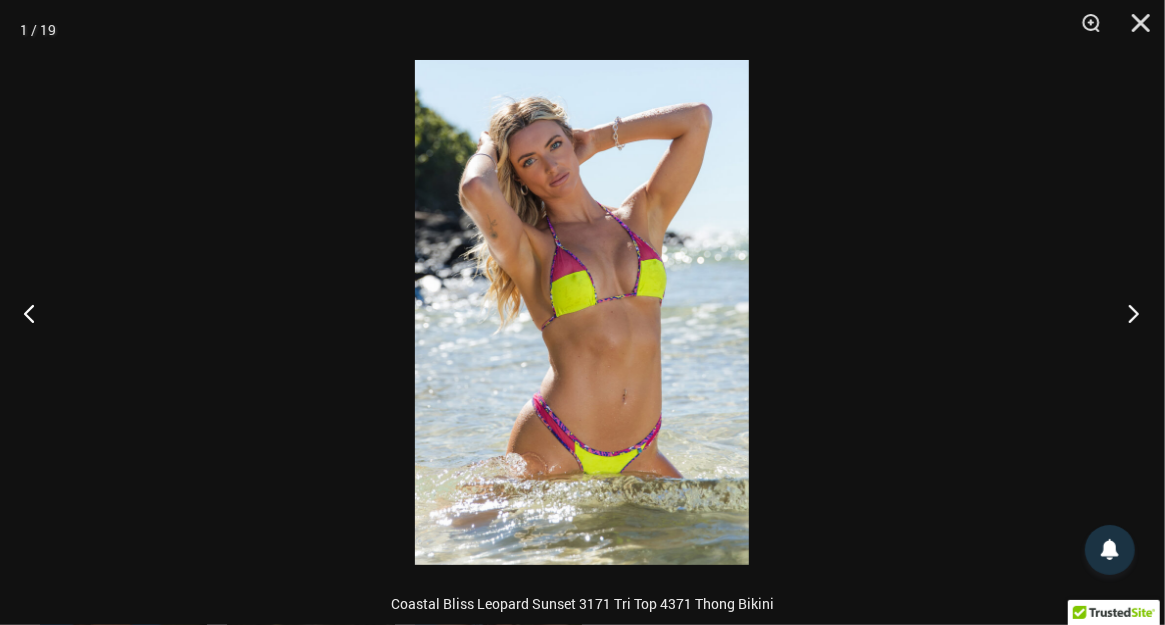 click at bounding box center (1127, 313) 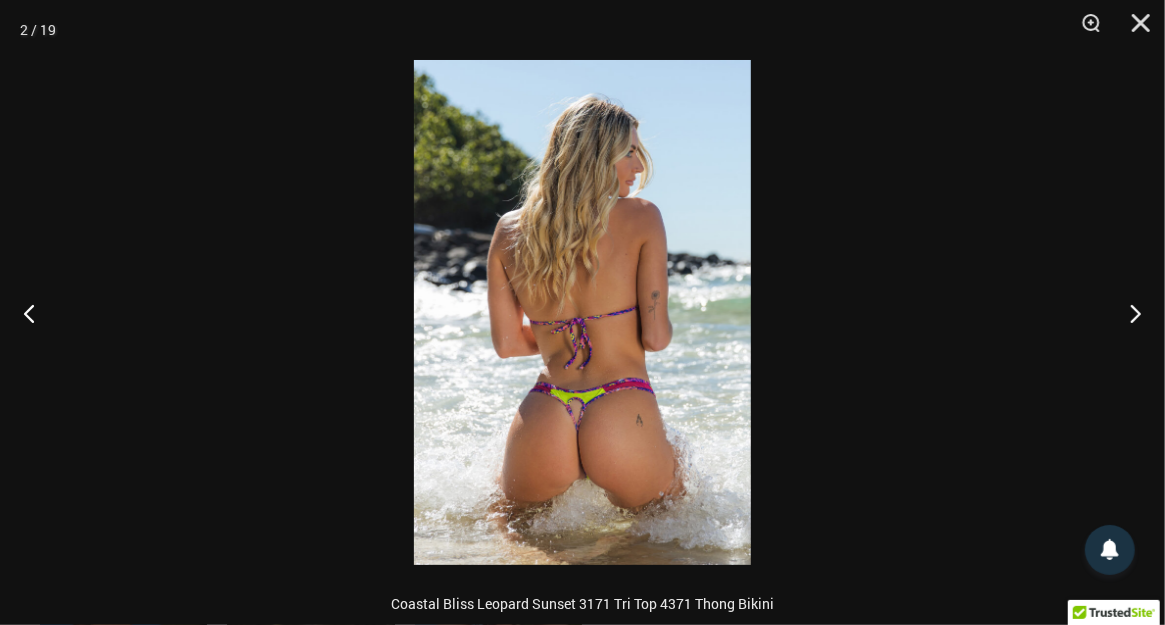 click at bounding box center [582, 312] 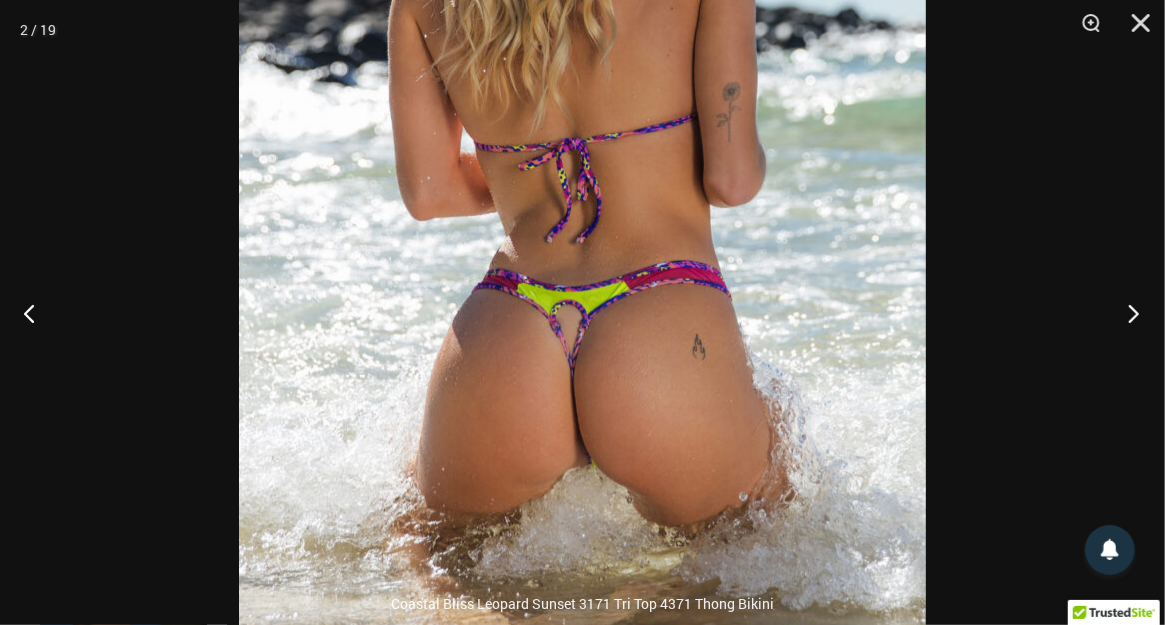 click at bounding box center (1127, 313) 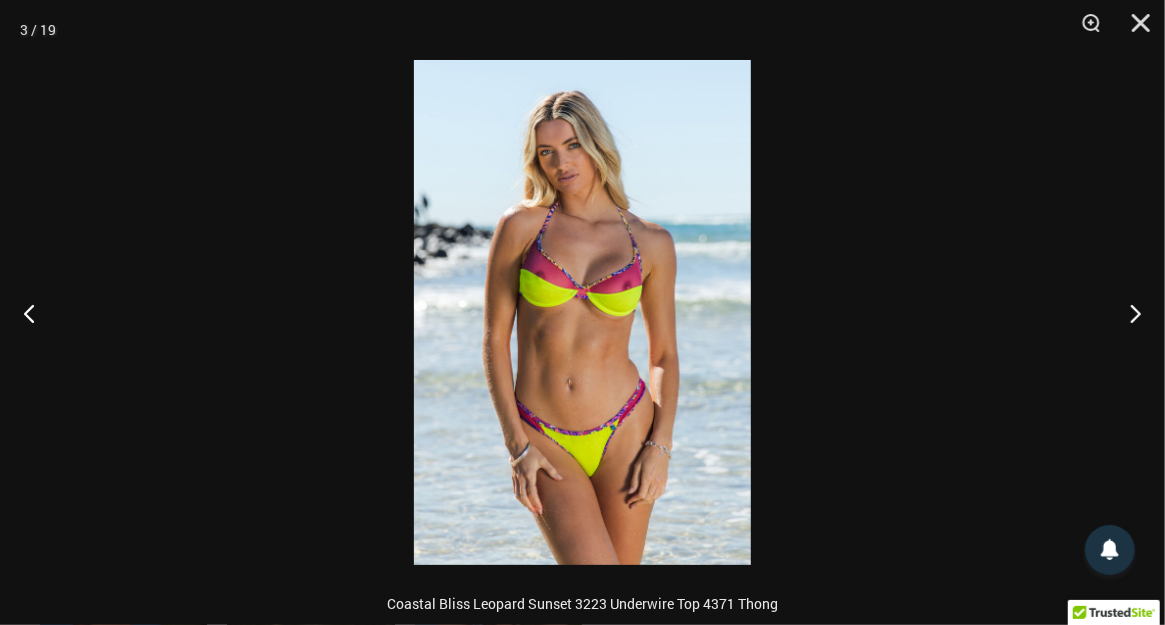 click at bounding box center (582, 312) 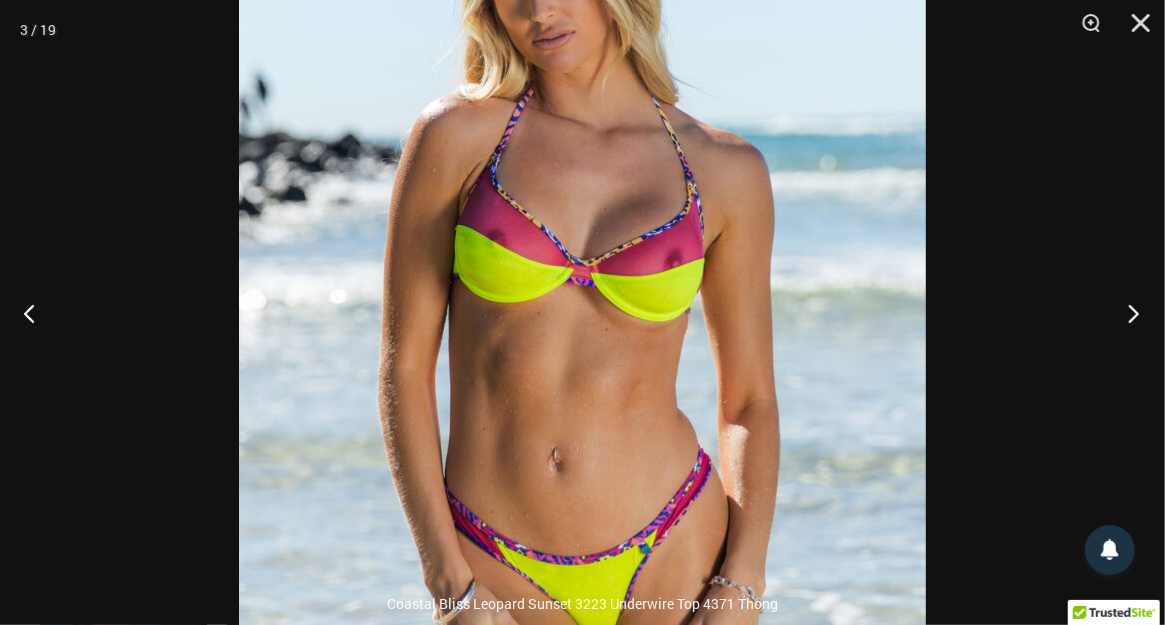 click at bounding box center (1127, 313) 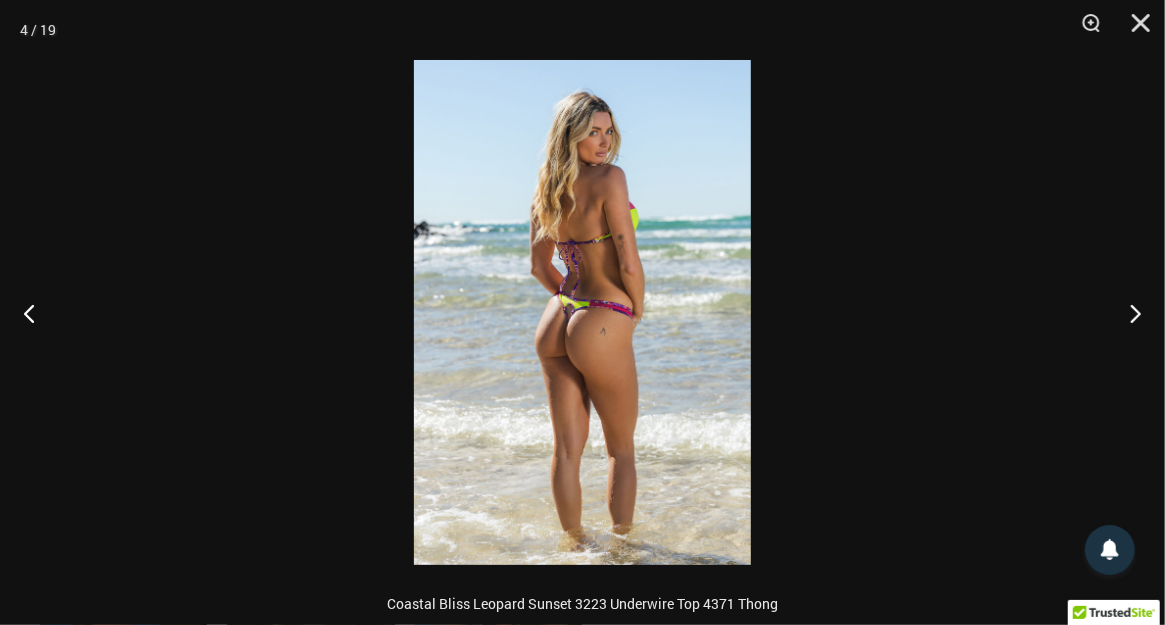 click at bounding box center [582, 312] 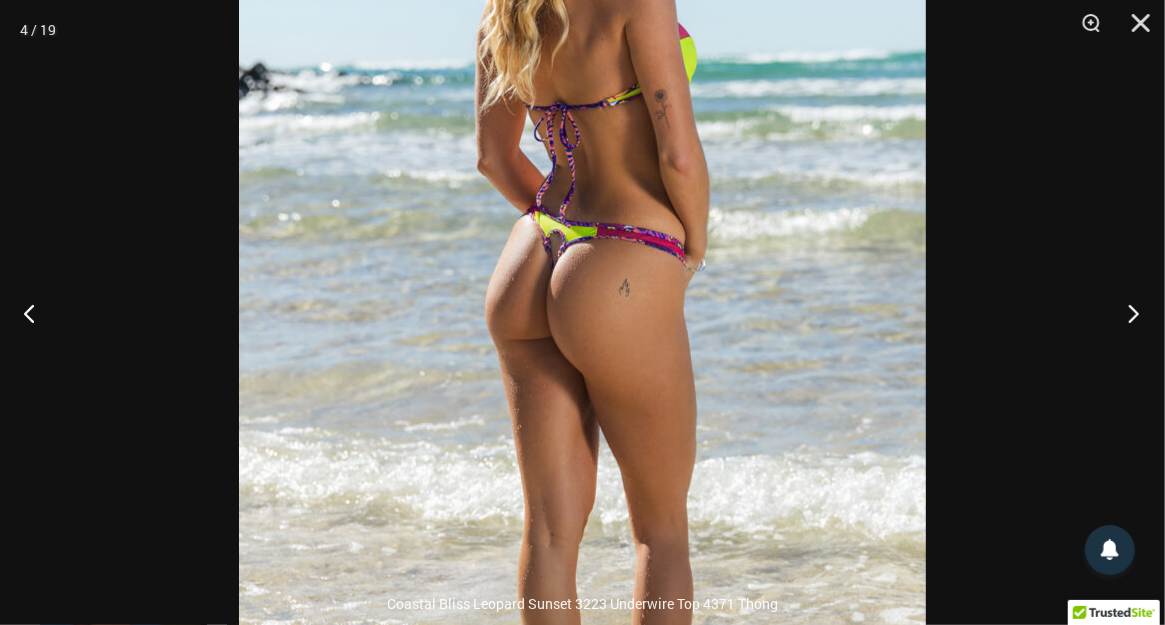 click at bounding box center (1127, 313) 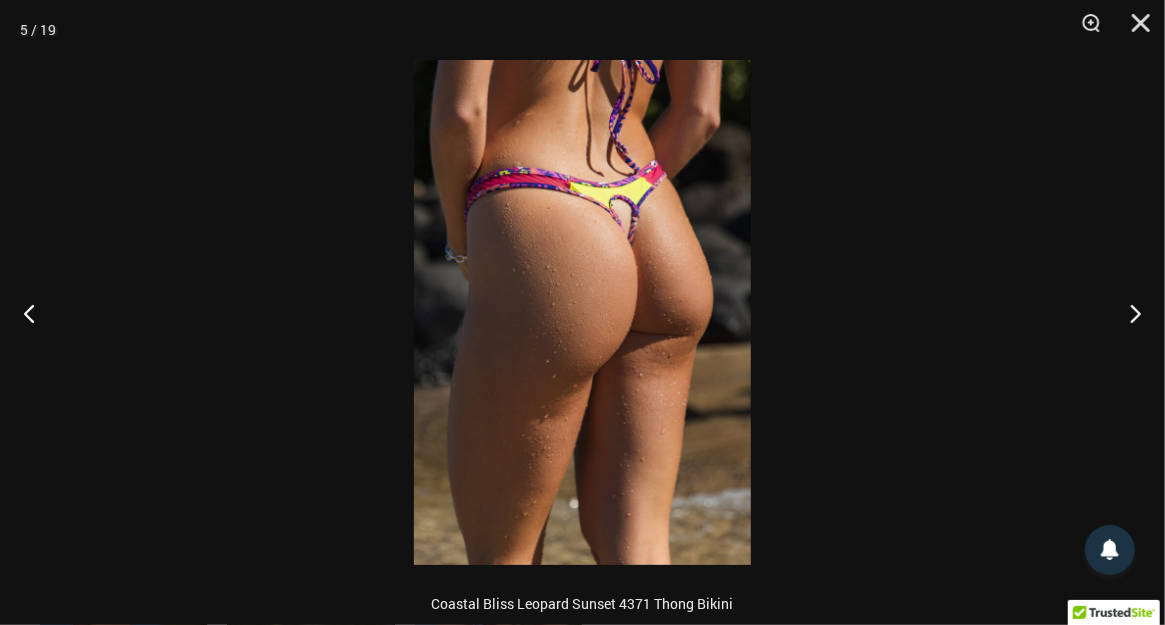 click at bounding box center [582, 312] 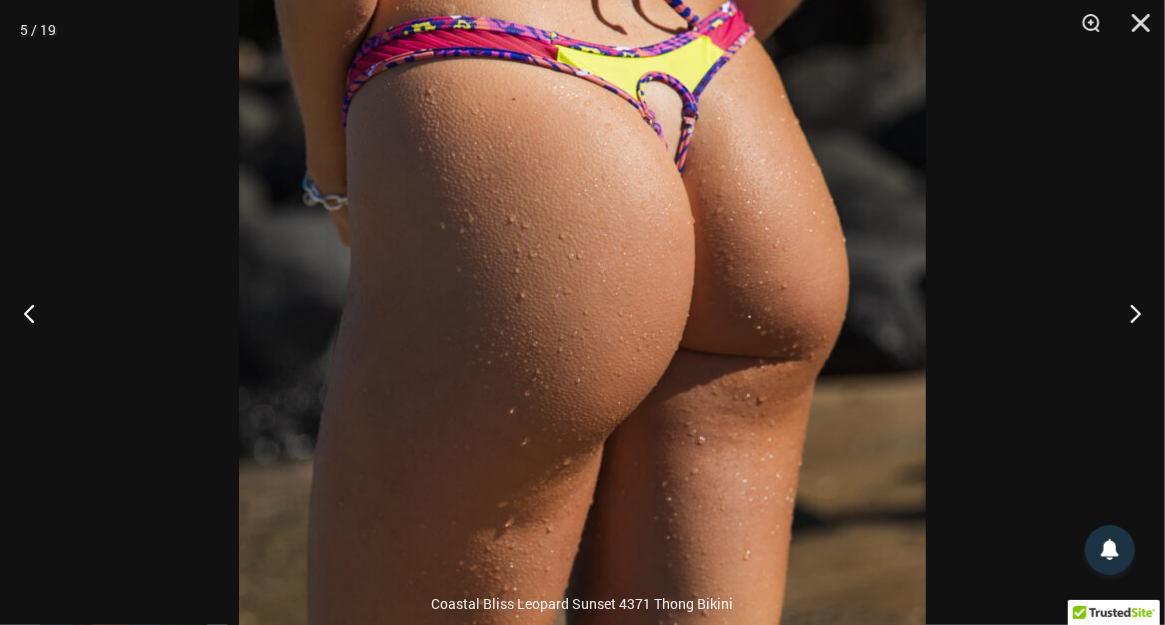 click at bounding box center [582, 312] 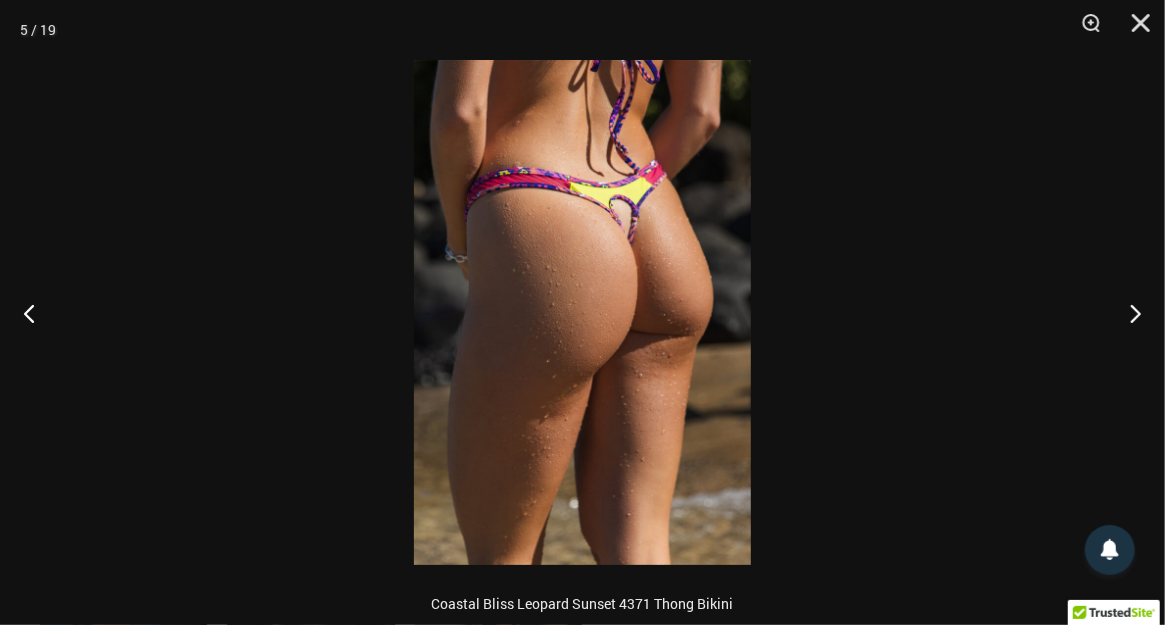 click at bounding box center [582, 312] 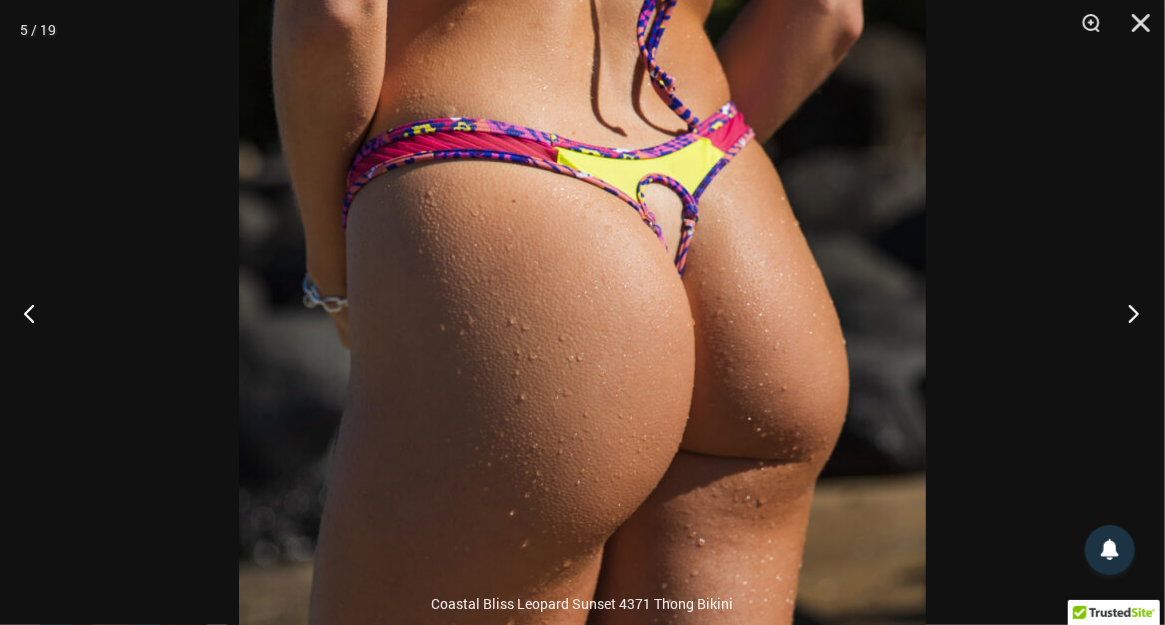 click at bounding box center [1127, 313] 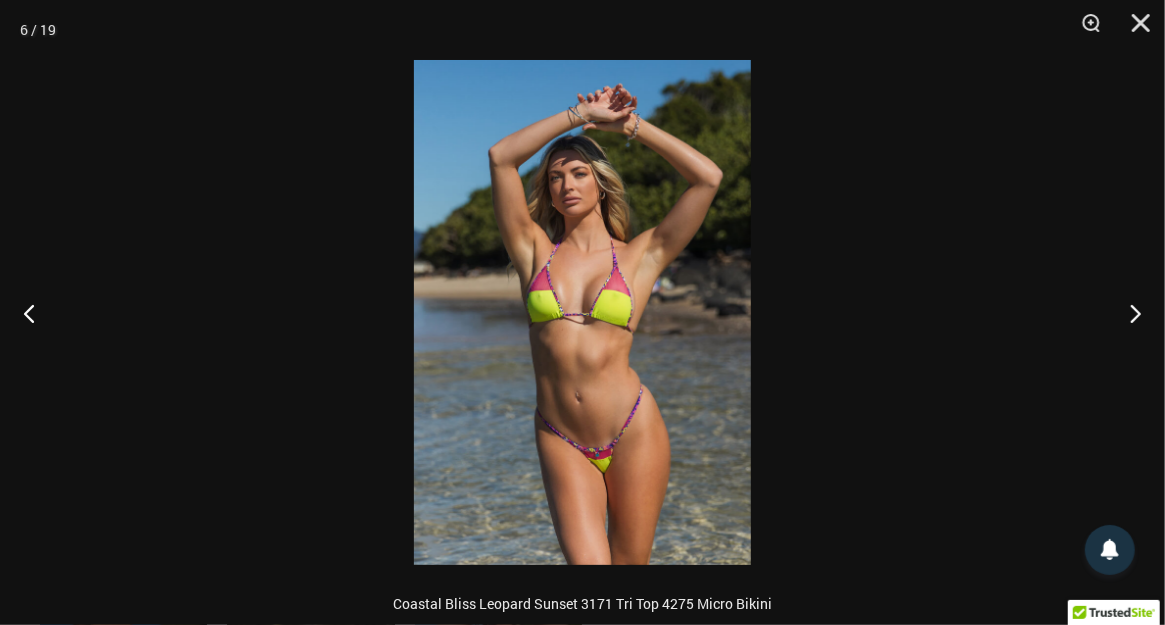 click at bounding box center (582, 312) 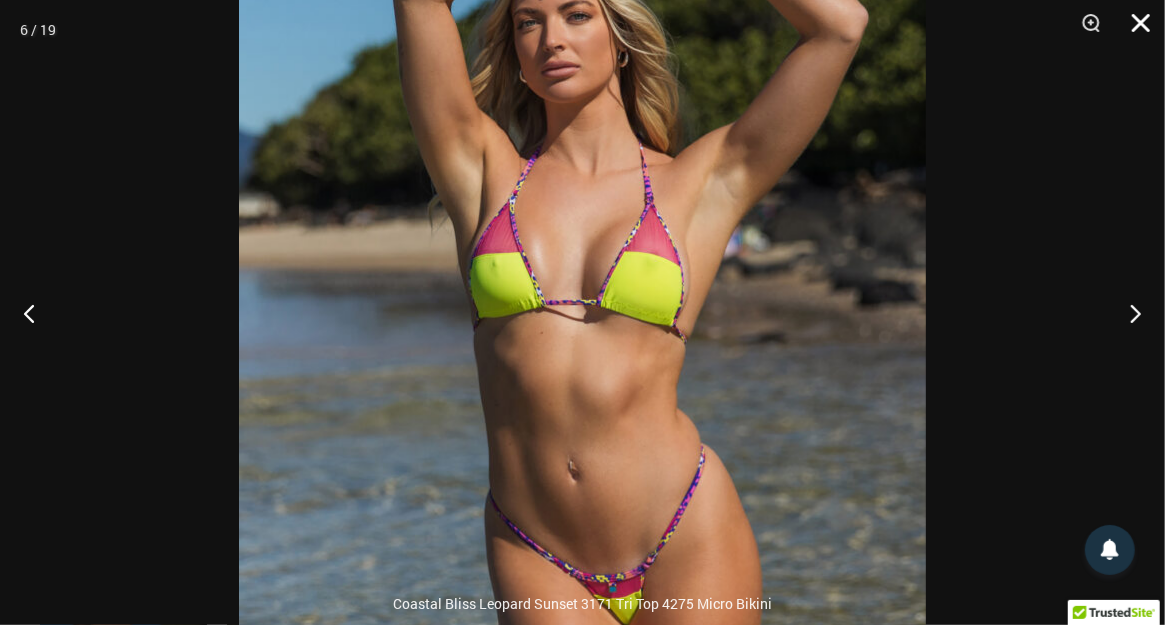 click at bounding box center [1134, 30] 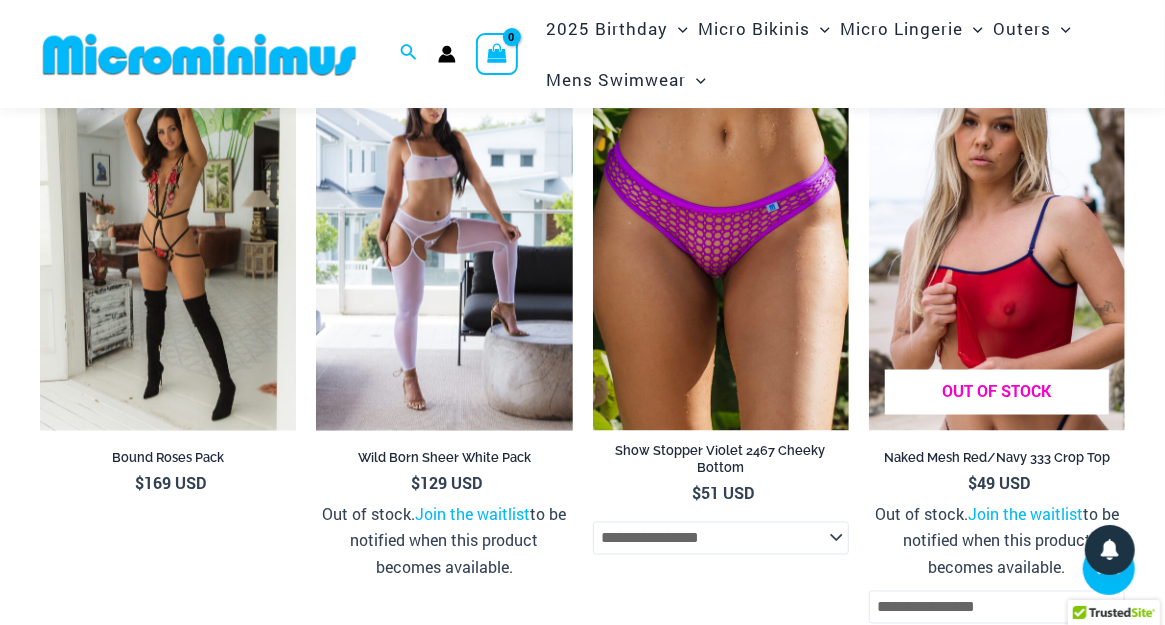 scroll, scrollTop: 4818, scrollLeft: 0, axis: vertical 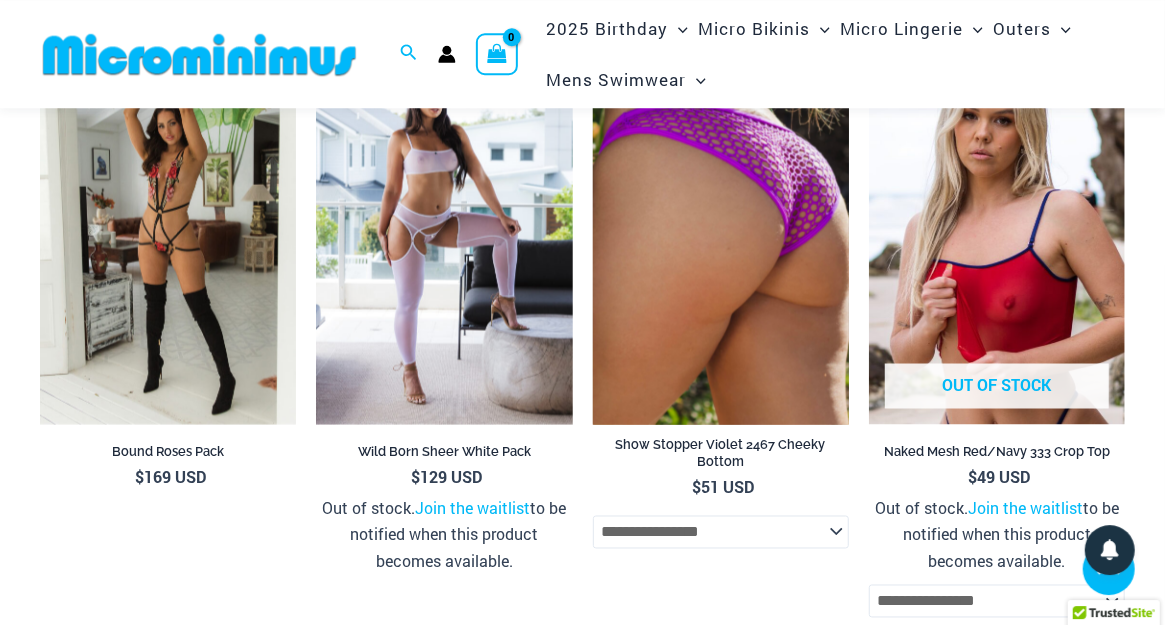 click at bounding box center [721, 232] 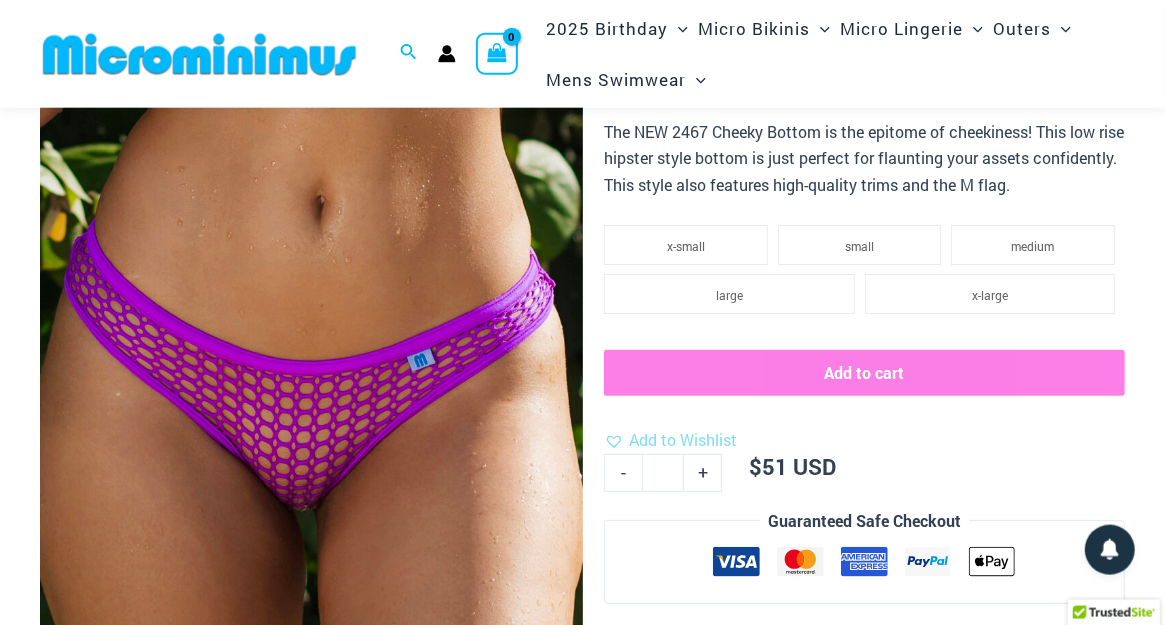 scroll, scrollTop: 79, scrollLeft: 0, axis: vertical 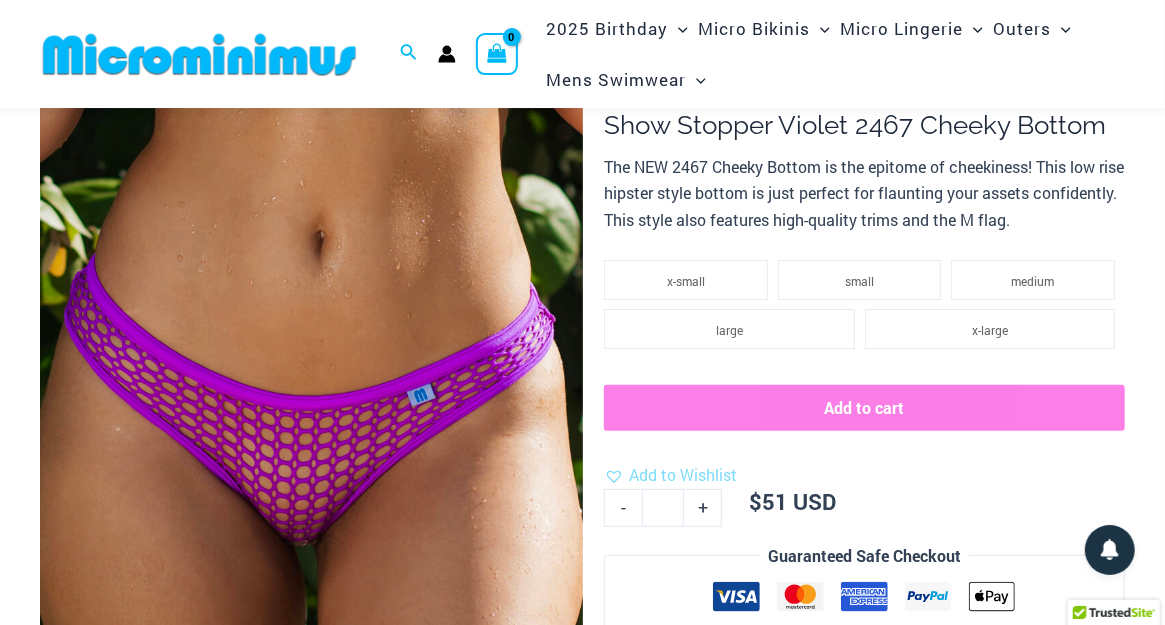 click at bounding box center (311, 462) 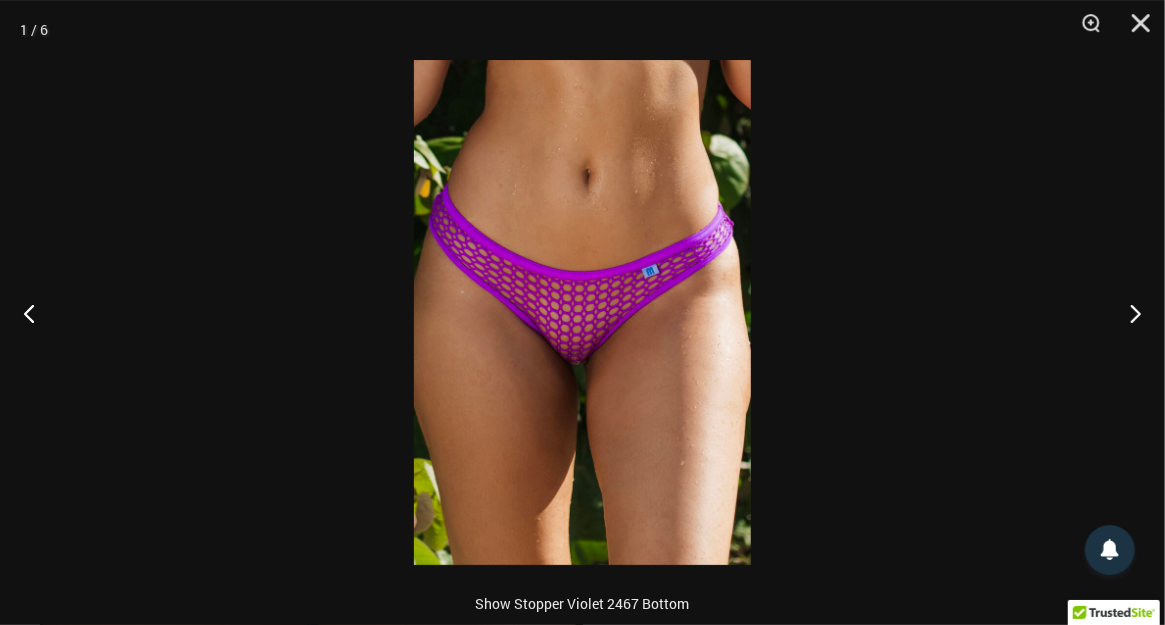 click at bounding box center [582, 312] 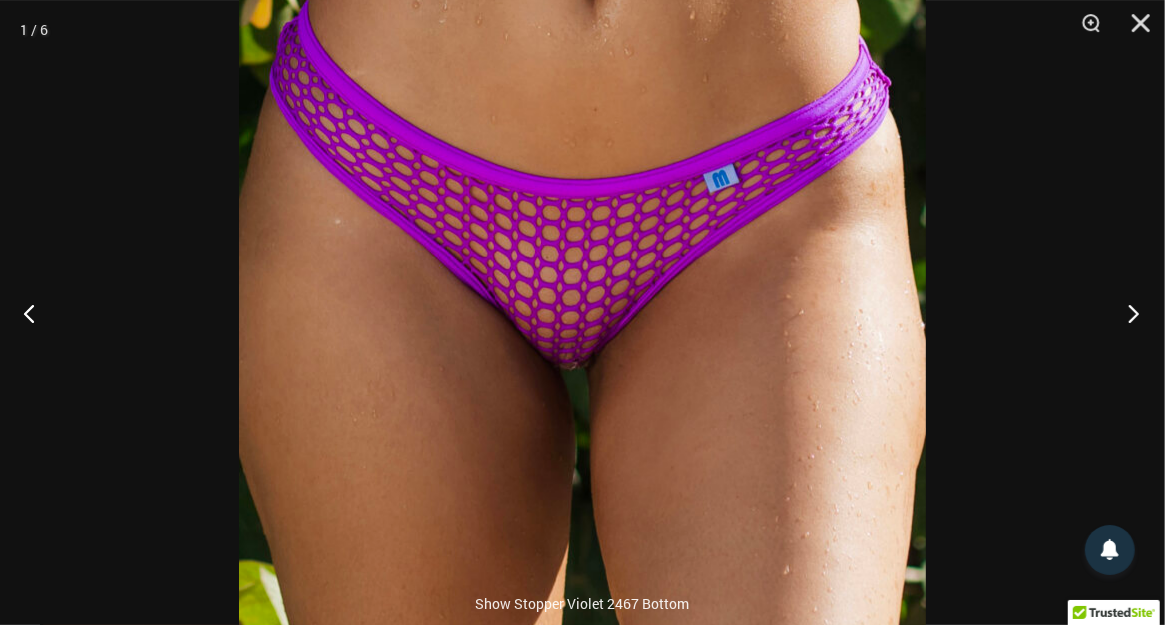 click at bounding box center [1127, 313] 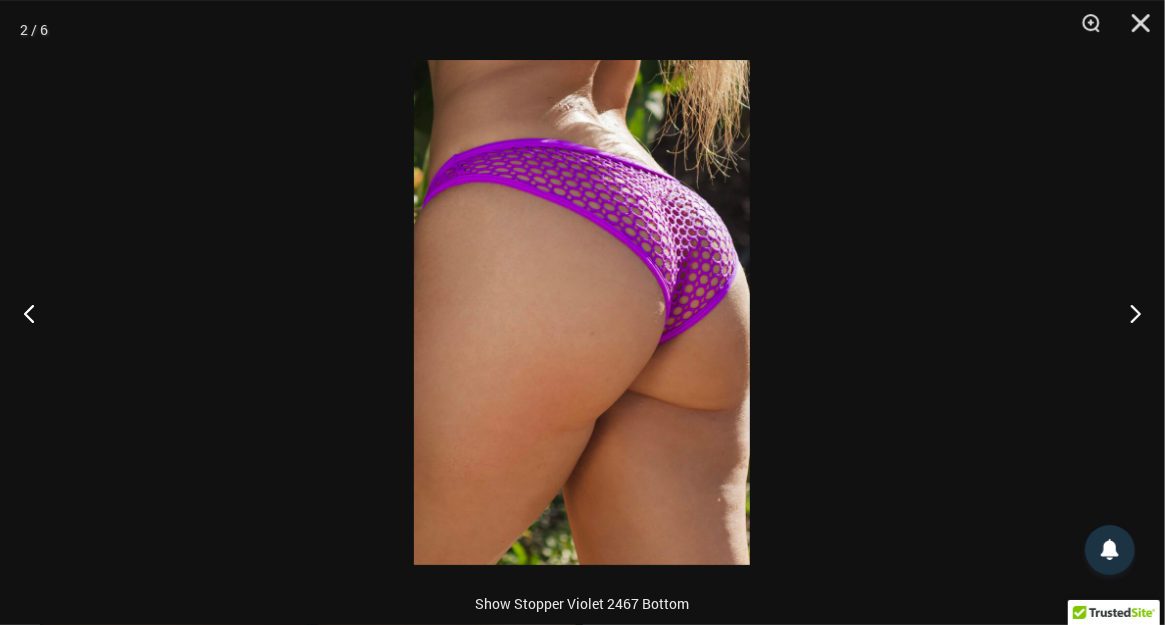 click at bounding box center [582, 312] 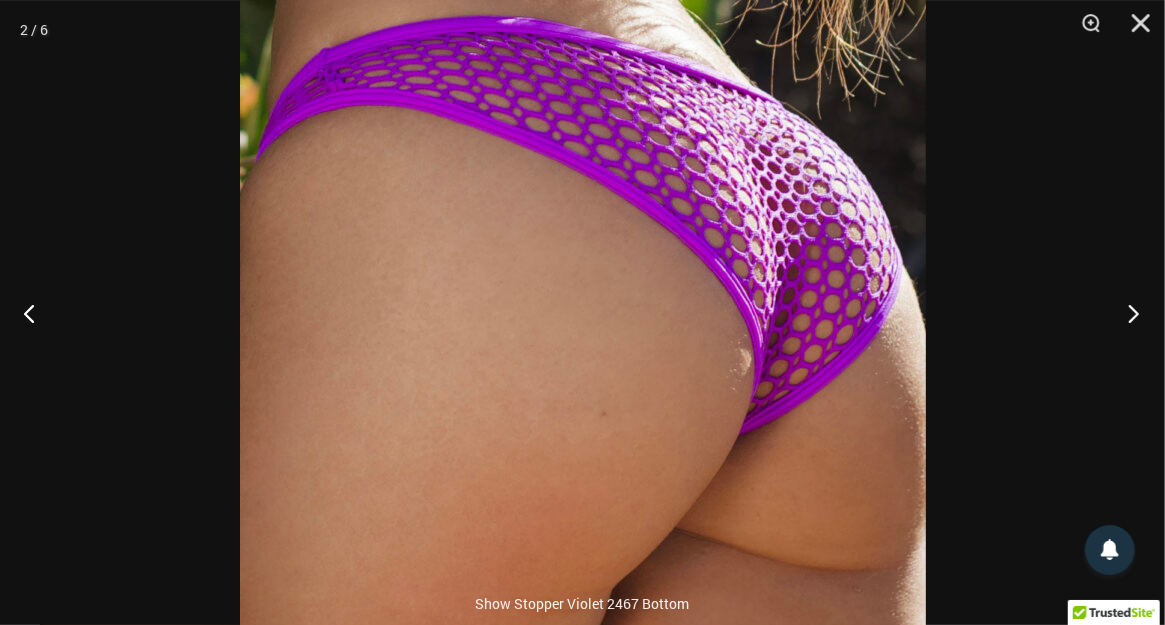 click at bounding box center (1127, 313) 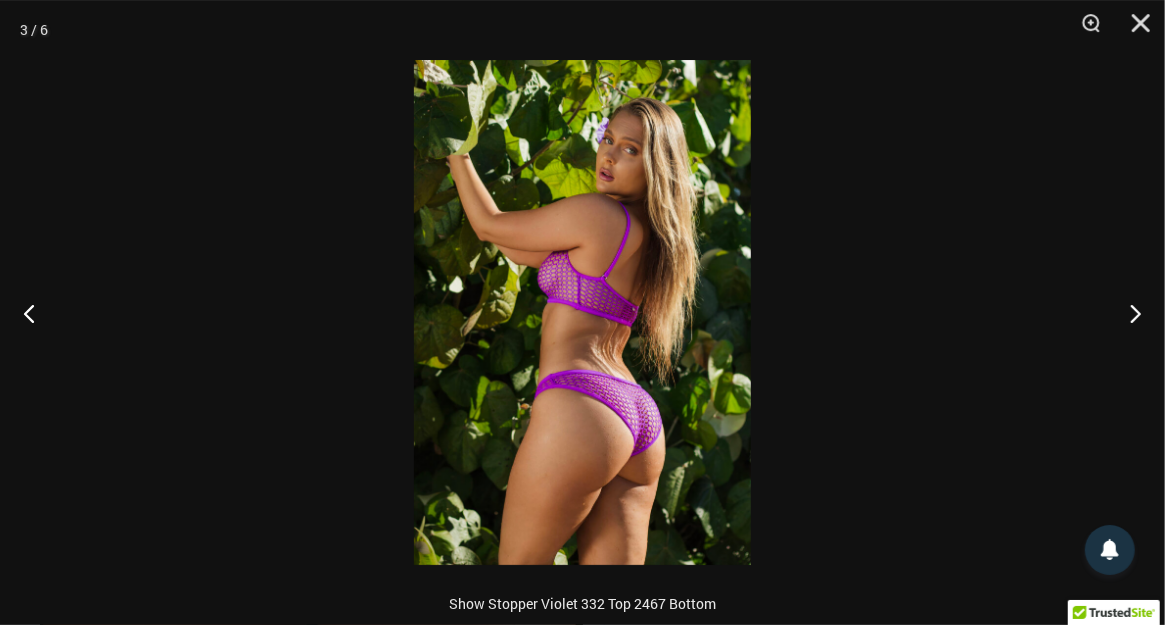 click at bounding box center [582, 312] 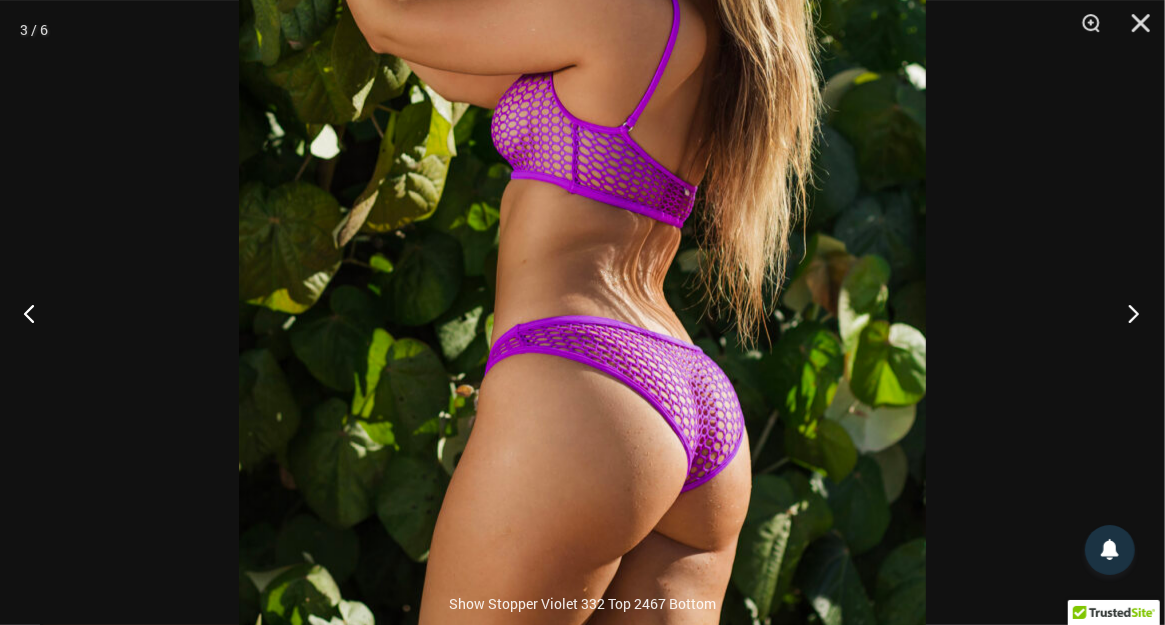 click at bounding box center [1127, 313] 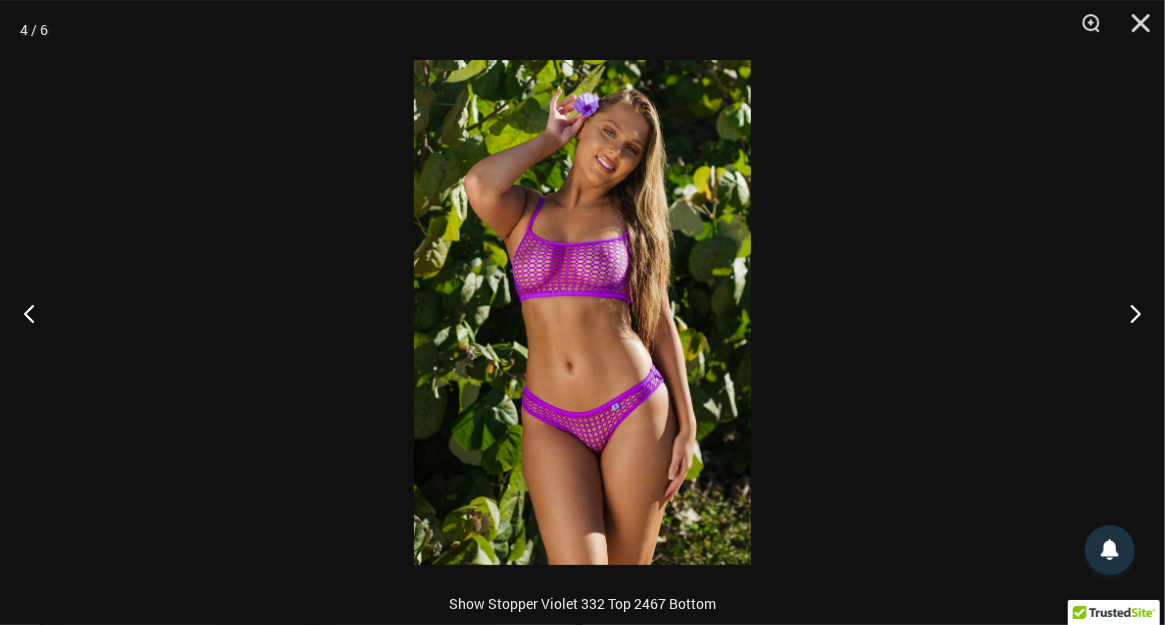 click at bounding box center [582, 312] 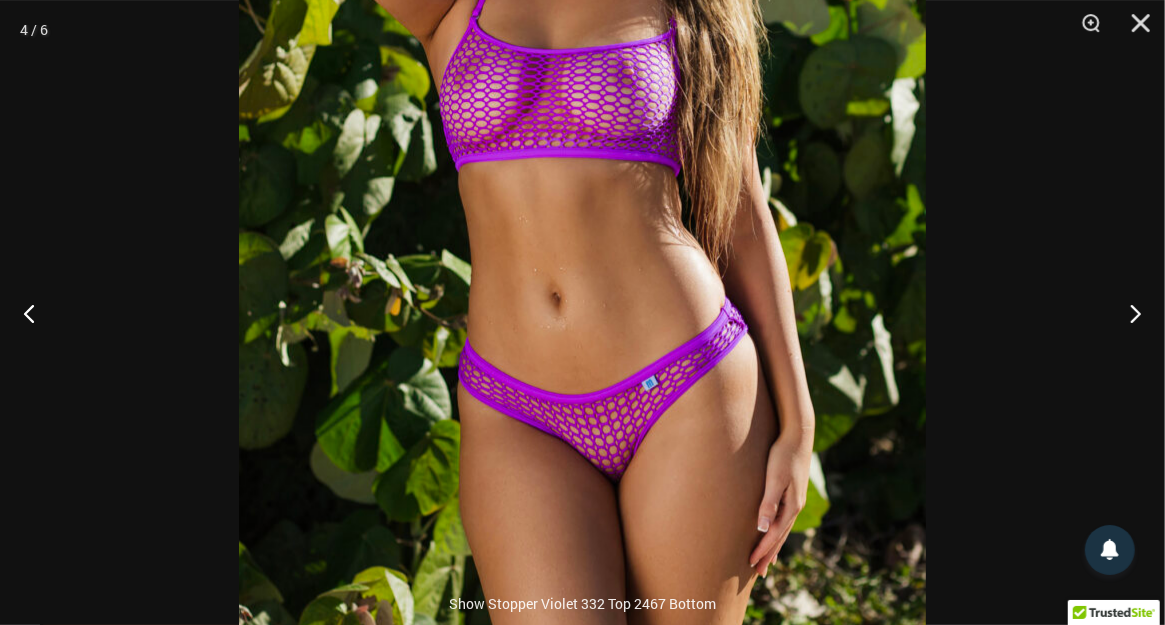 click at bounding box center [582, 191] 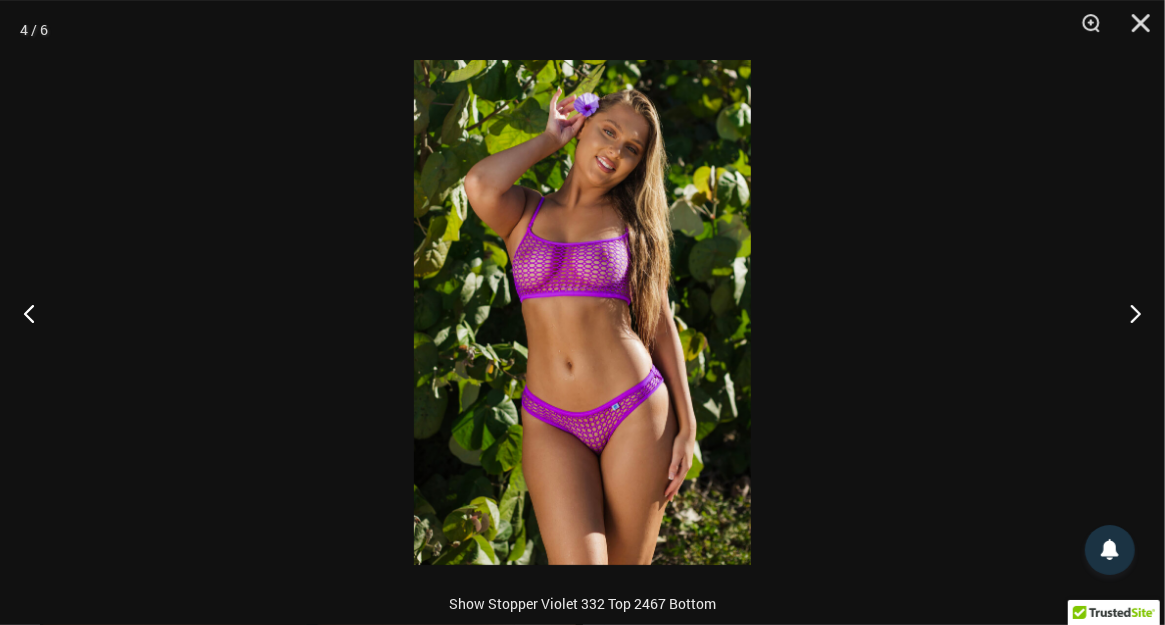 click at bounding box center (582, 312) 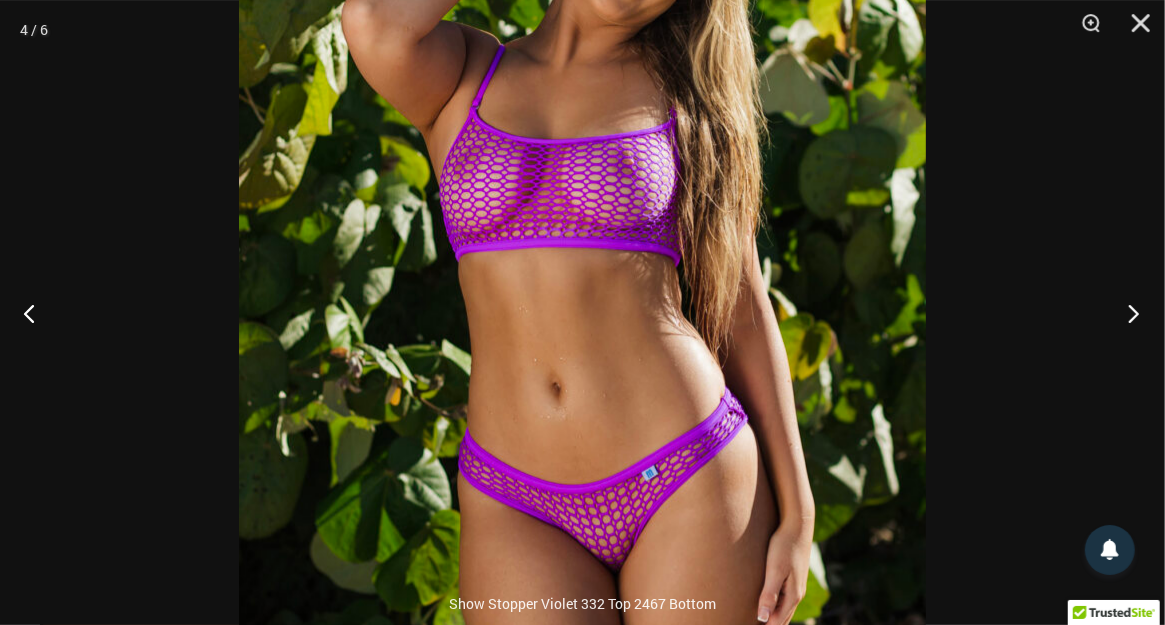 click at bounding box center (1127, 313) 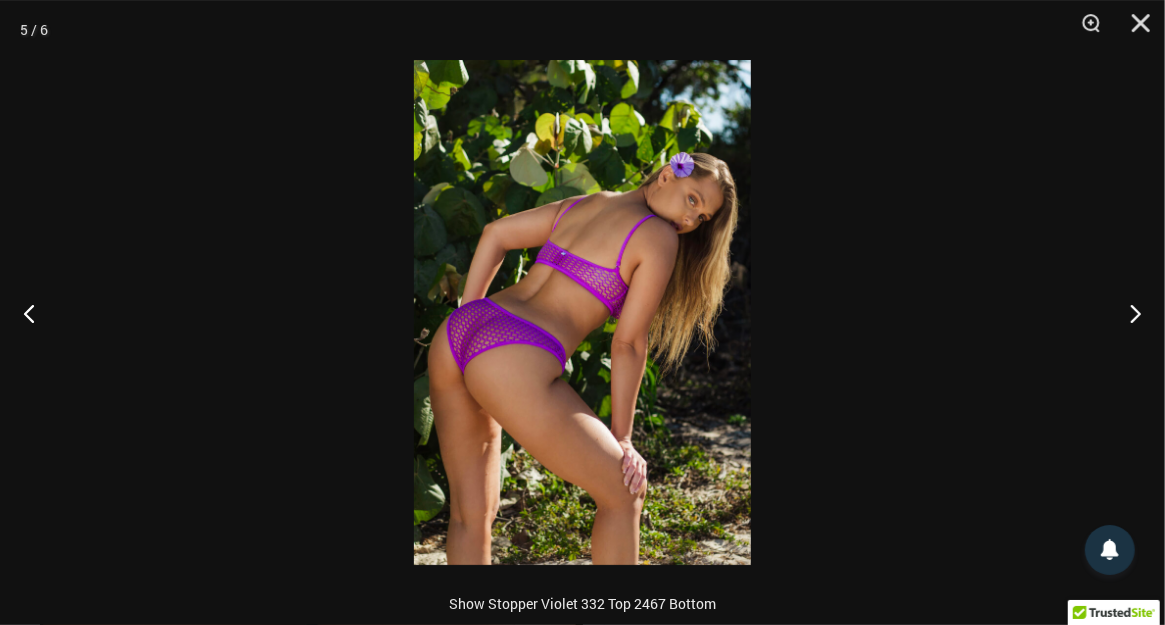 click at bounding box center (582, 312) 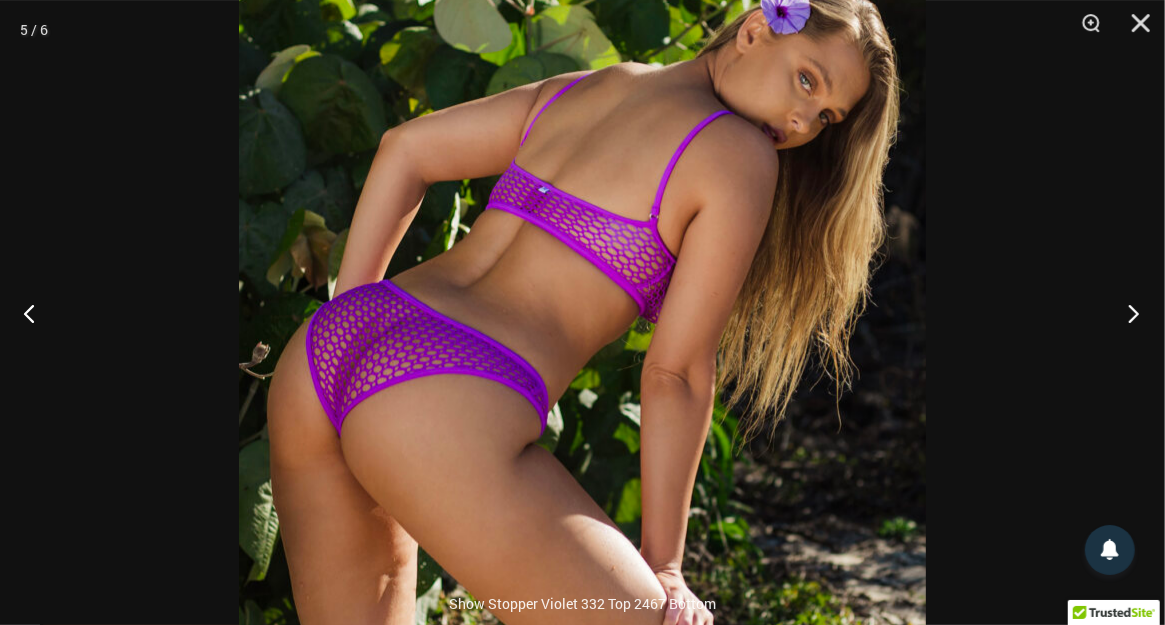 click at bounding box center [1127, 313] 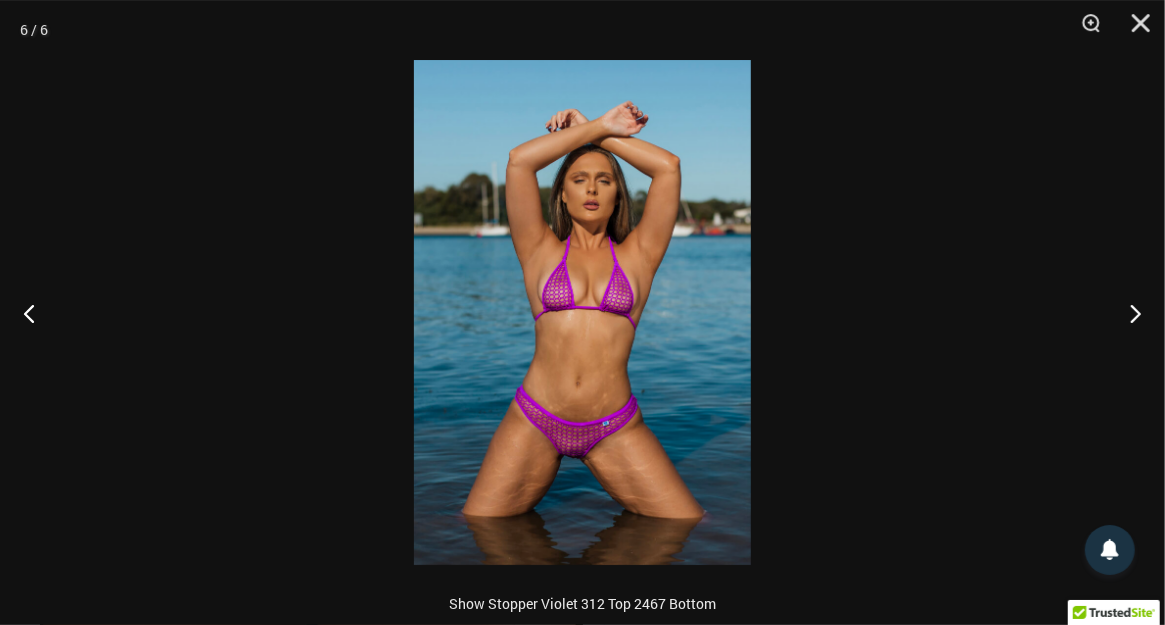 click at bounding box center [582, 312] 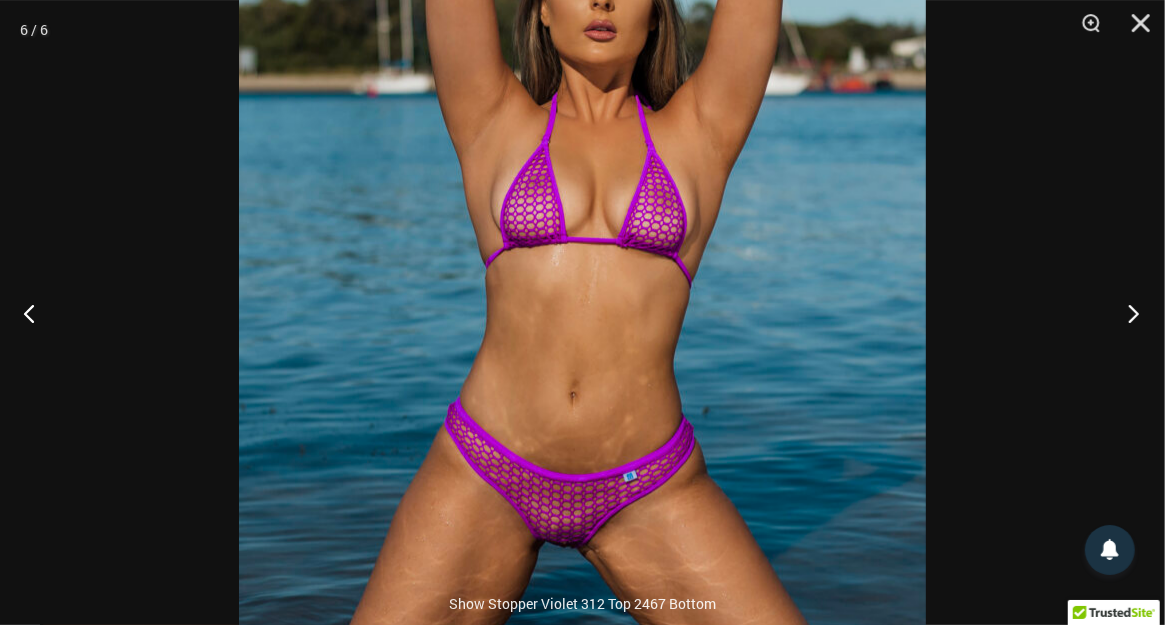 click at bounding box center (1127, 313) 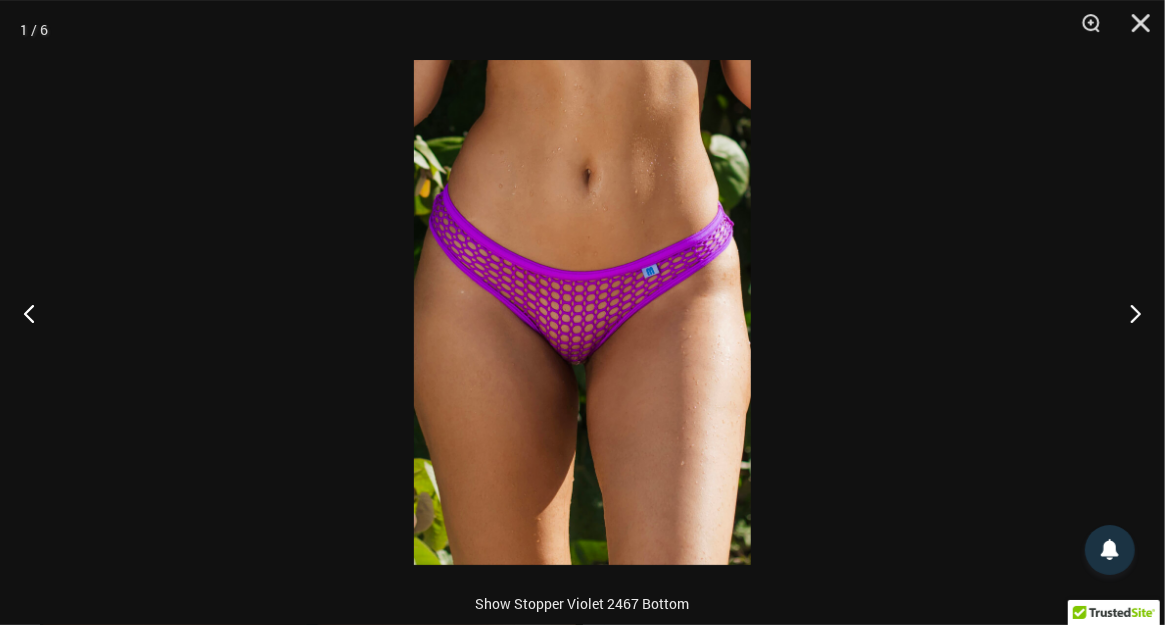 click at bounding box center (582, 312) 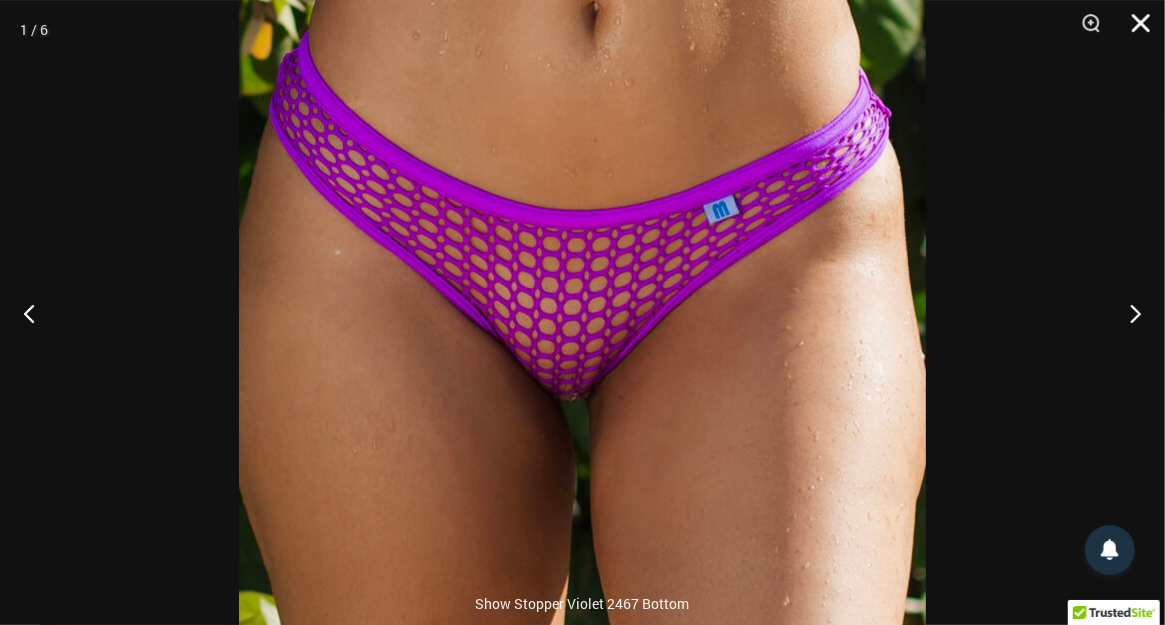 click at bounding box center (1134, 30) 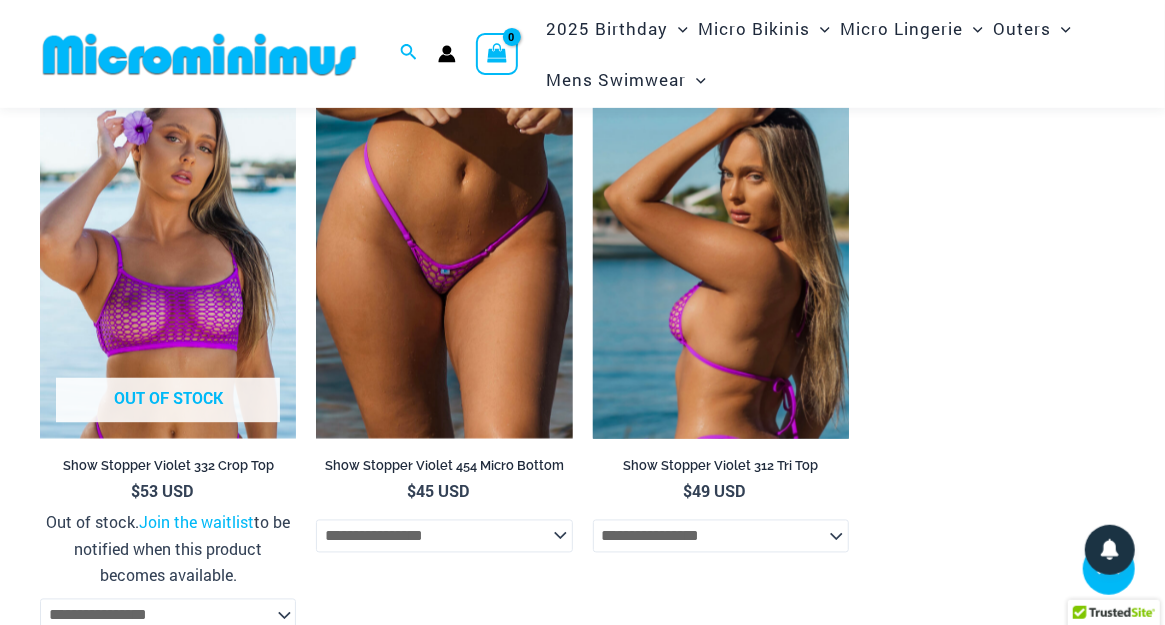 scroll, scrollTop: 1539, scrollLeft: 0, axis: vertical 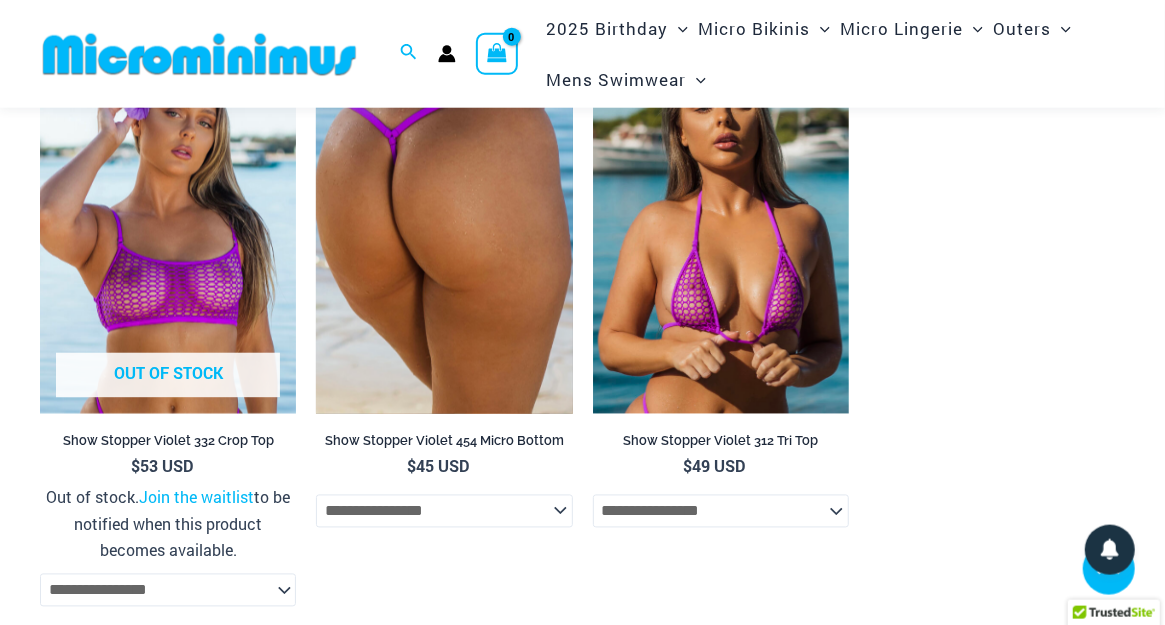 click at bounding box center [444, 222] 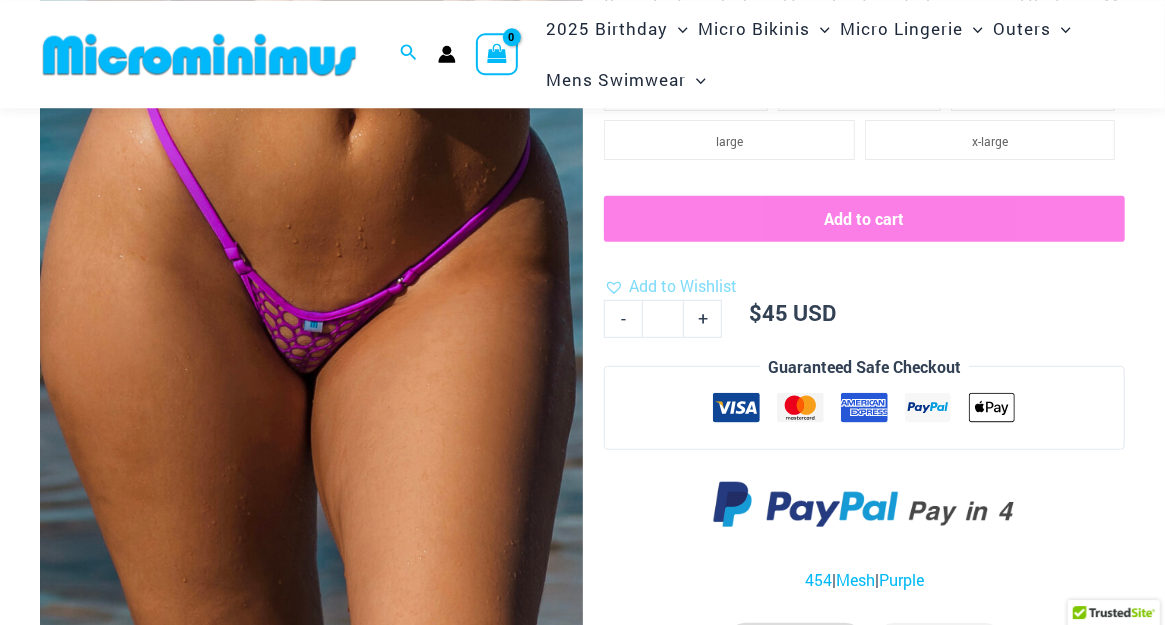 scroll, scrollTop: 204, scrollLeft: 0, axis: vertical 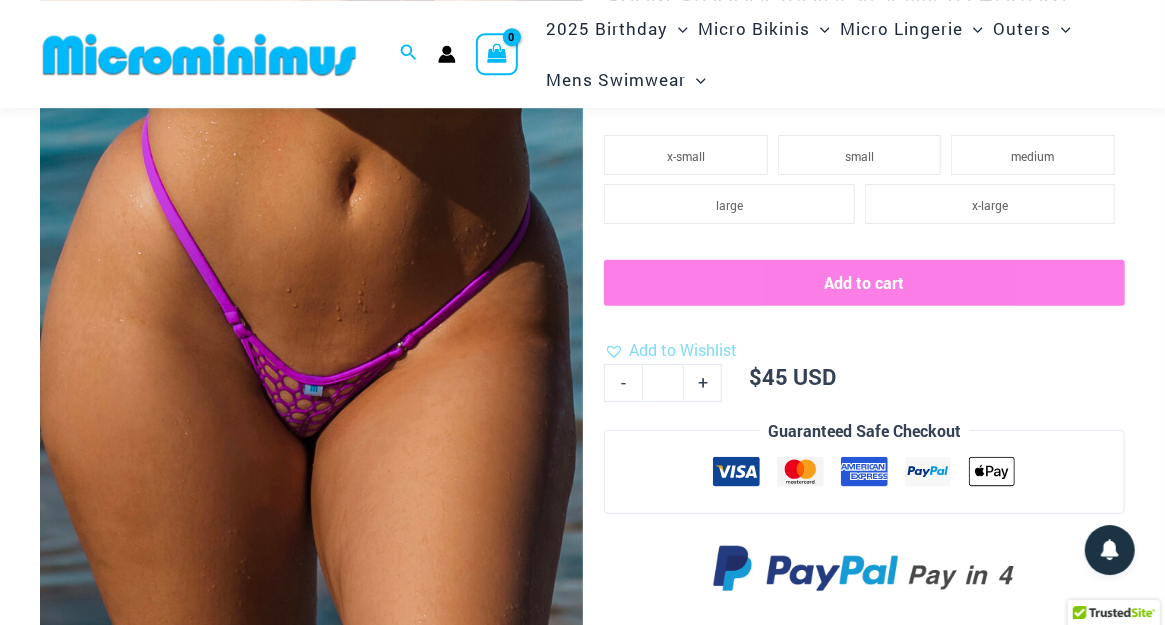 click at bounding box center [311, 337] 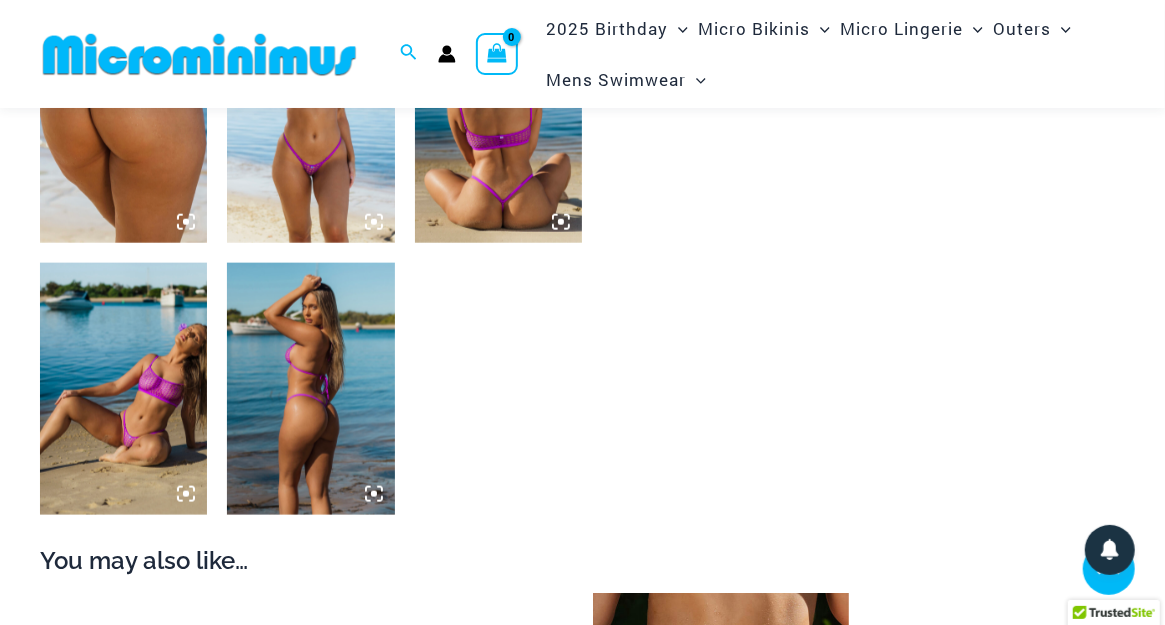 scroll, scrollTop: 781, scrollLeft: 0, axis: vertical 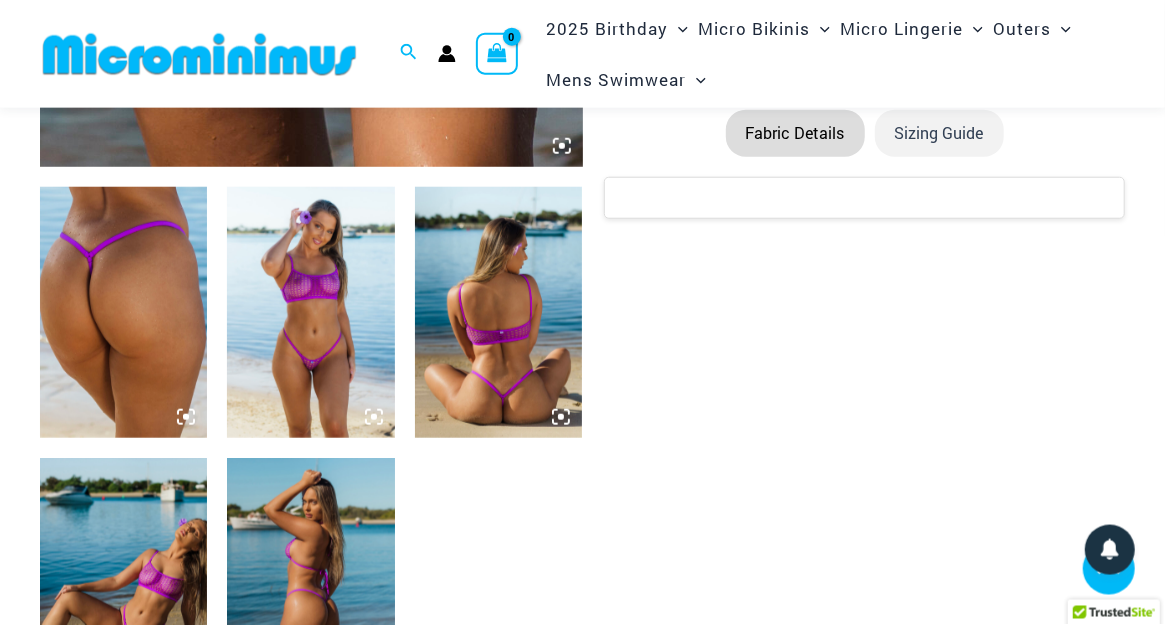 click at bounding box center [310, 312] 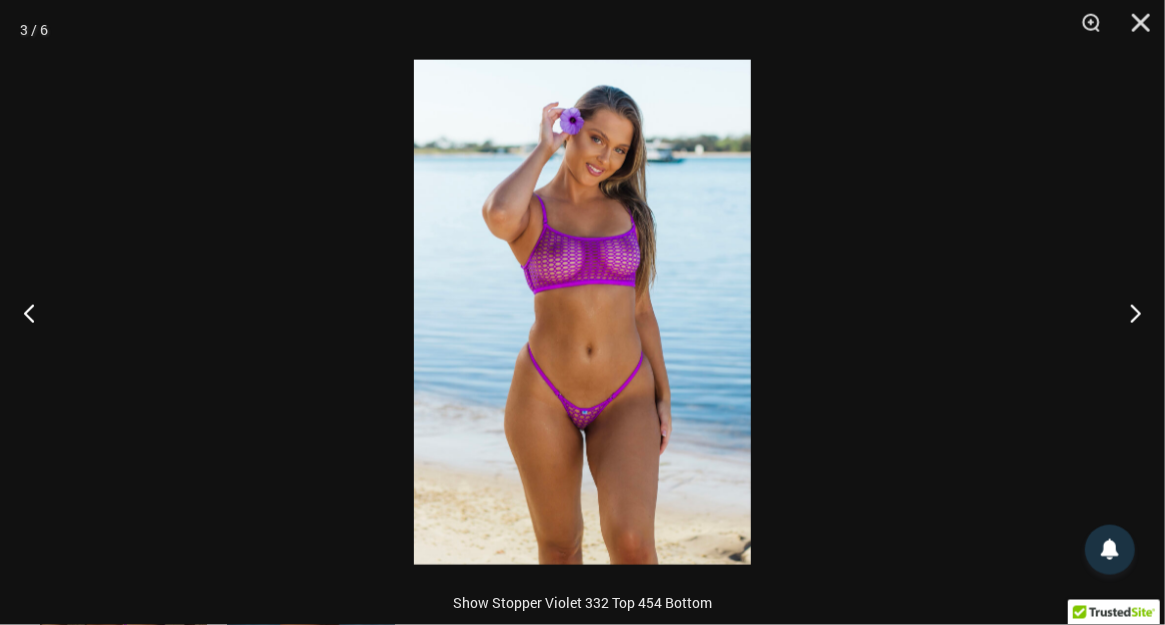 click at bounding box center [582, 312] 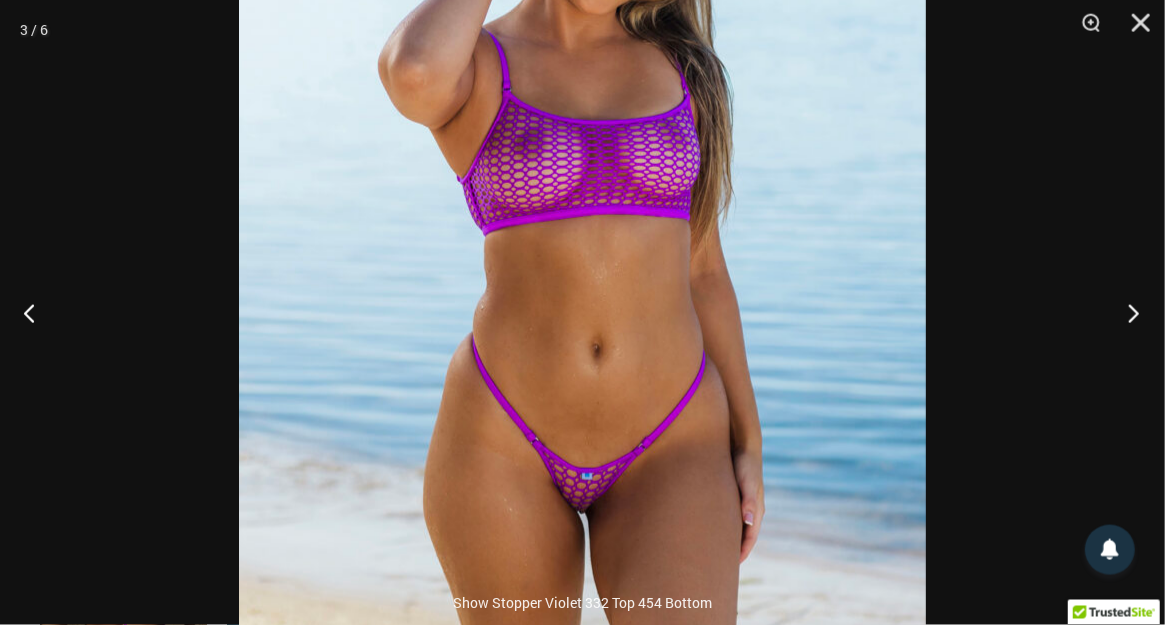 click at bounding box center (1127, 313) 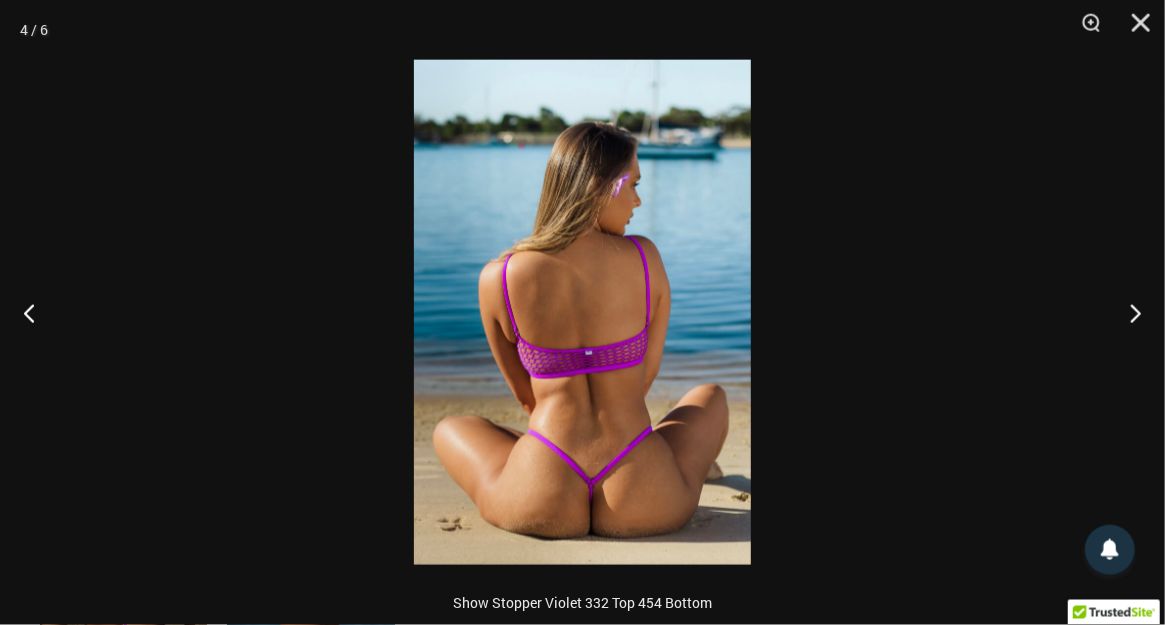 click at bounding box center (582, 312) 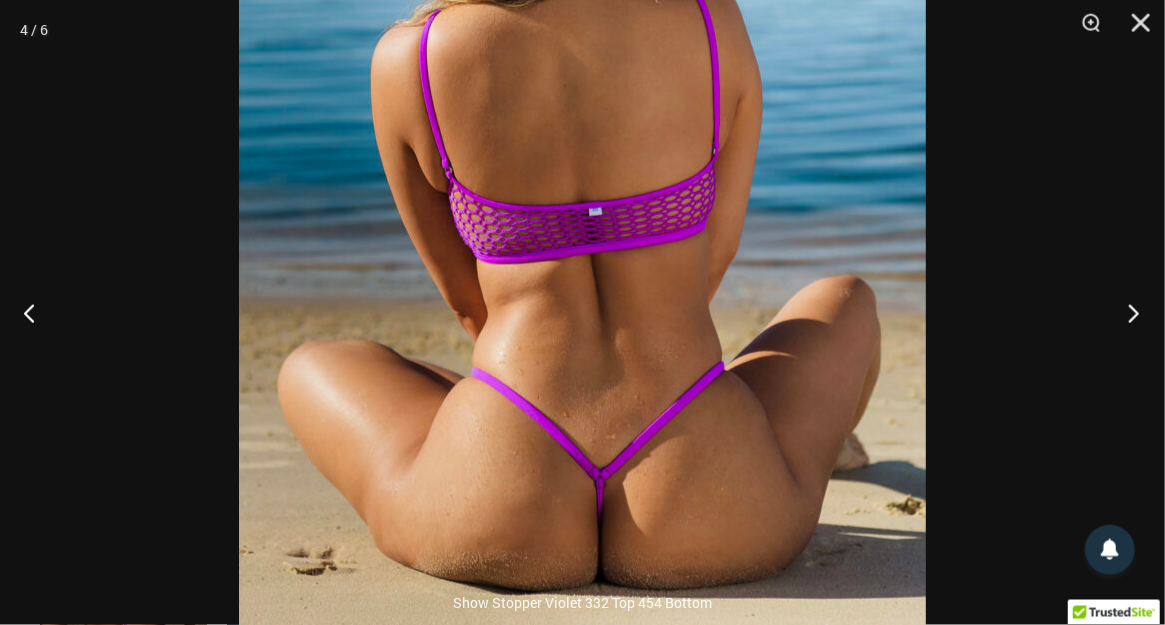 click at bounding box center [1127, 313] 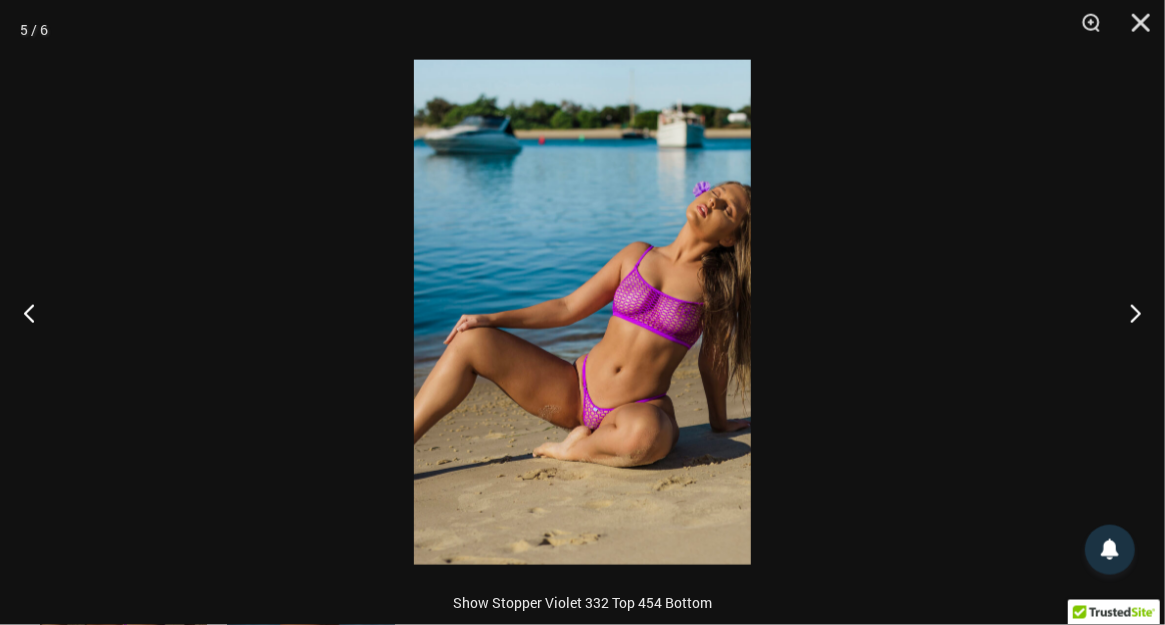 click at bounding box center (582, 312) 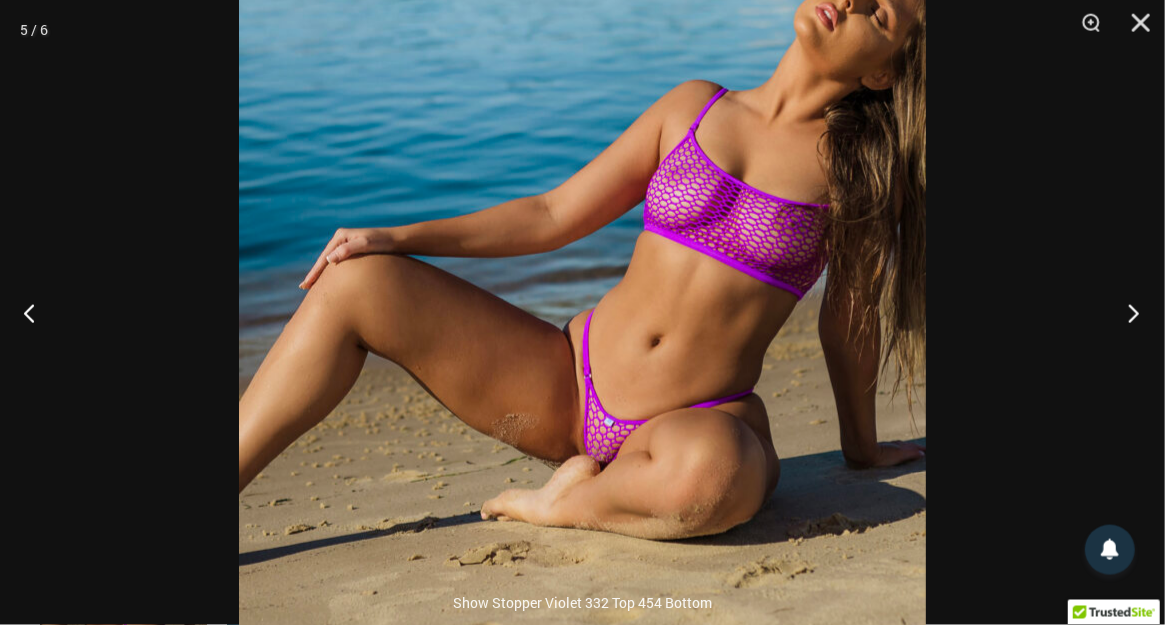 click at bounding box center [1127, 313] 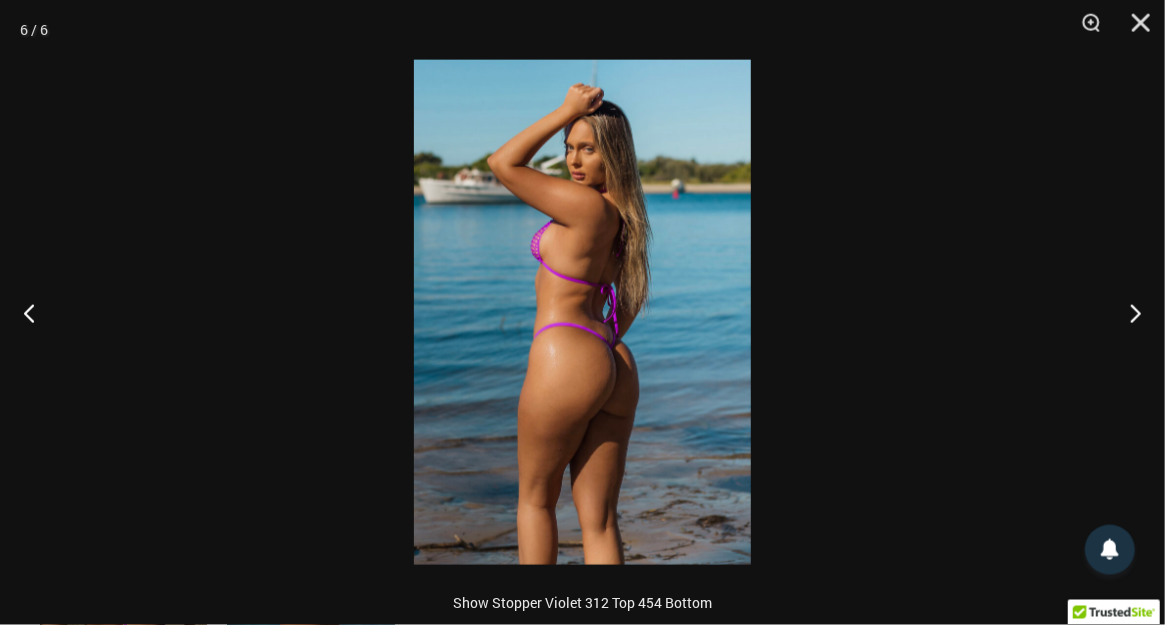 click at bounding box center (582, 312) 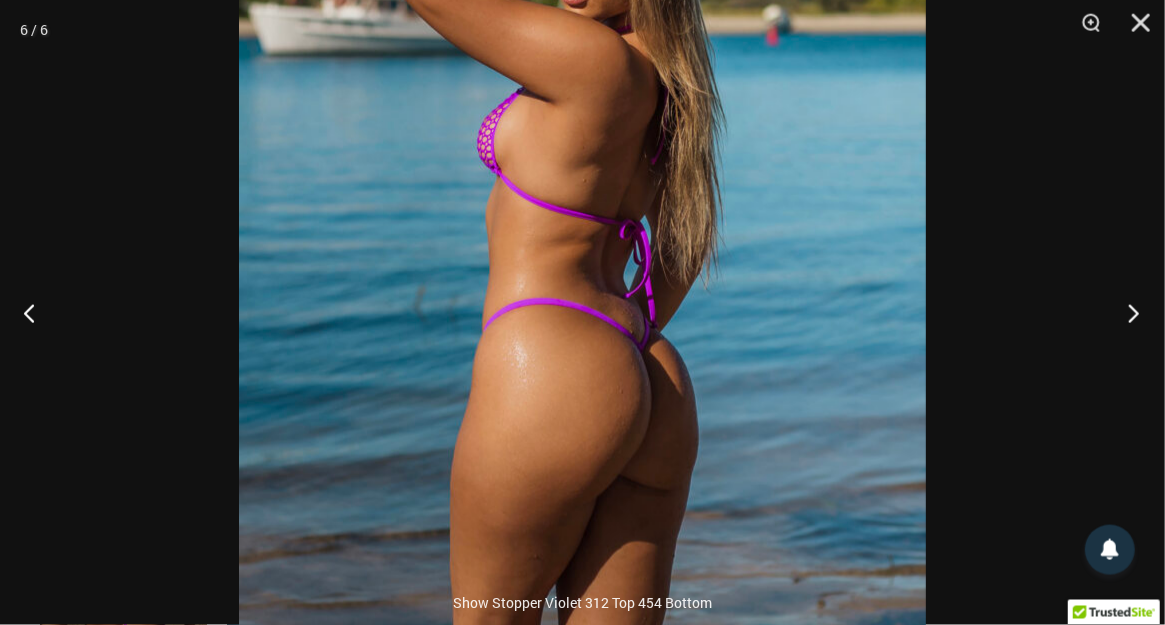 click at bounding box center (1127, 313) 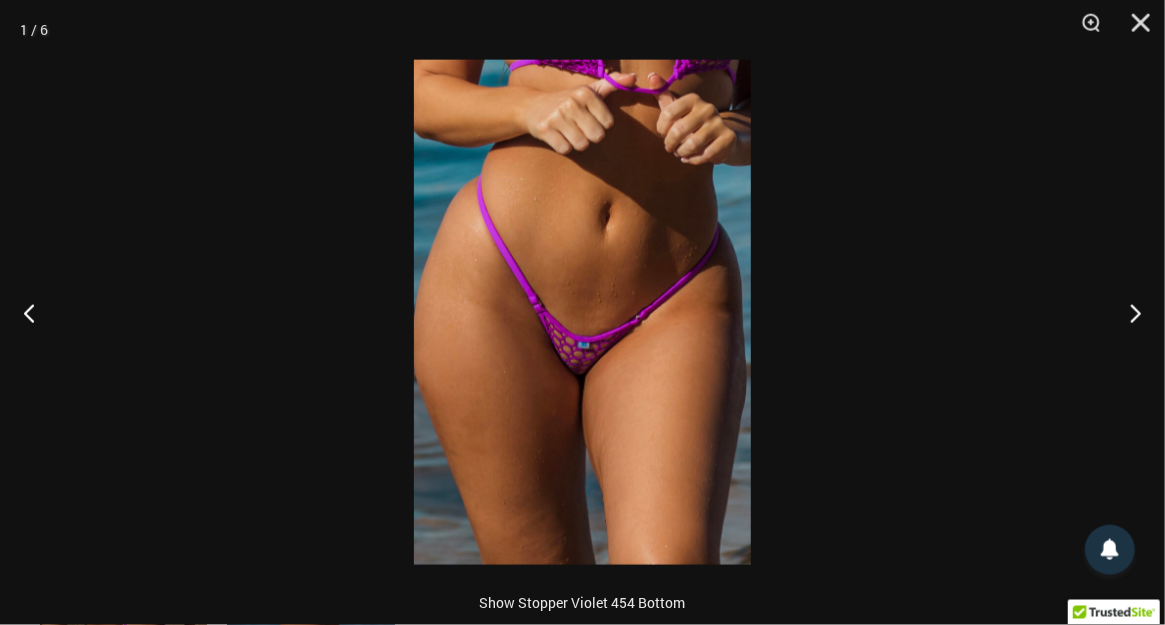 click at bounding box center [582, 312] 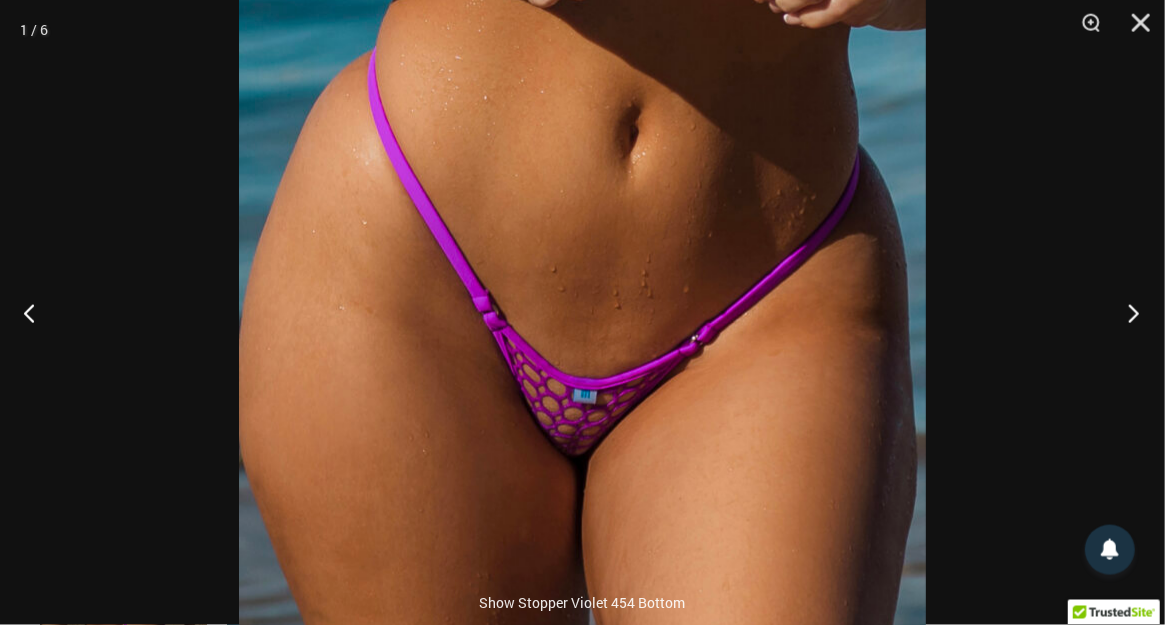 click at bounding box center [1127, 313] 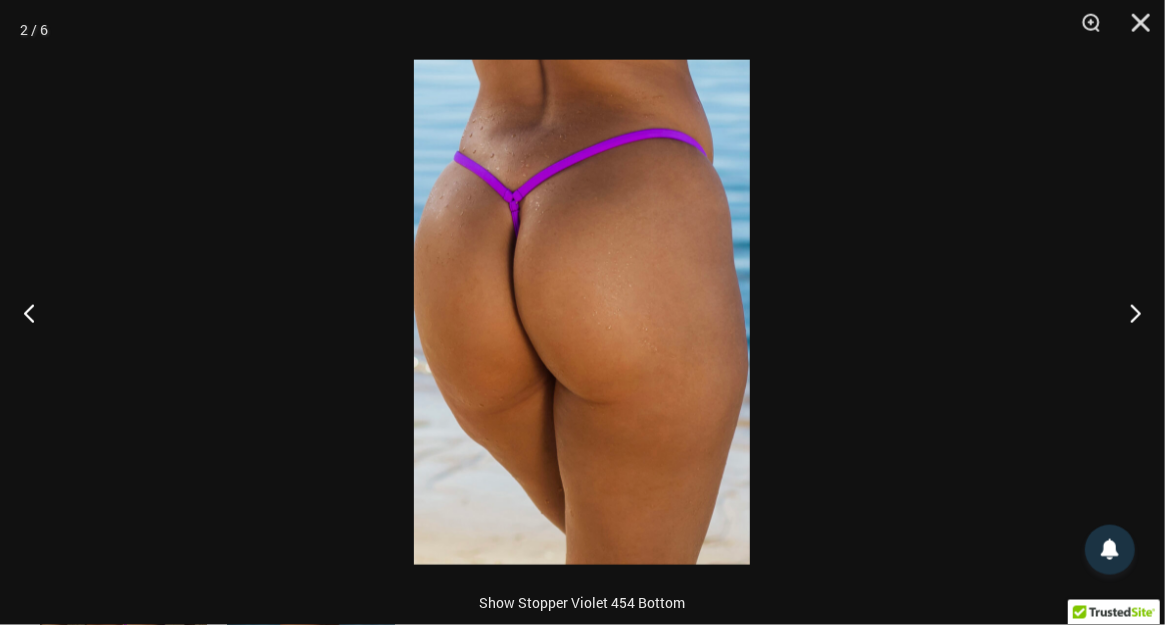 click at bounding box center [582, 312] 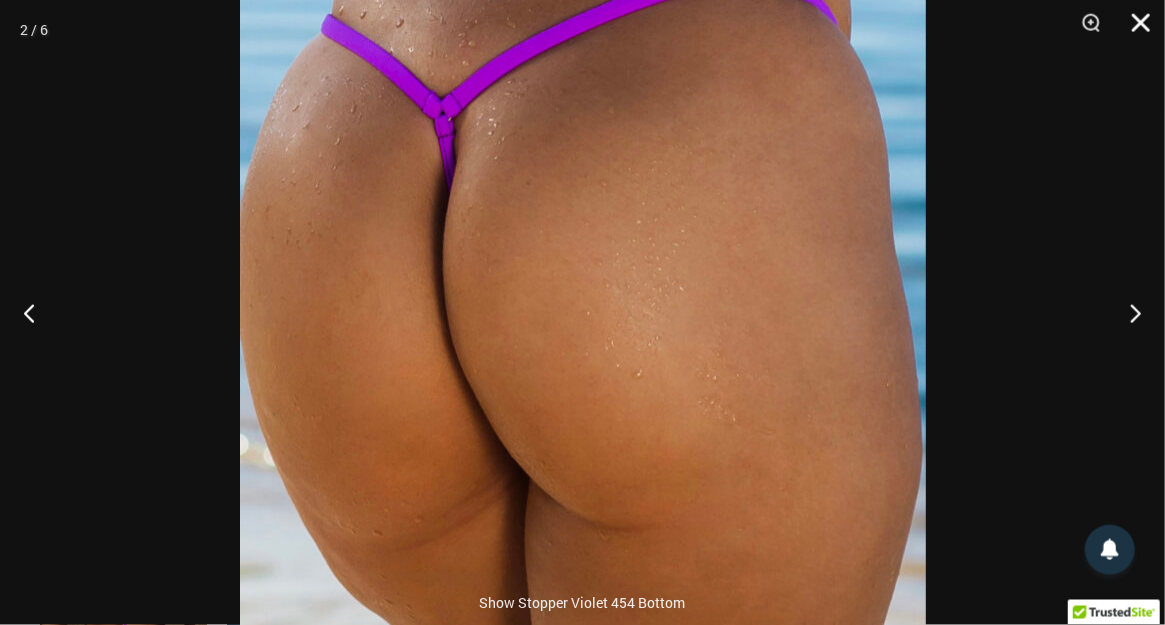 click at bounding box center [1134, 30] 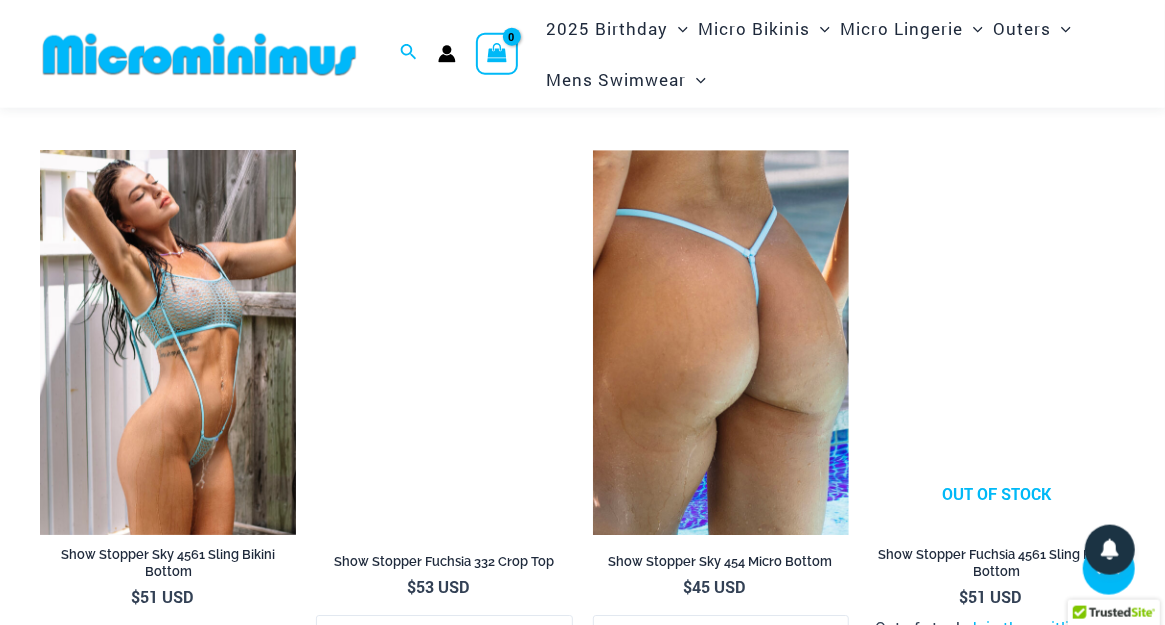 scroll, scrollTop: 2758, scrollLeft: 0, axis: vertical 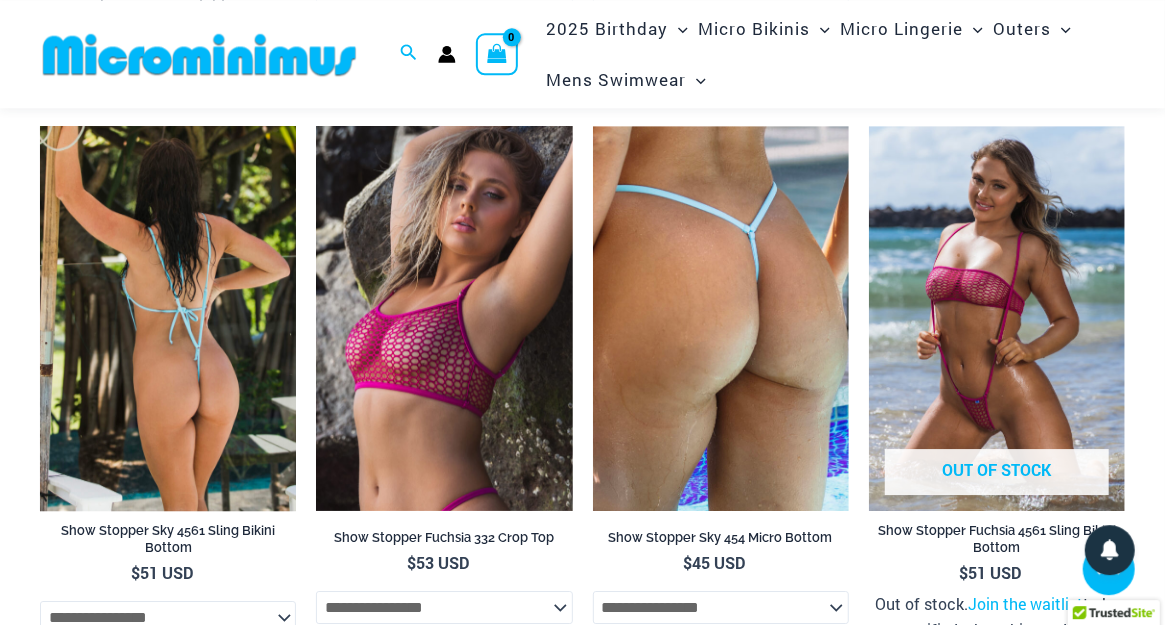 click at bounding box center [168, 318] 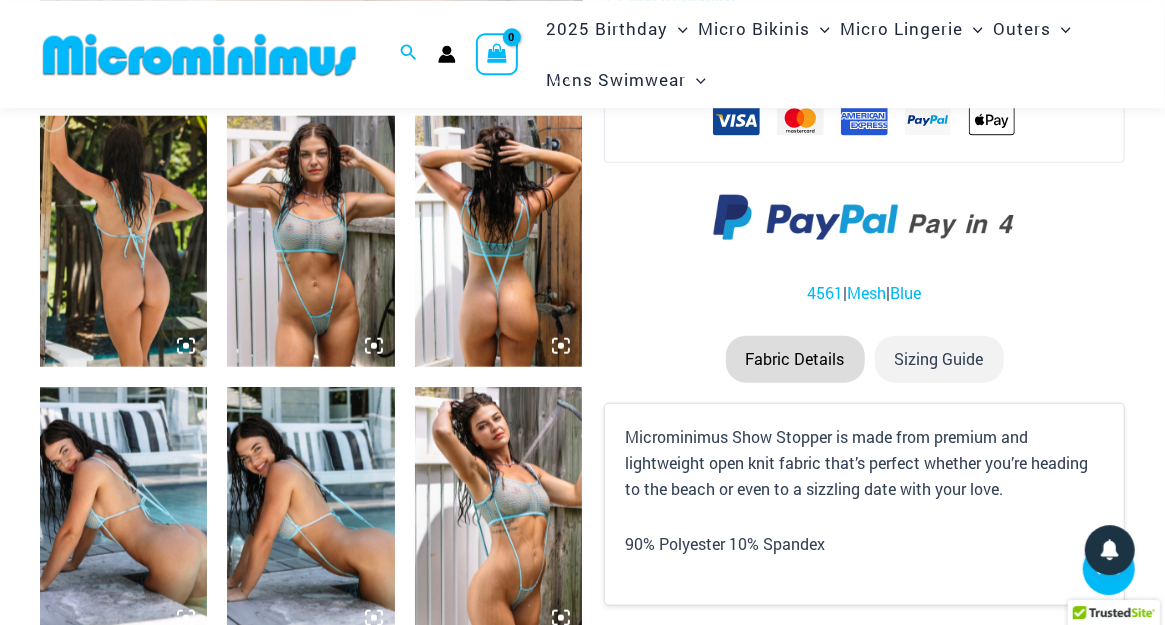 scroll, scrollTop: 846, scrollLeft: 0, axis: vertical 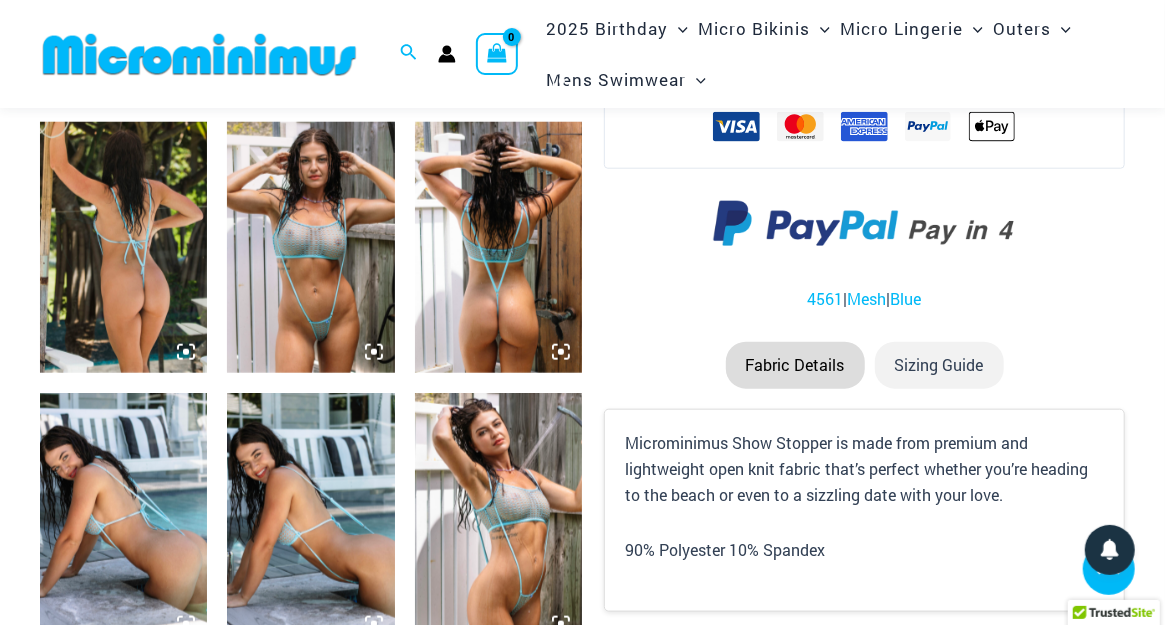 click at bounding box center [123, 247] 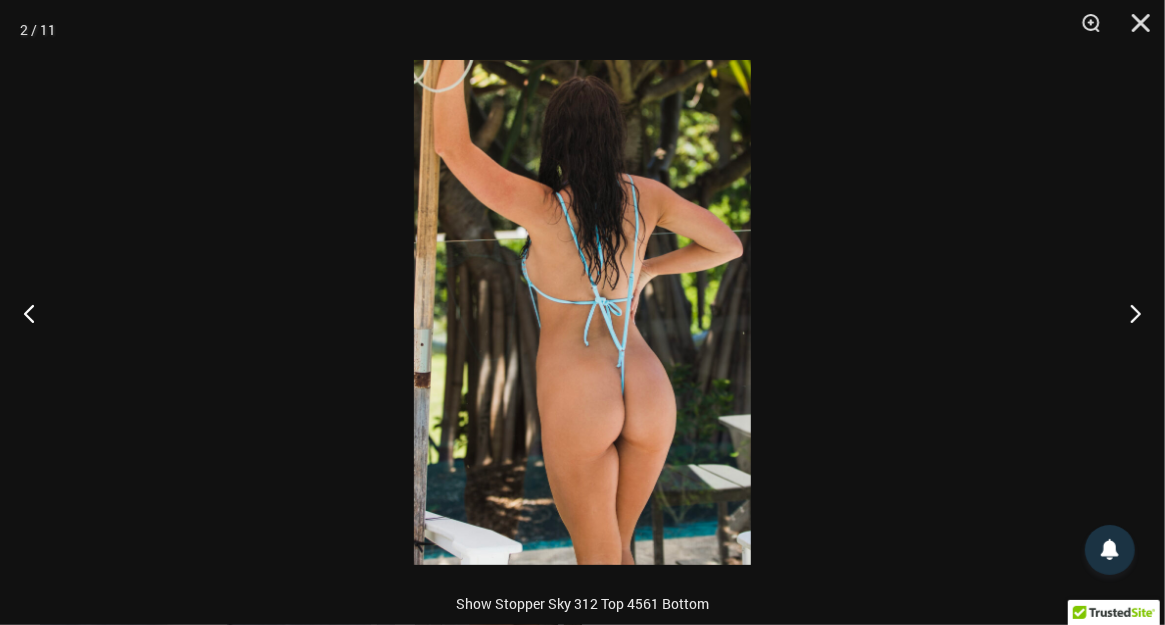 click at bounding box center [582, 312] 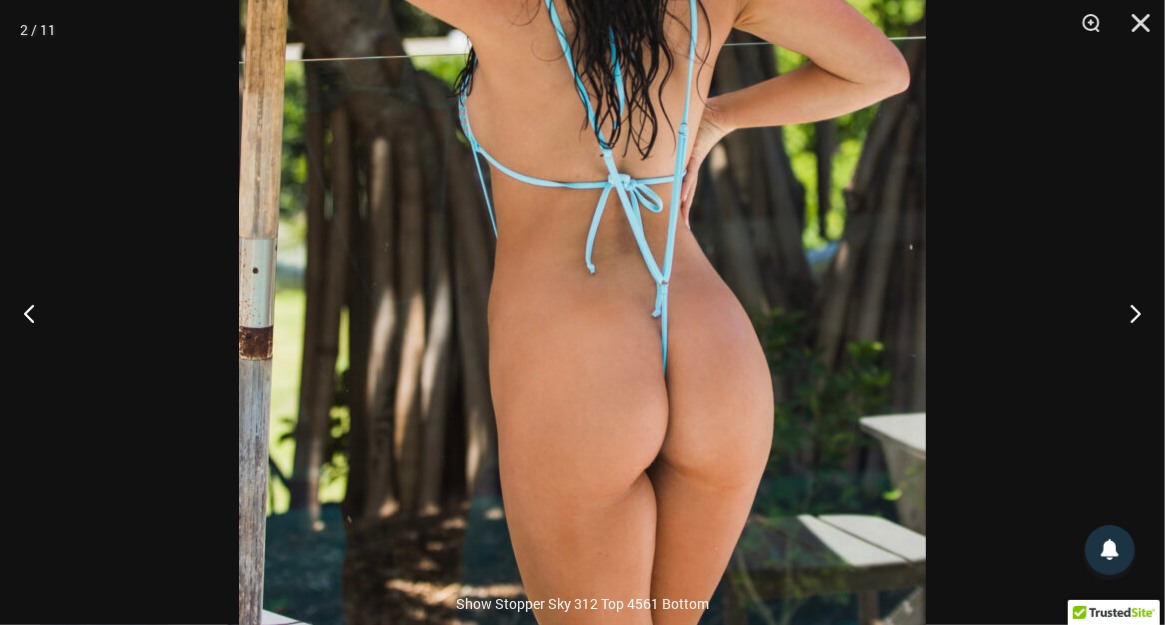 click at bounding box center (582, 205) 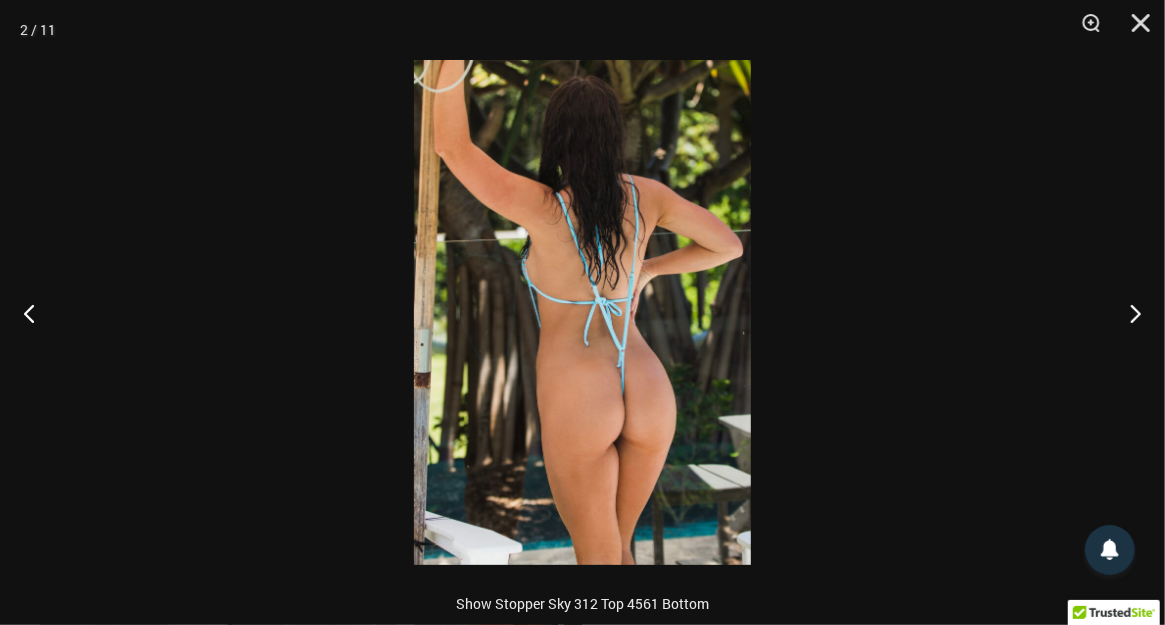 click at bounding box center [582, 312] 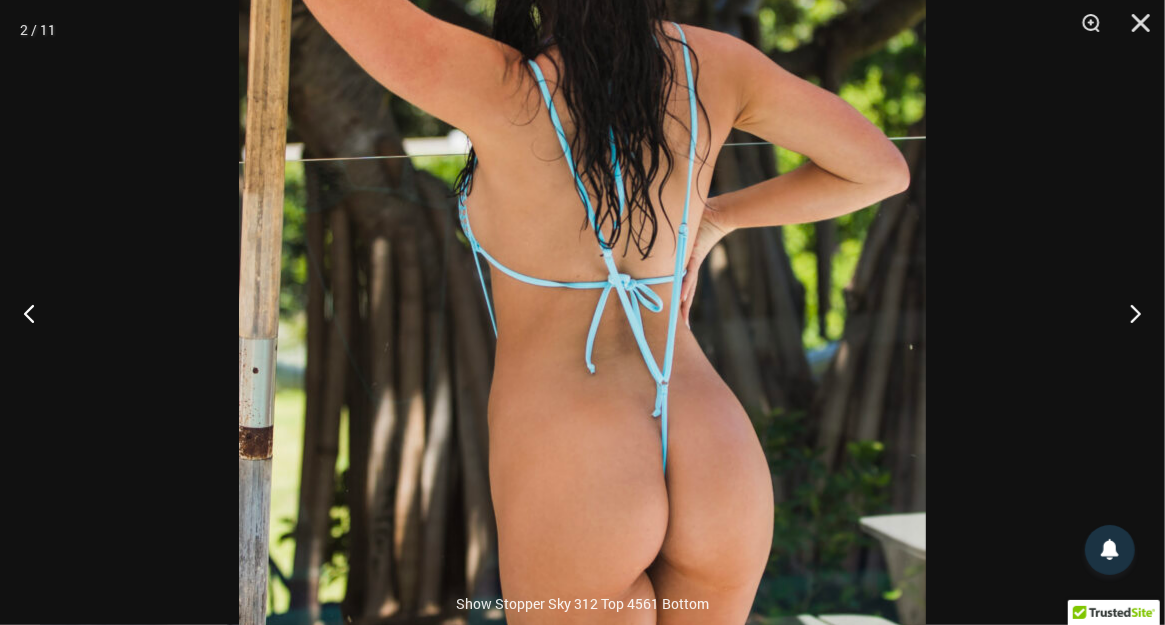 click at bounding box center (582, 305) 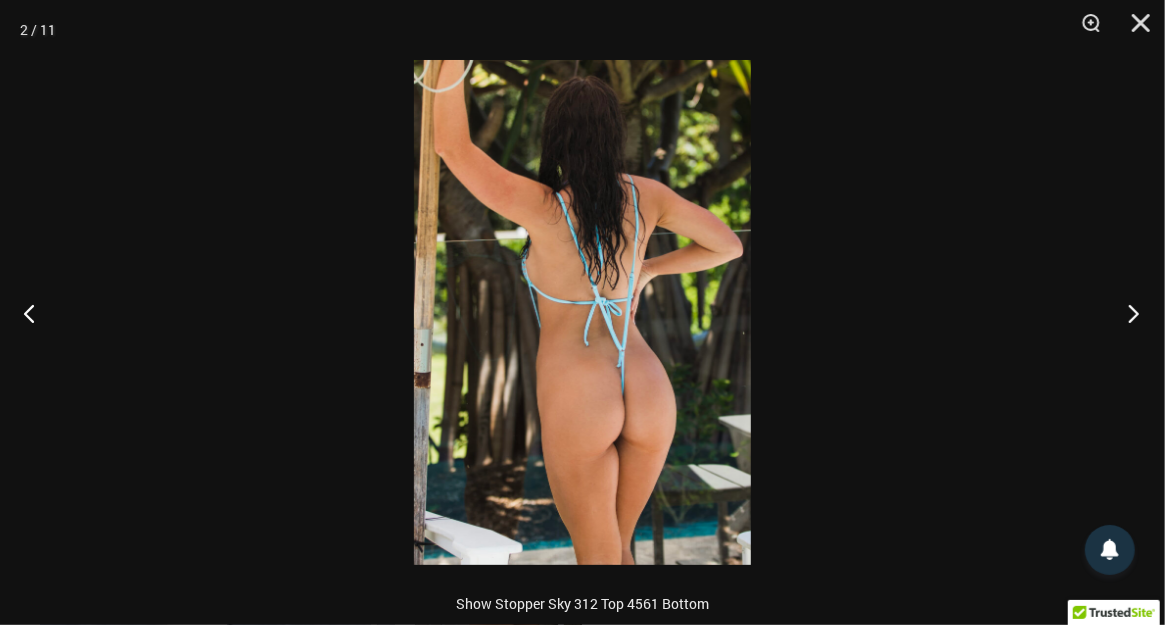 click at bounding box center (1127, 313) 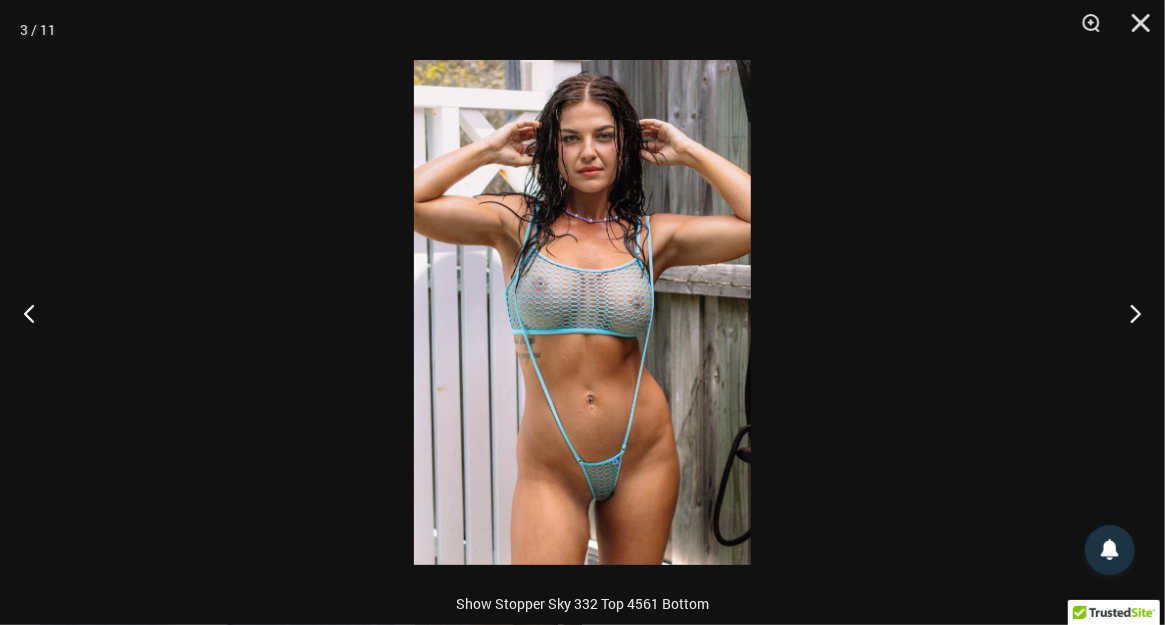 click at bounding box center [582, 312] 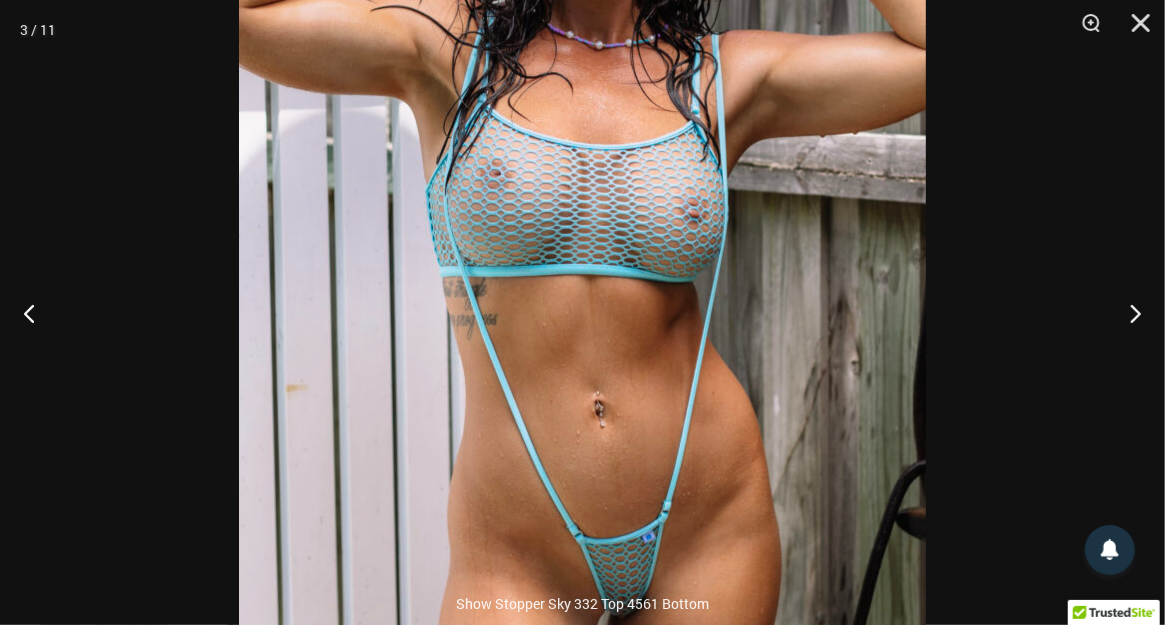 click at bounding box center (582, 232) 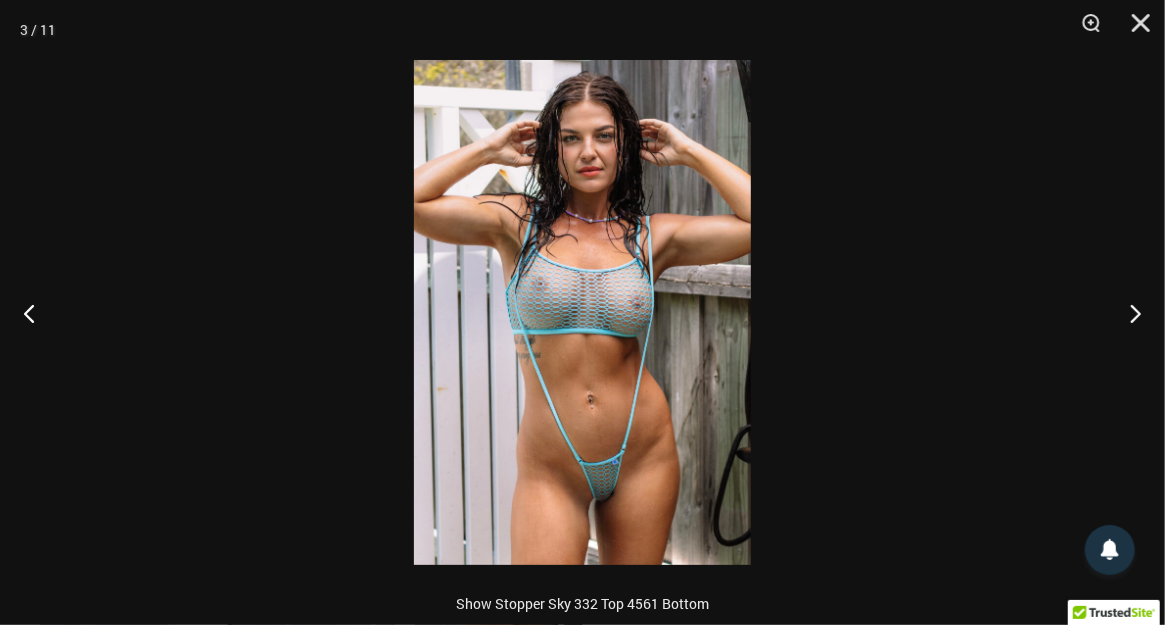 click at bounding box center (582, 312) 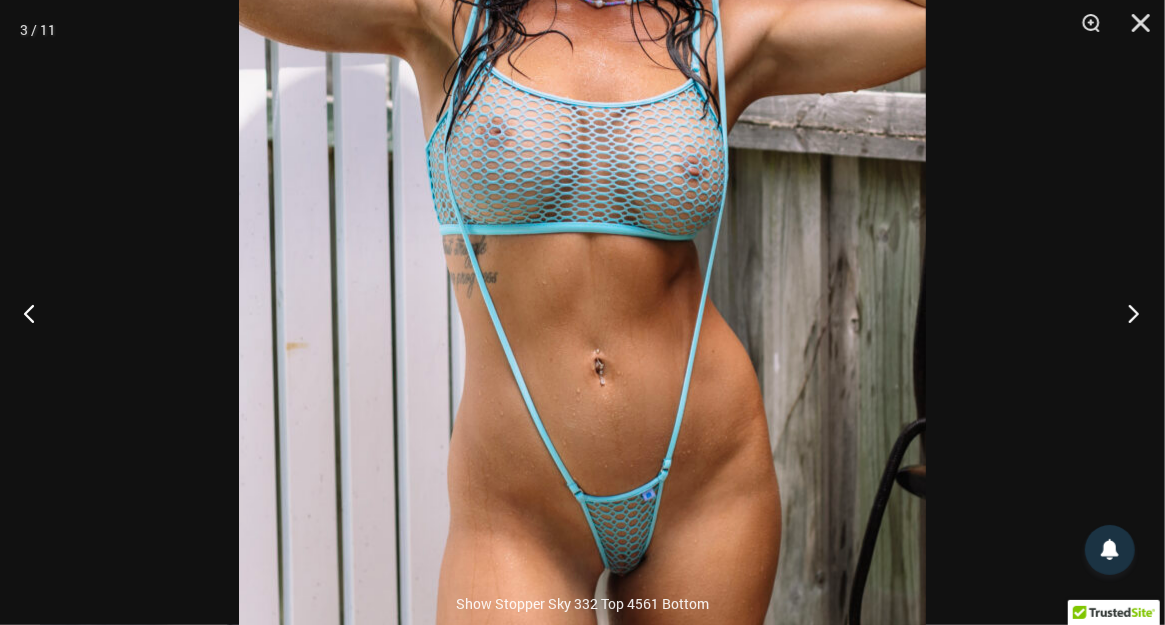 click at bounding box center (1127, 313) 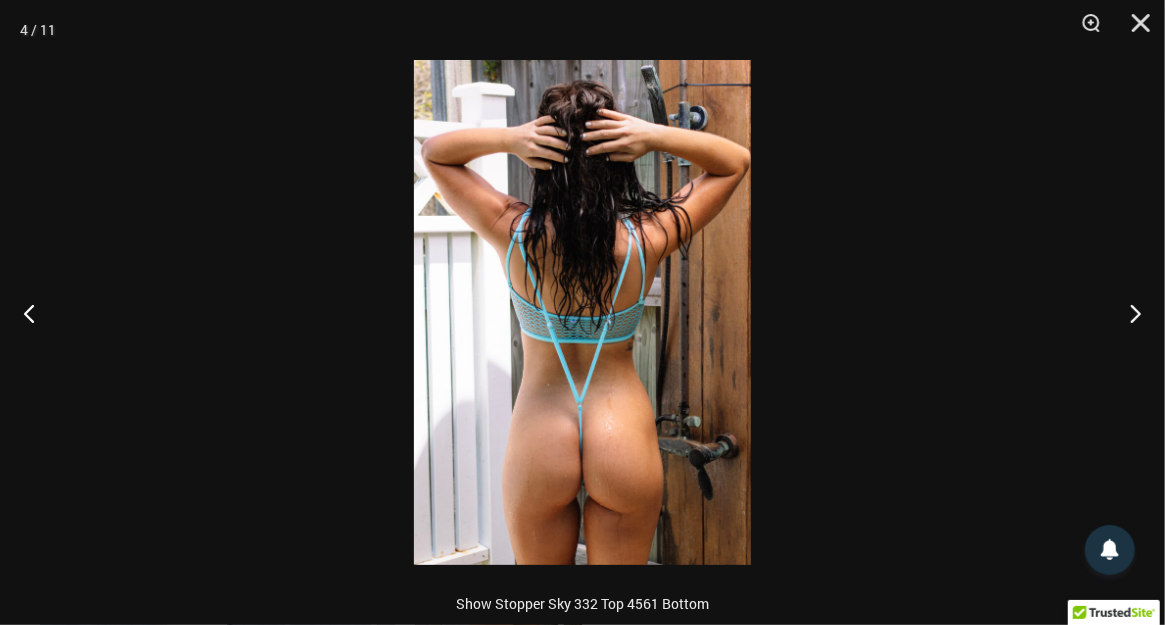 click at bounding box center (582, 312) 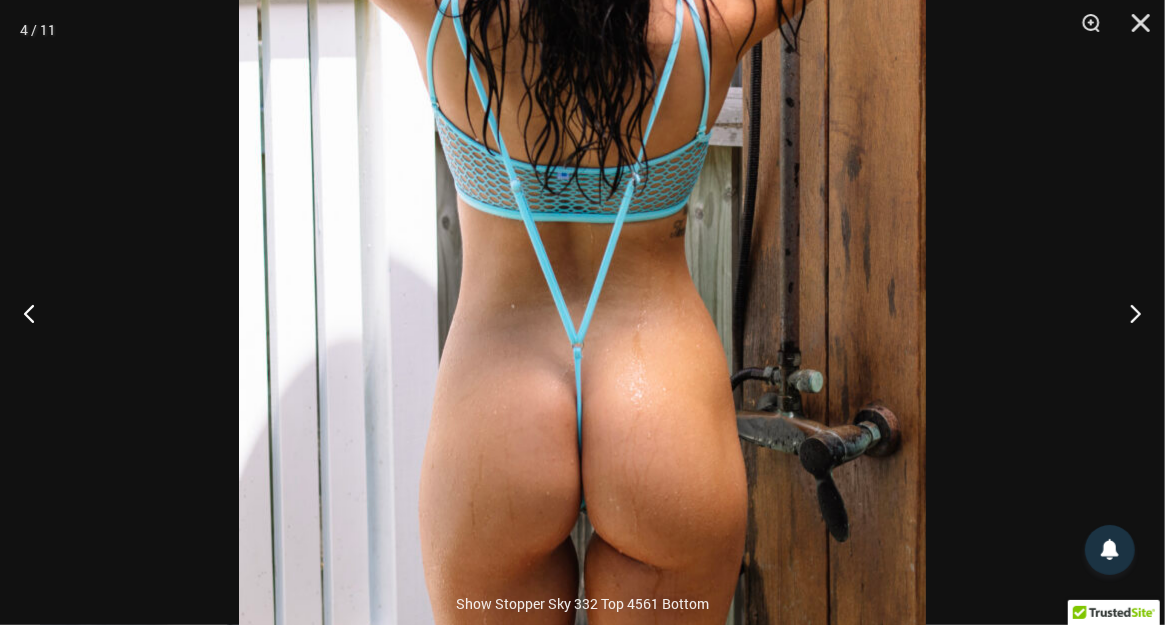 click at bounding box center [582, 159] 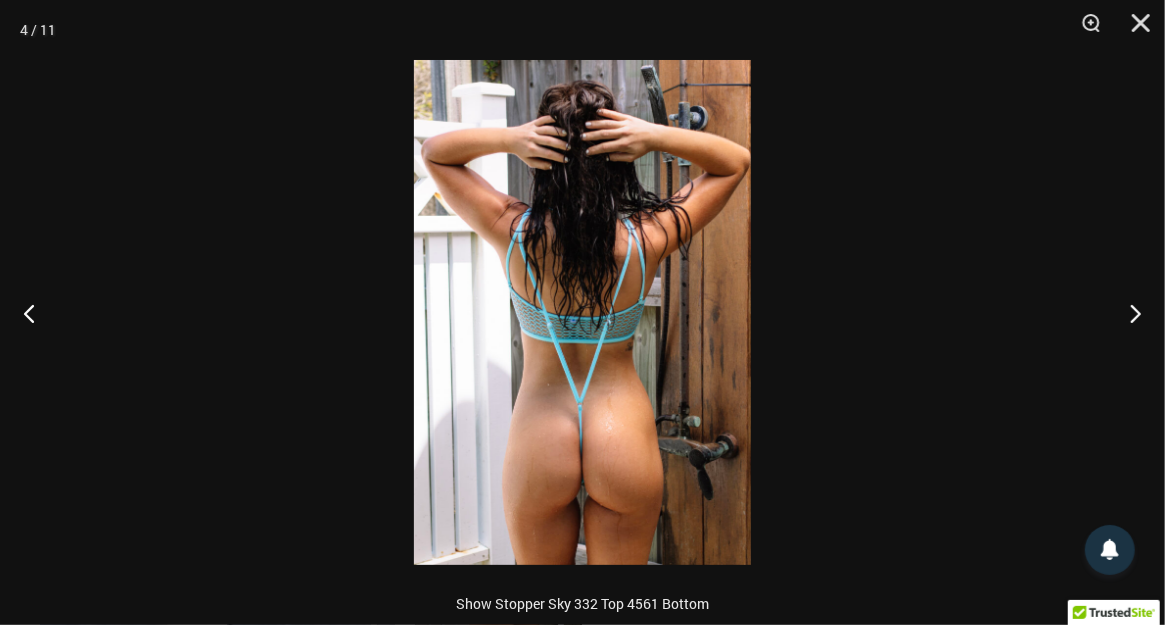 click at bounding box center (582, 312) 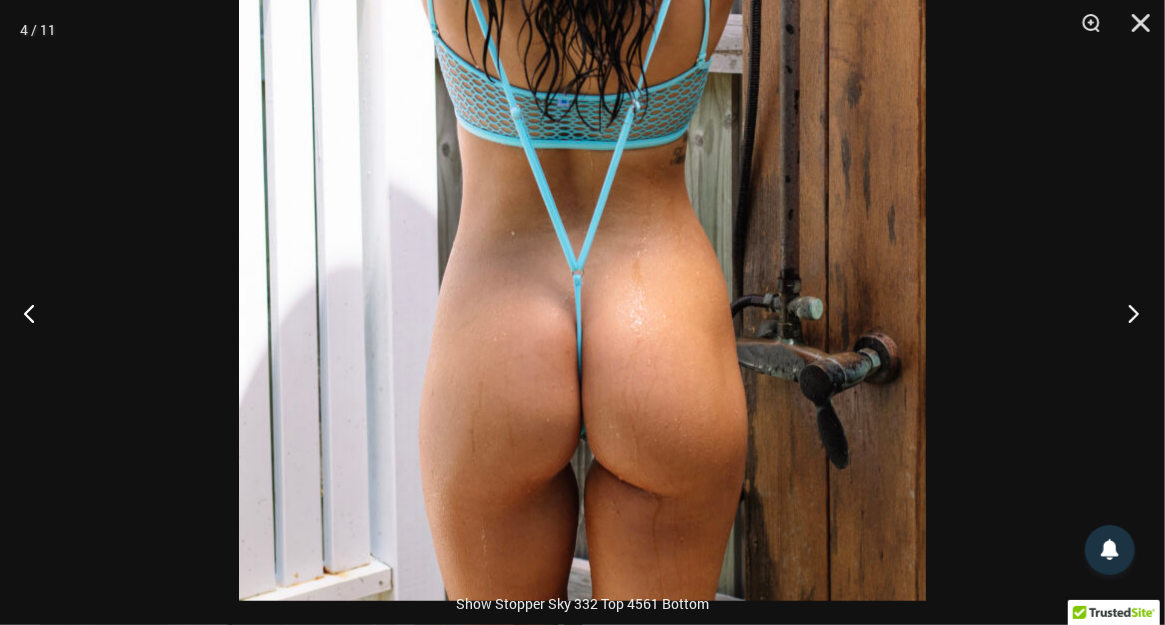 click at bounding box center (1127, 313) 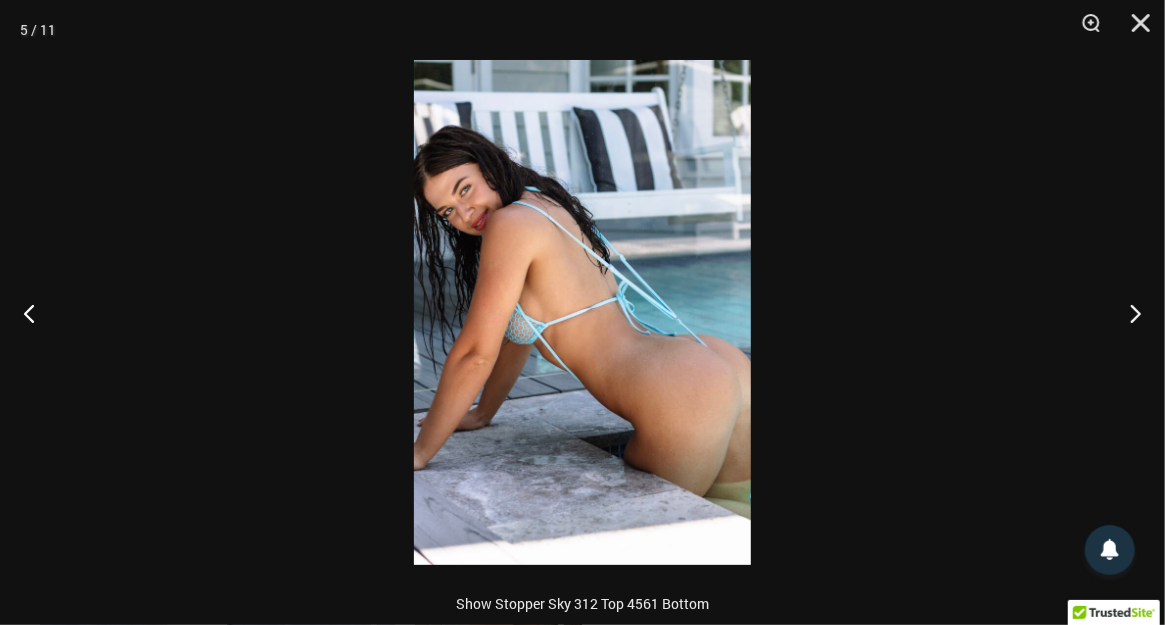 click at bounding box center (582, 312) 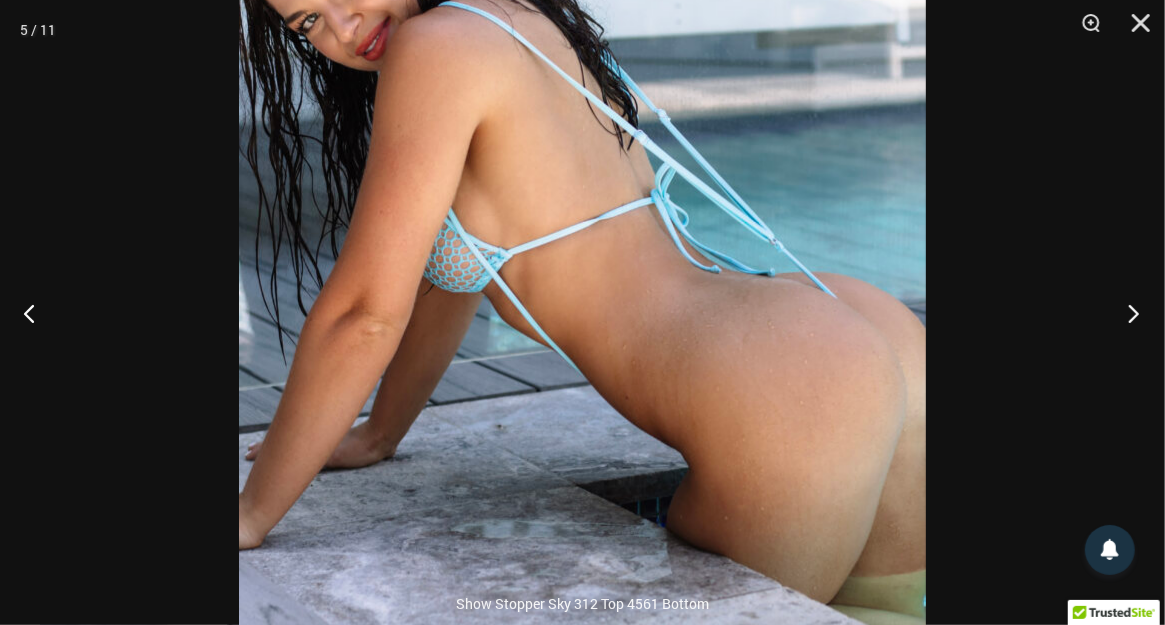 click at bounding box center [1127, 313] 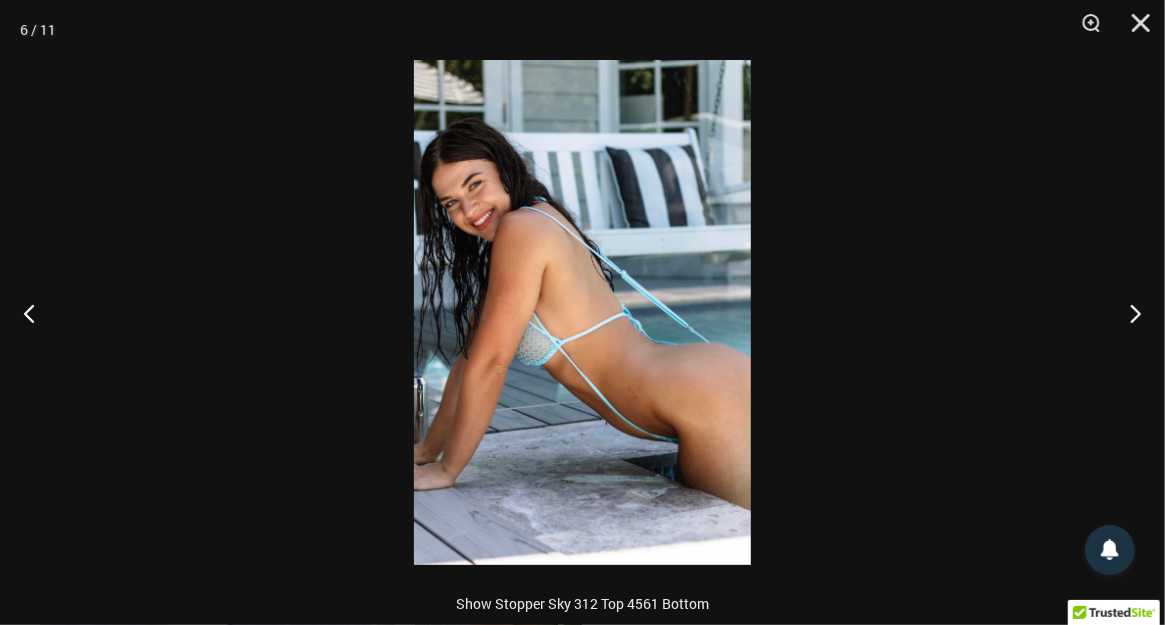 click at bounding box center (582, 312) 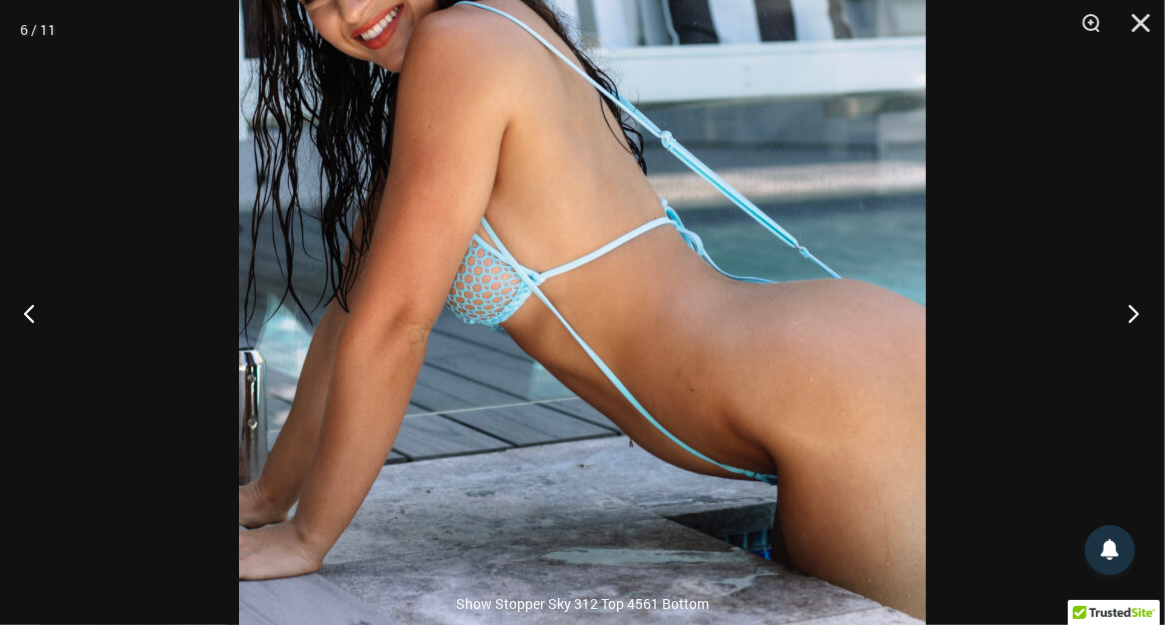 click at bounding box center (1127, 313) 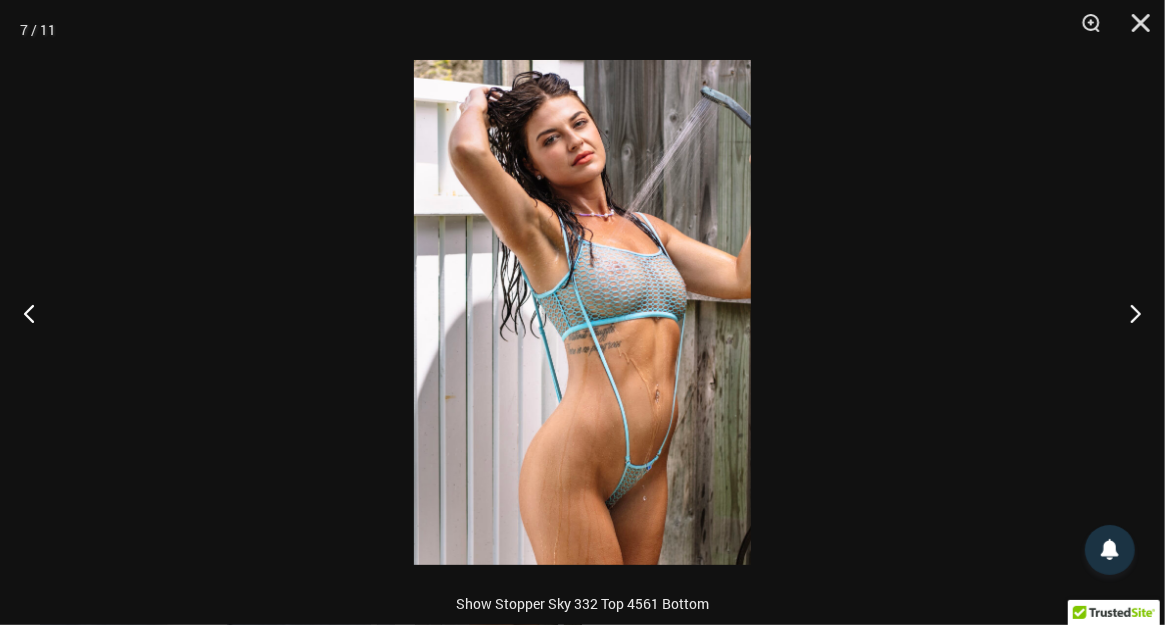 click at bounding box center (582, 312) 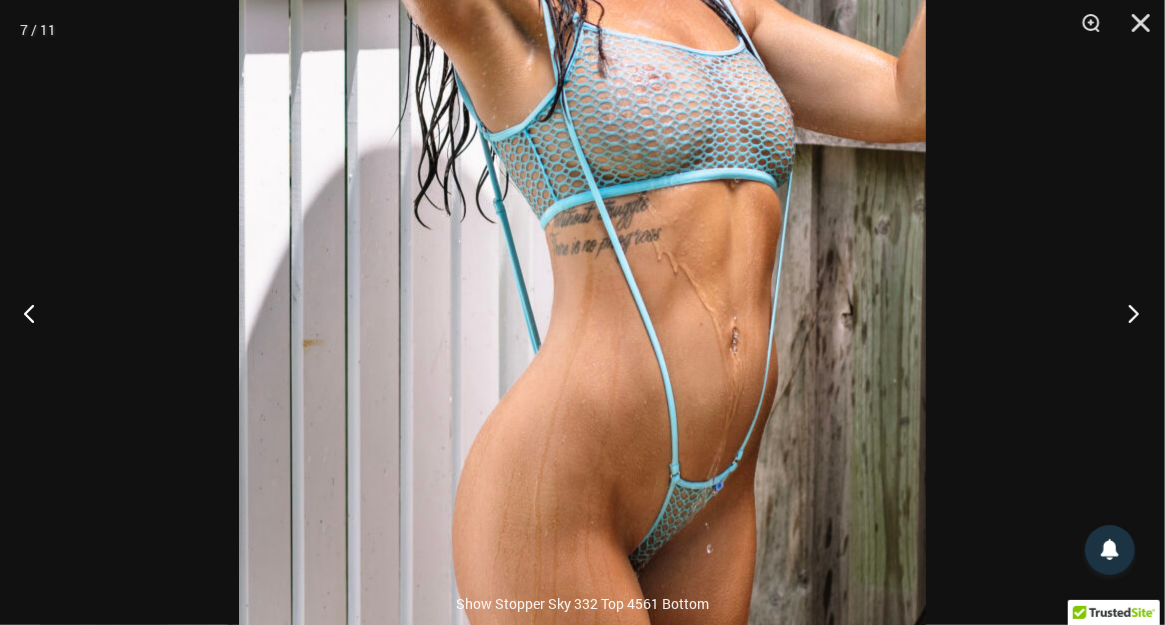 click at bounding box center (1127, 313) 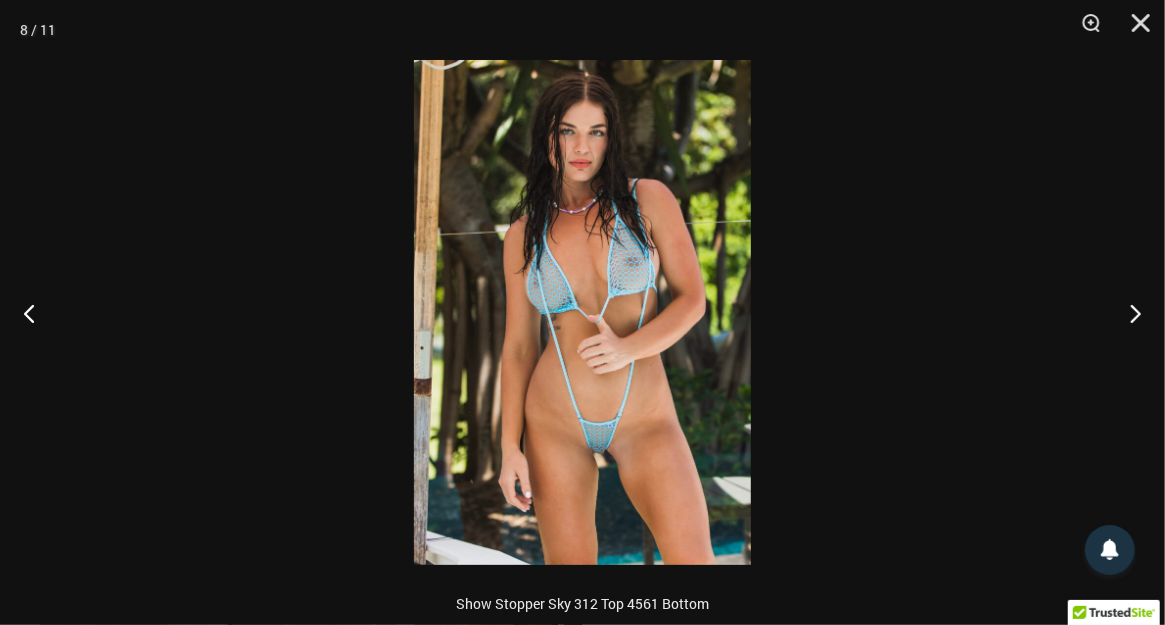 click at bounding box center (582, 312) 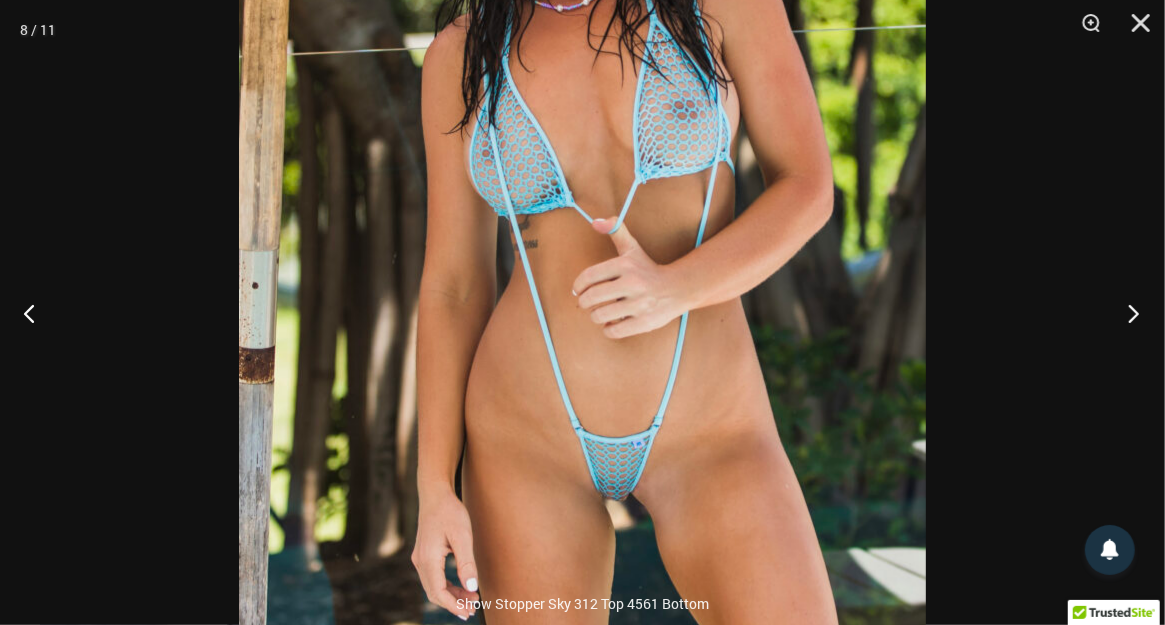 click at bounding box center (1127, 313) 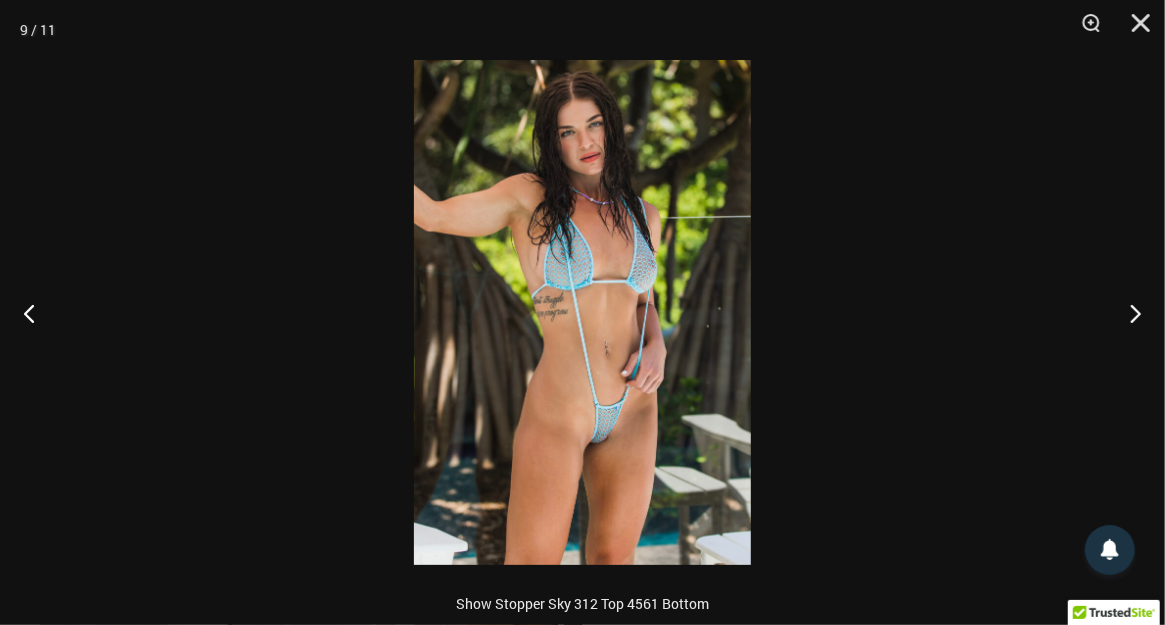 click at bounding box center (582, 312) 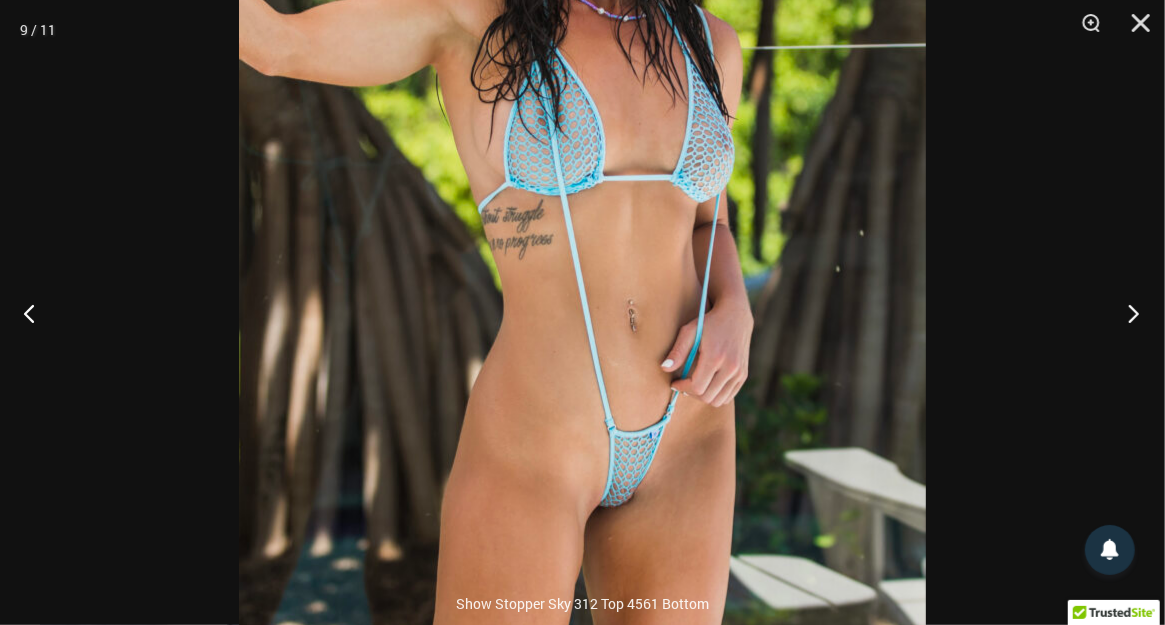click at bounding box center (1127, 313) 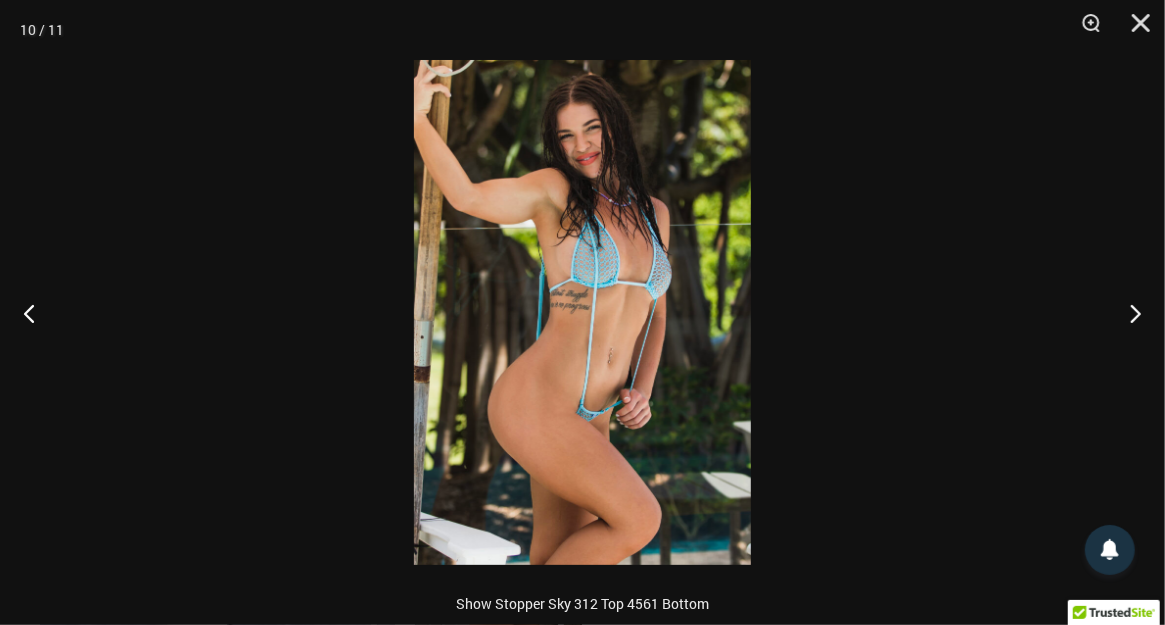 click at bounding box center (582, 312) 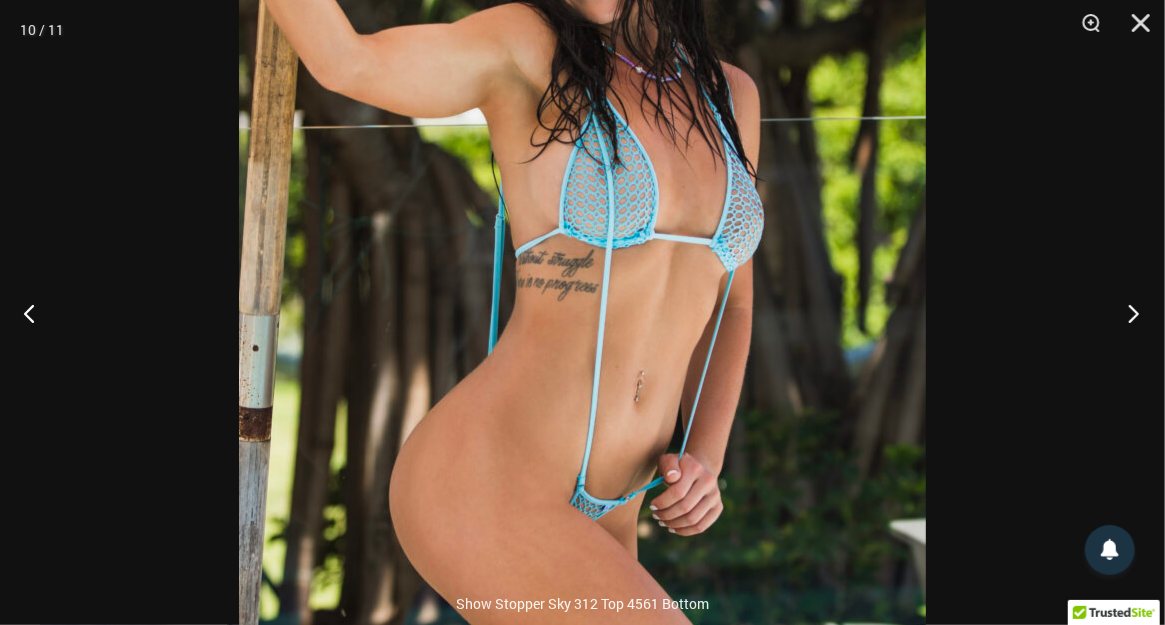 click at bounding box center [1127, 313] 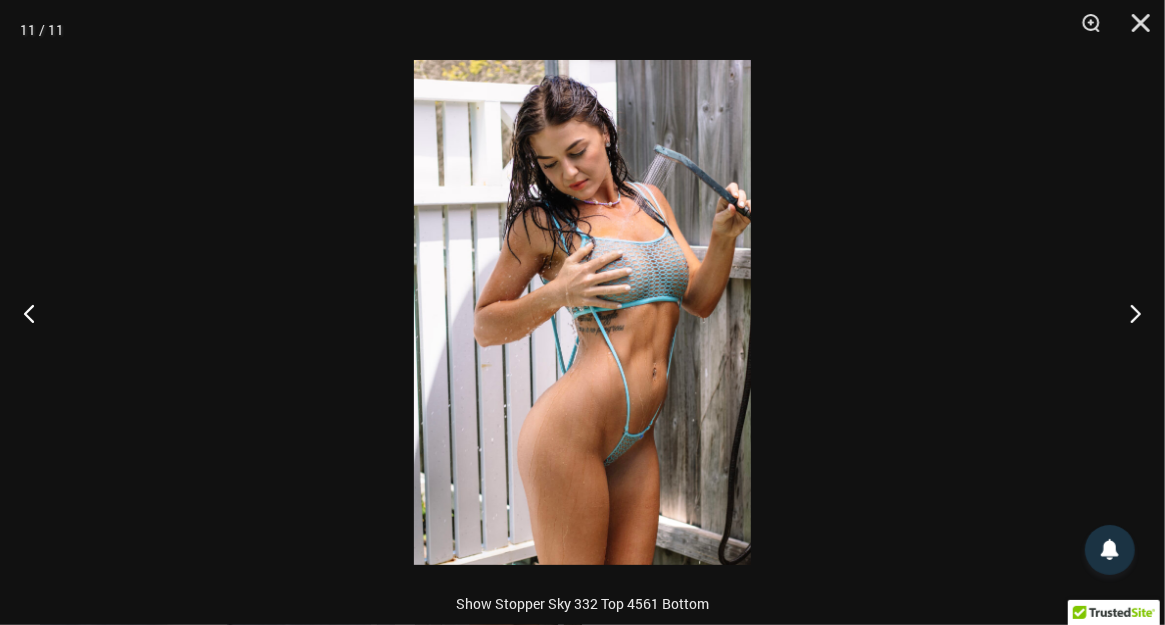 click at bounding box center (582, 312) 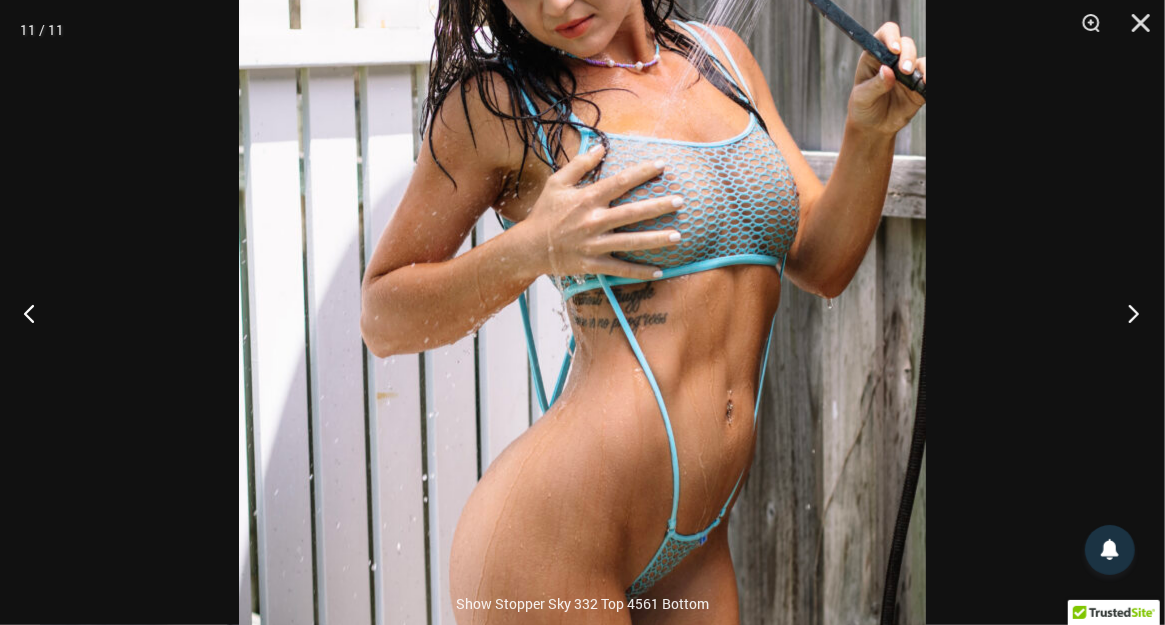 click at bounding box center (1127, 313) 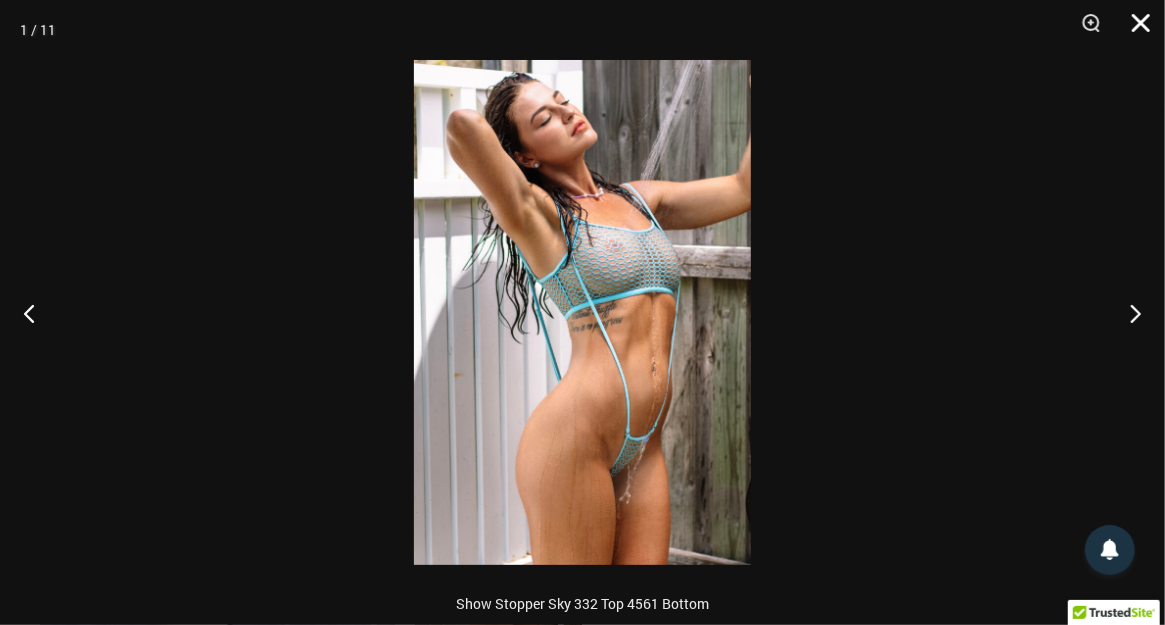 click at bounding box center [1134, 30] 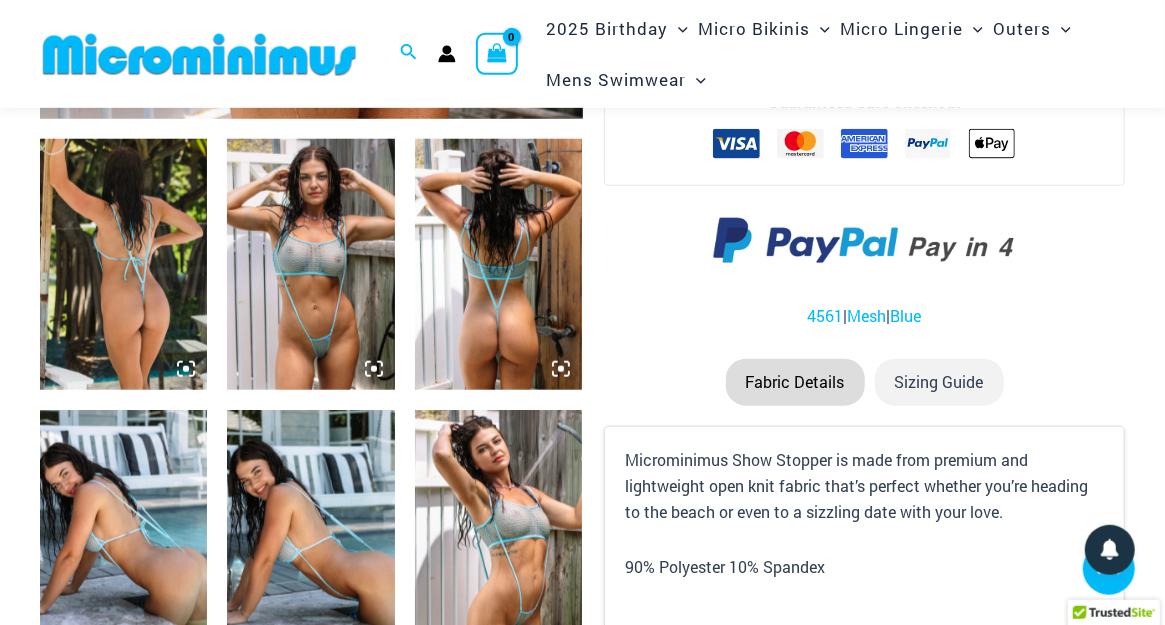scroll, scrollTop: 808, scrollLeft: 0, axis: vertical 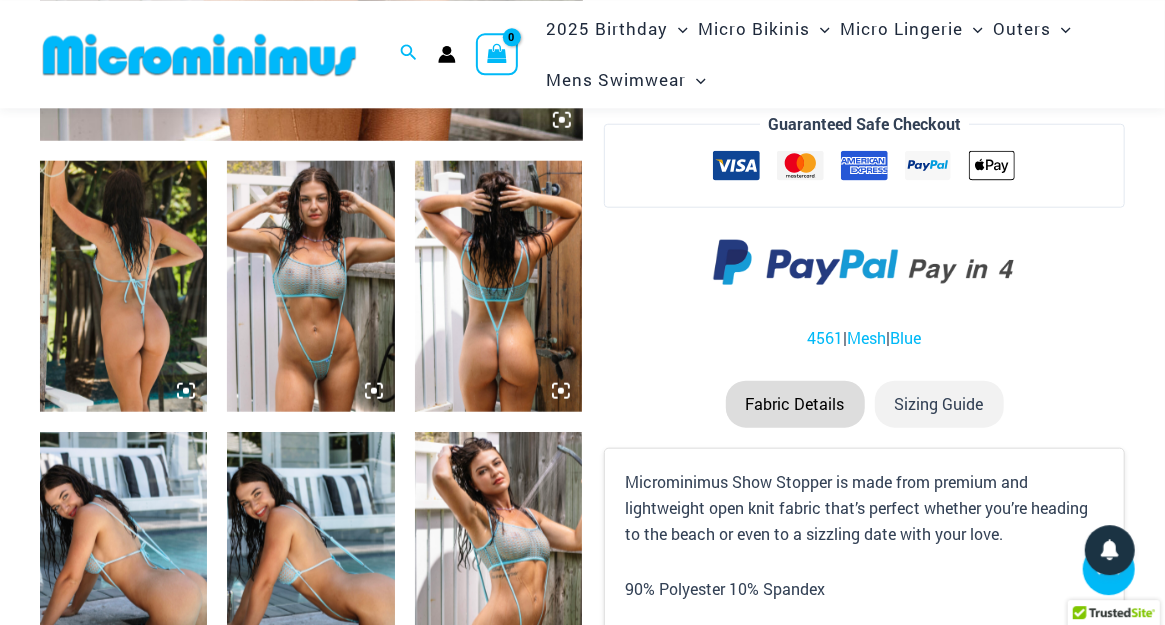 click at bounding box center (123, 285) 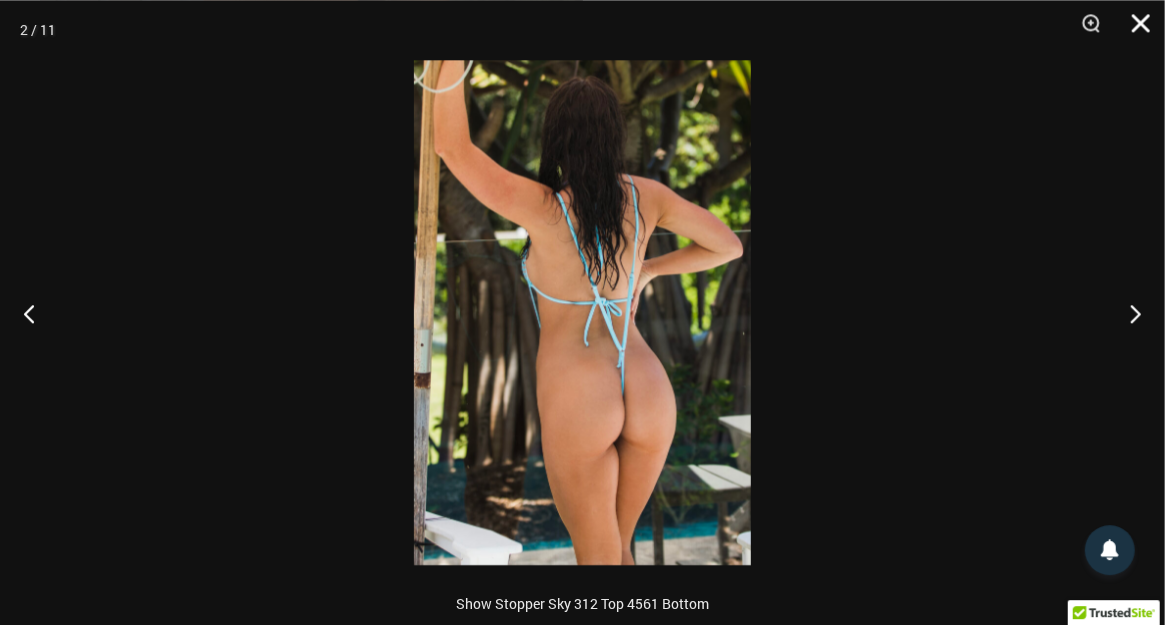 click at bounding box center (1134, 30) 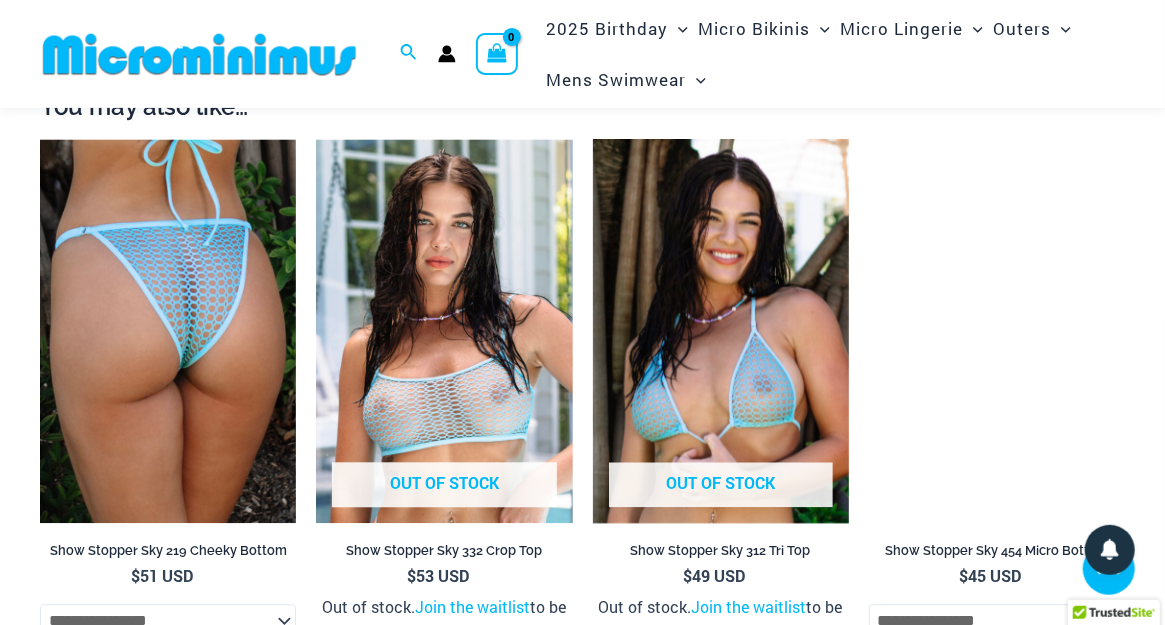 scroll, scrollTop: 1978, scrollLeft: 0, axis: vertical 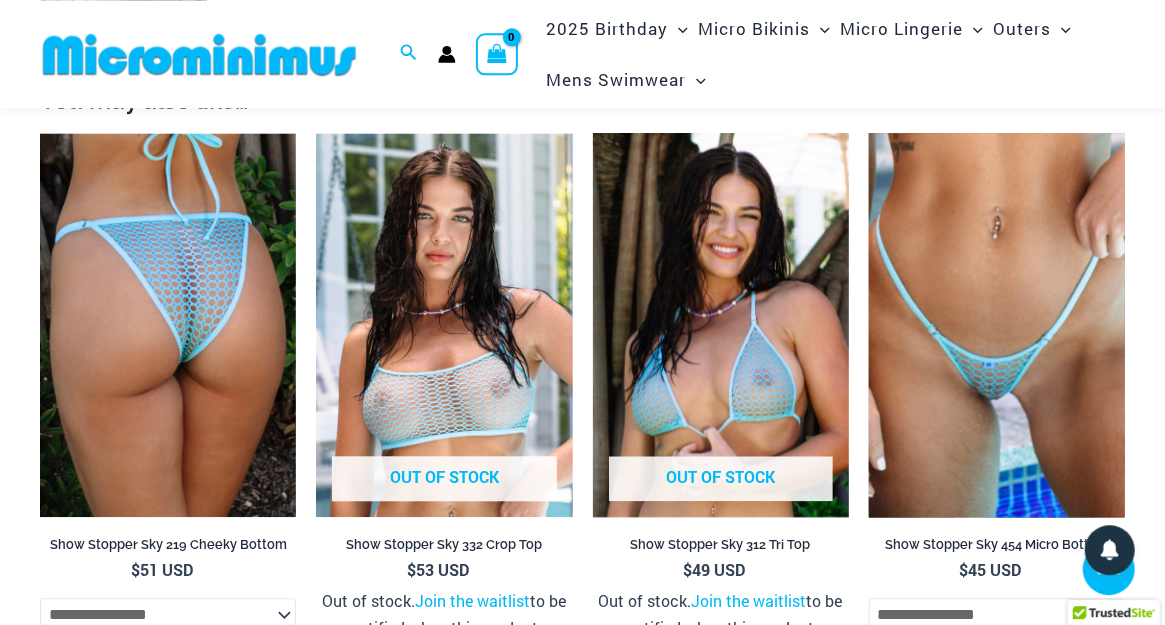 click at bounding box center (997, 325) 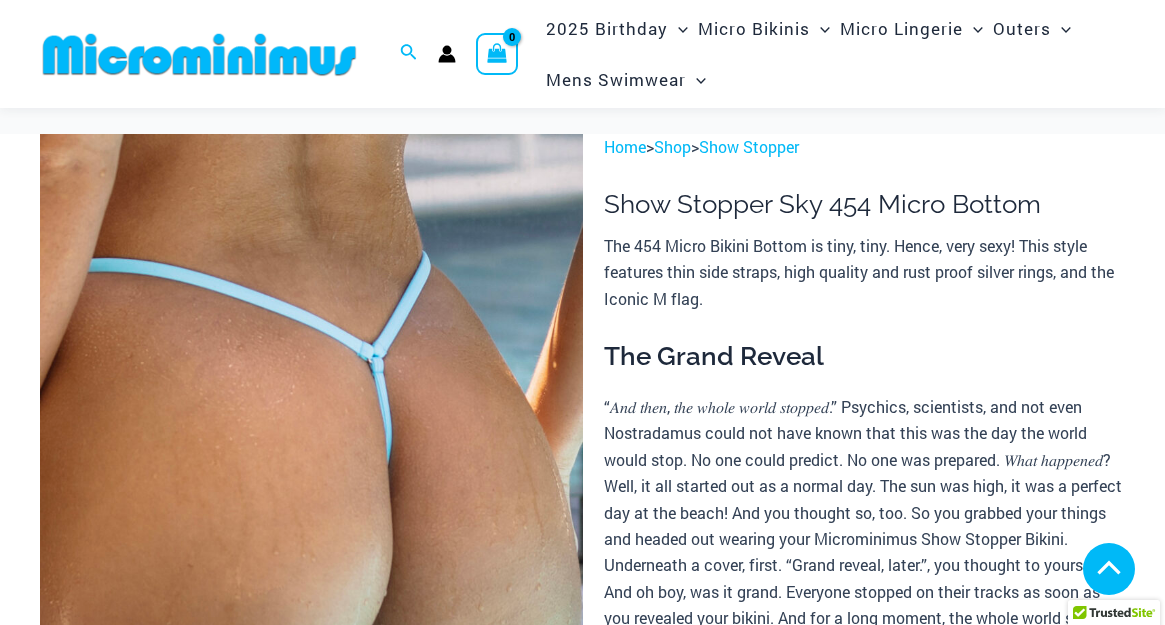 scroll, scrollTop: 1204, scrollLeft: 0, axis: vertical 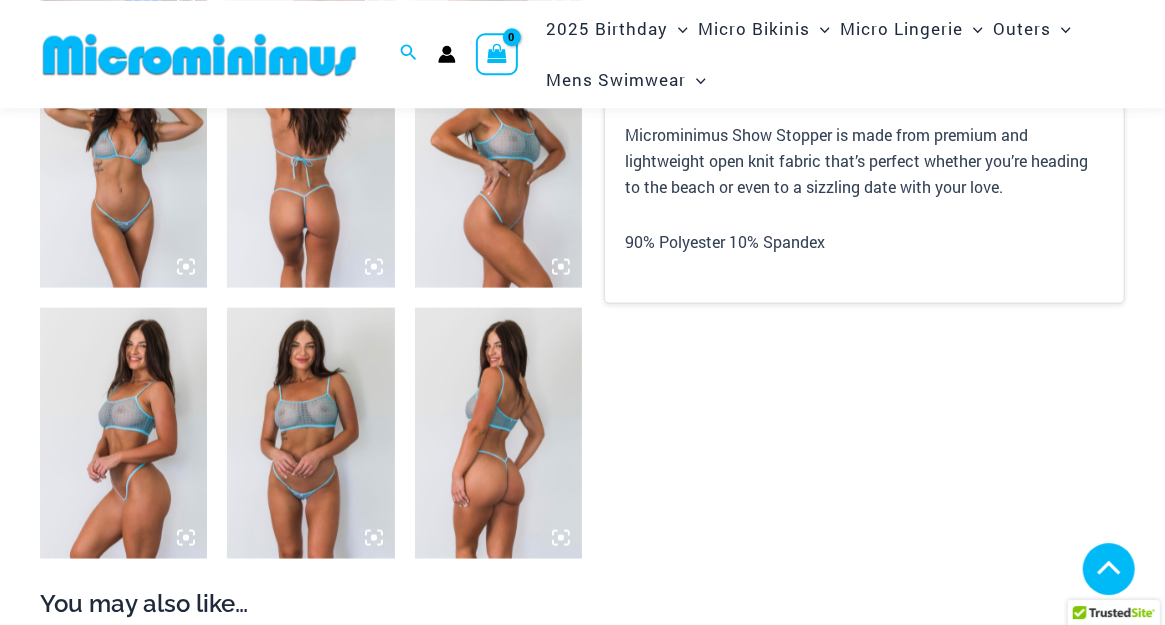 click at bounding box center (123, 432) 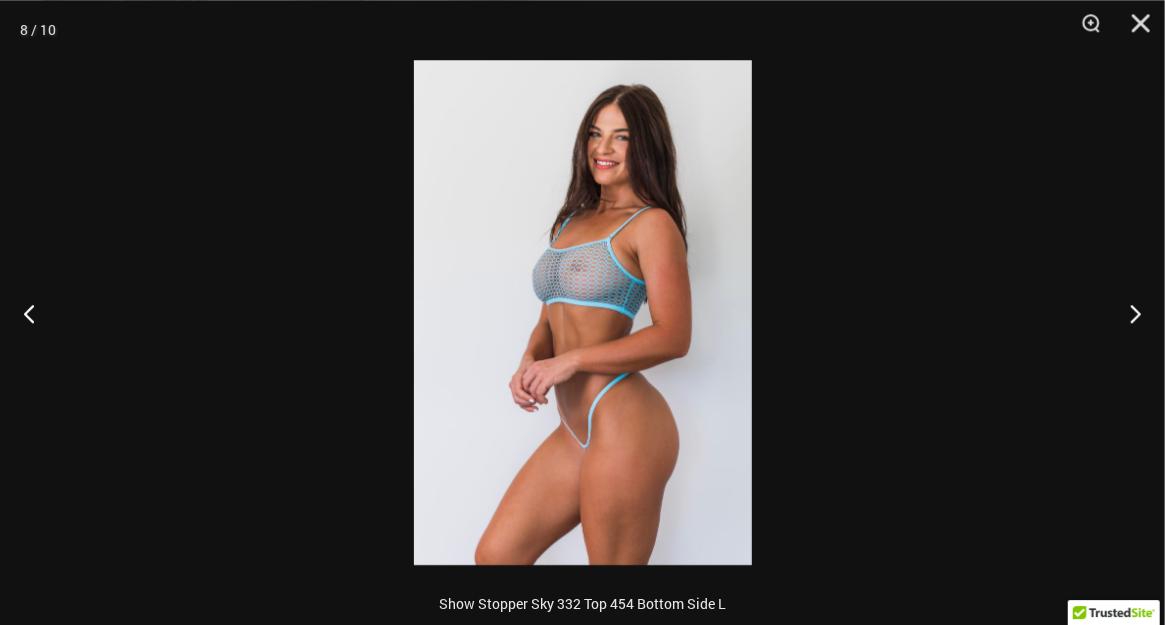 click at bounding box center (583, 312) 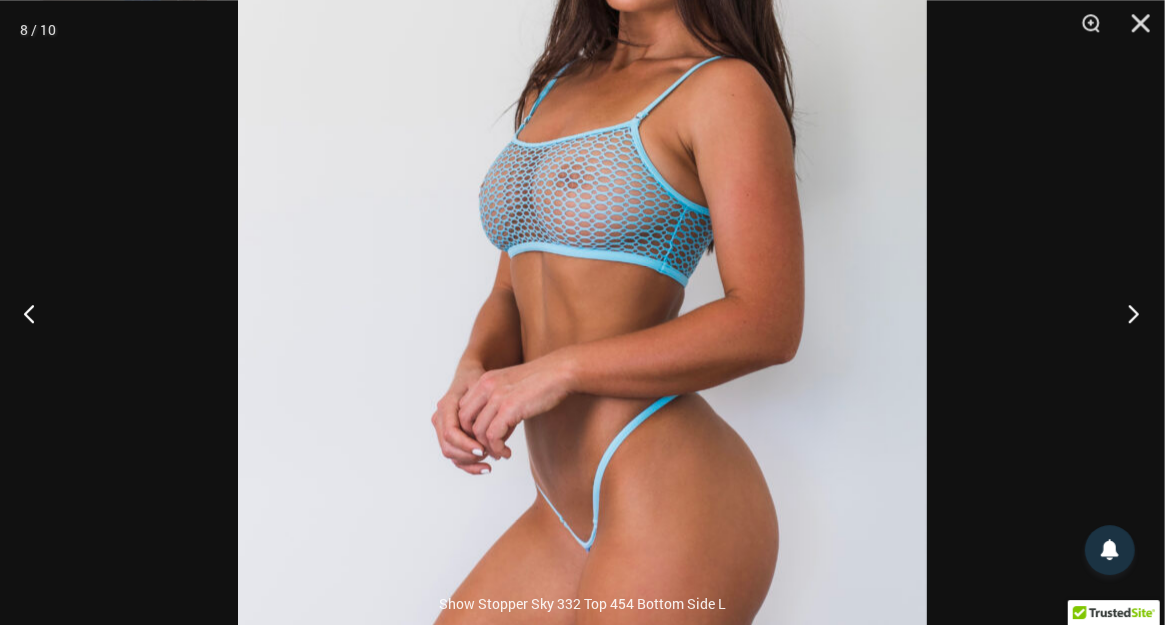 click at bounding box center [1127, 313] 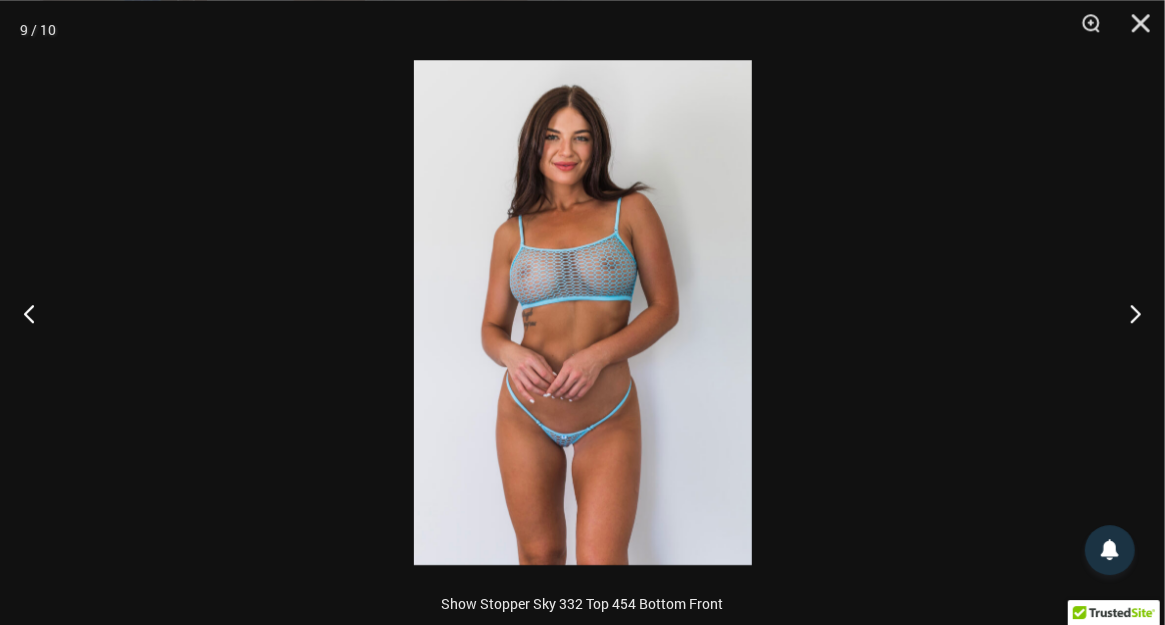 click at bounding box center [583, 312] 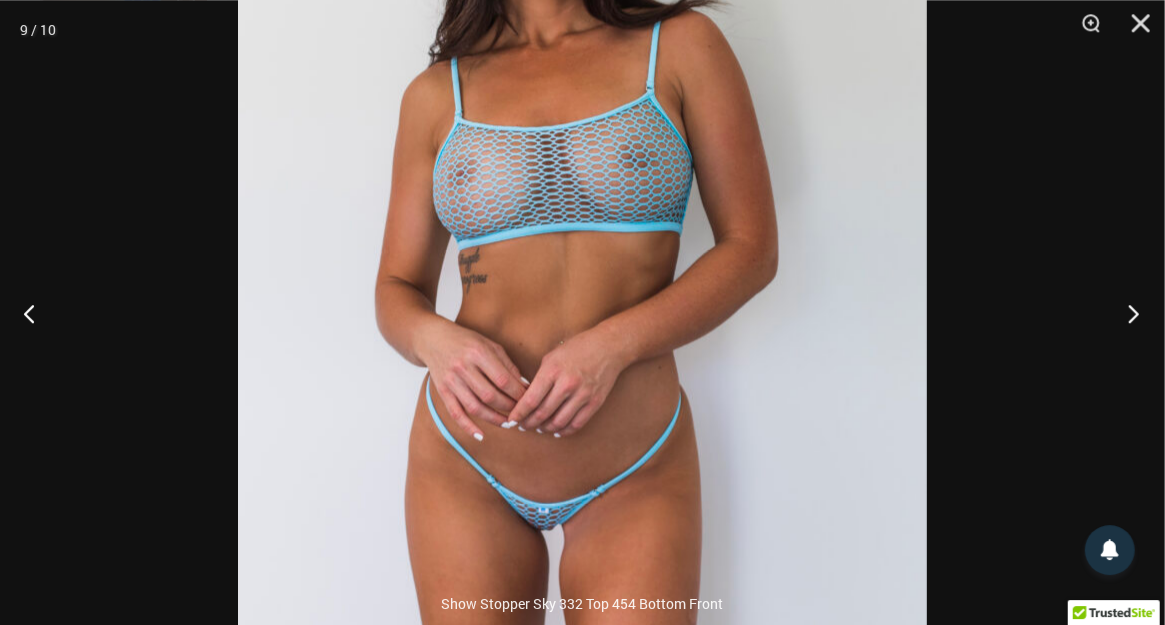 click at bounding box center [1127, 313] 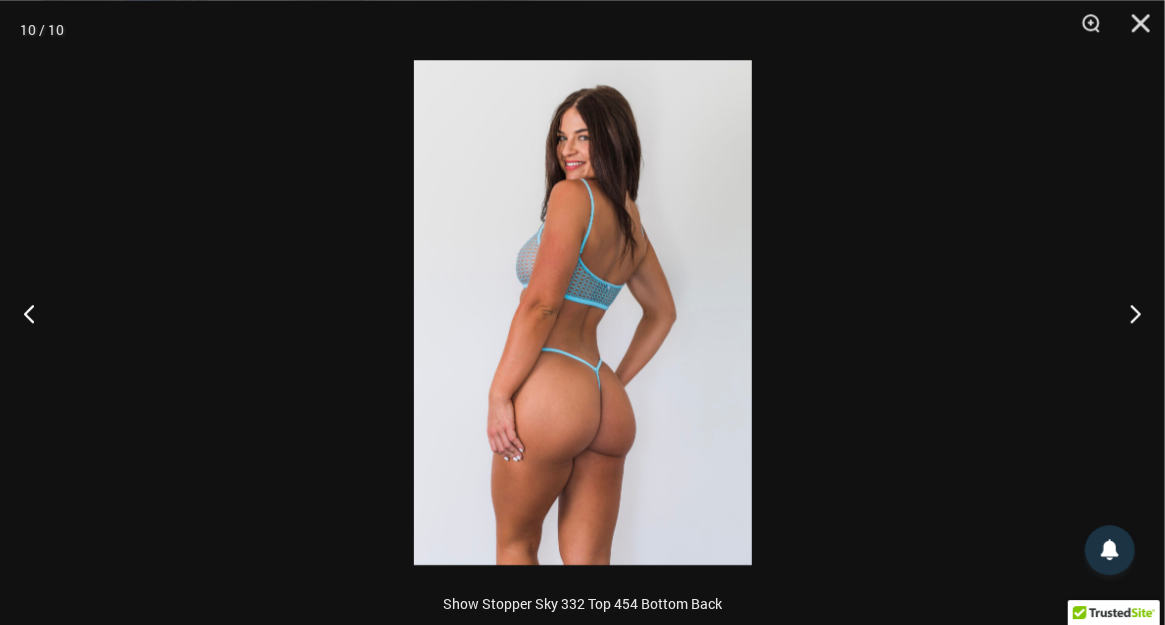 click at bounding box center (583, 312) 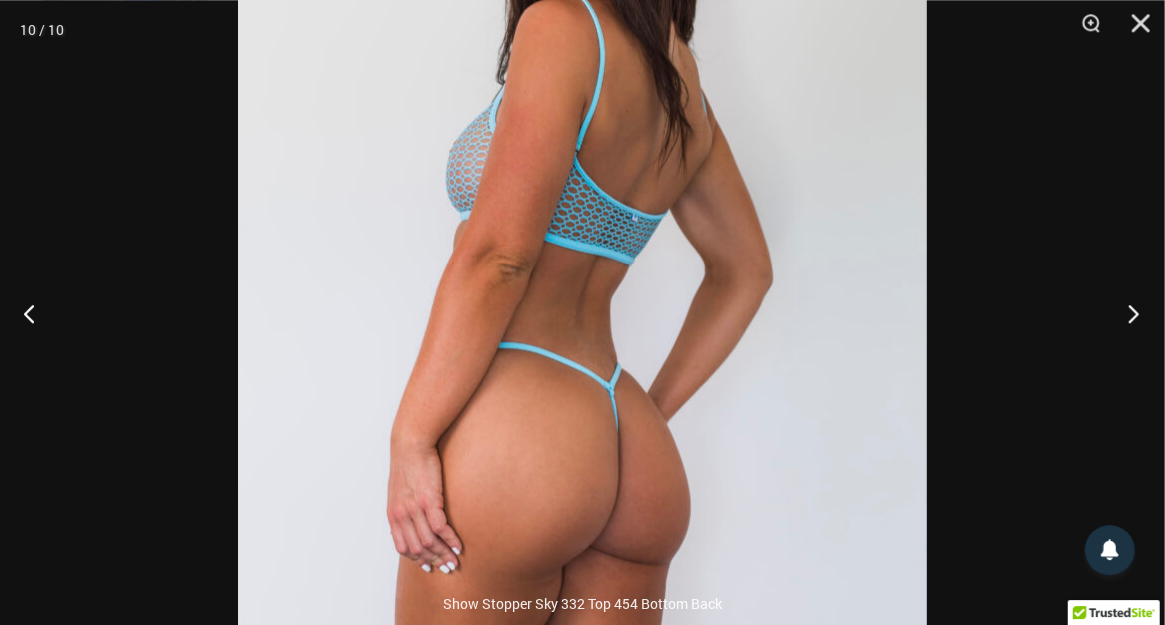 click at bounding box center [1127, 313] 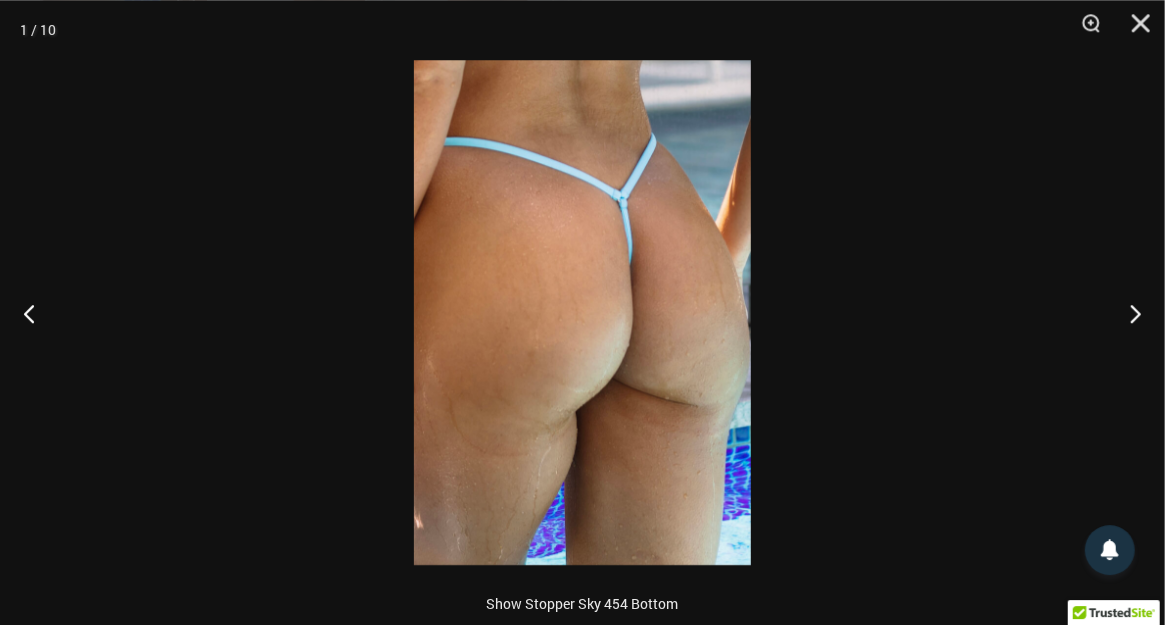 click at bounding box center (582, 312) 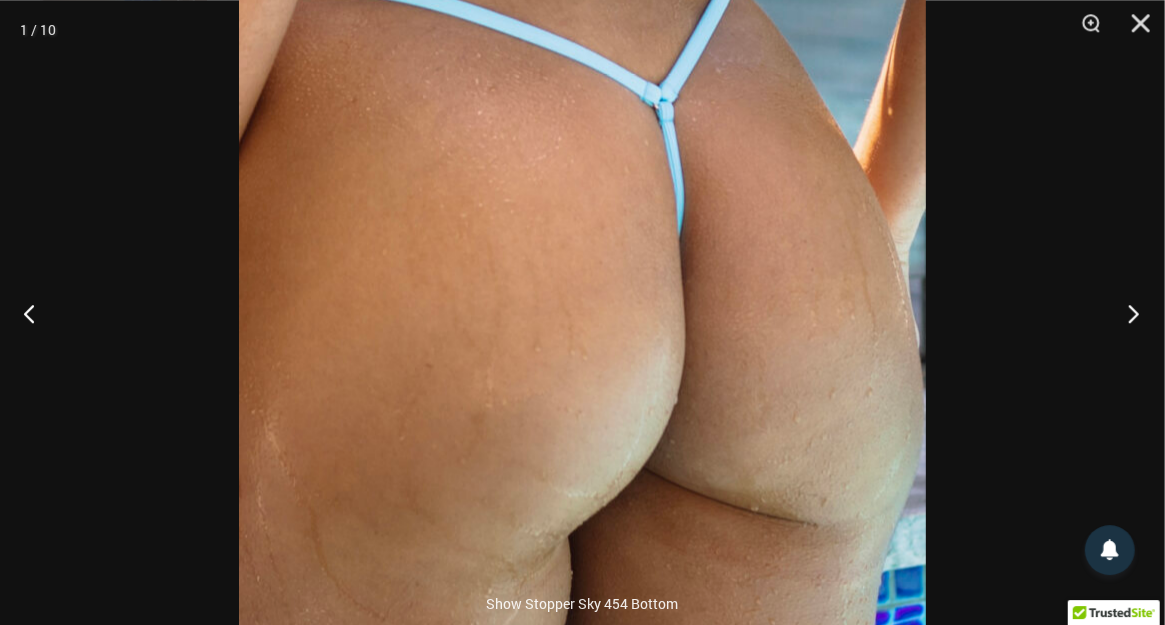 click at bounding box center [1127, 313] 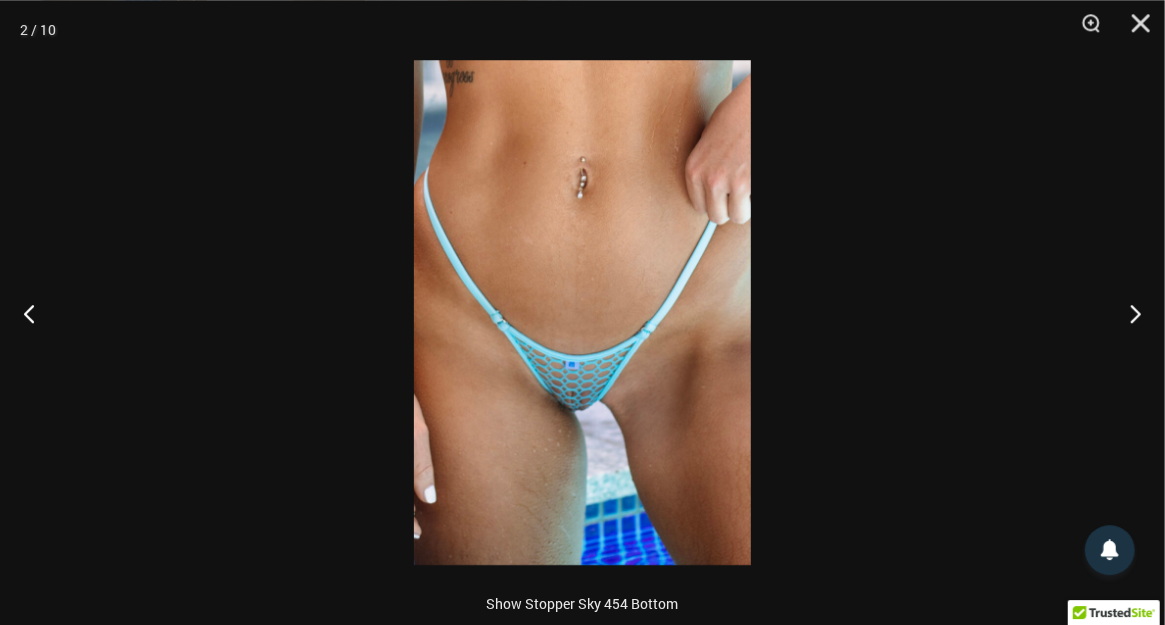 click at bounding box center [582, 312] 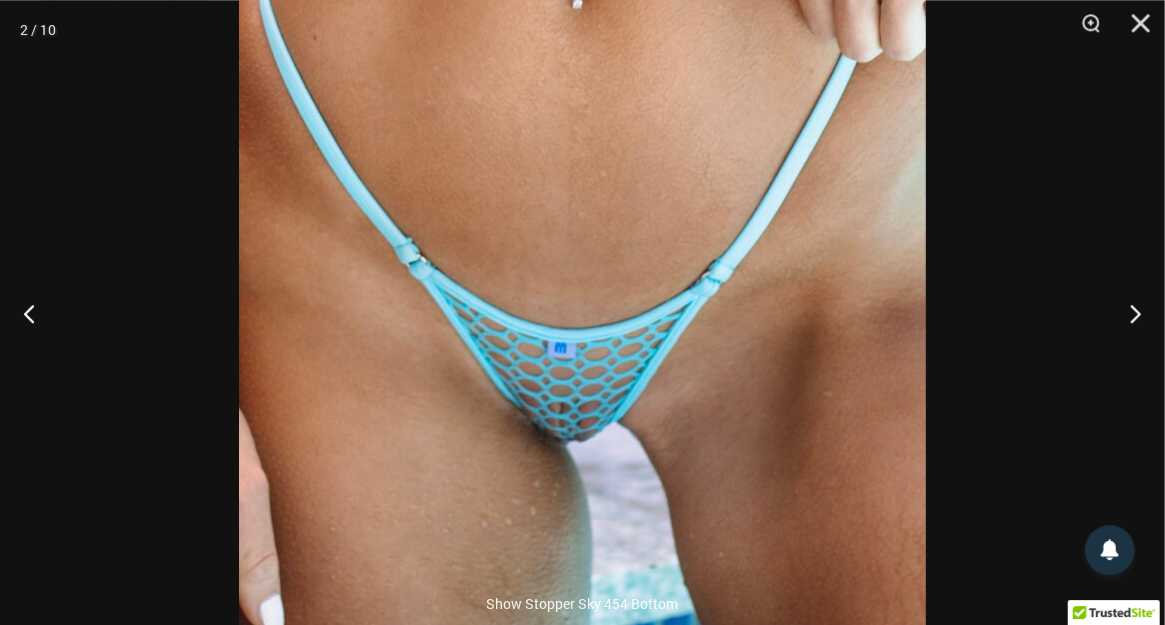 click at bounding box center (582, 242) 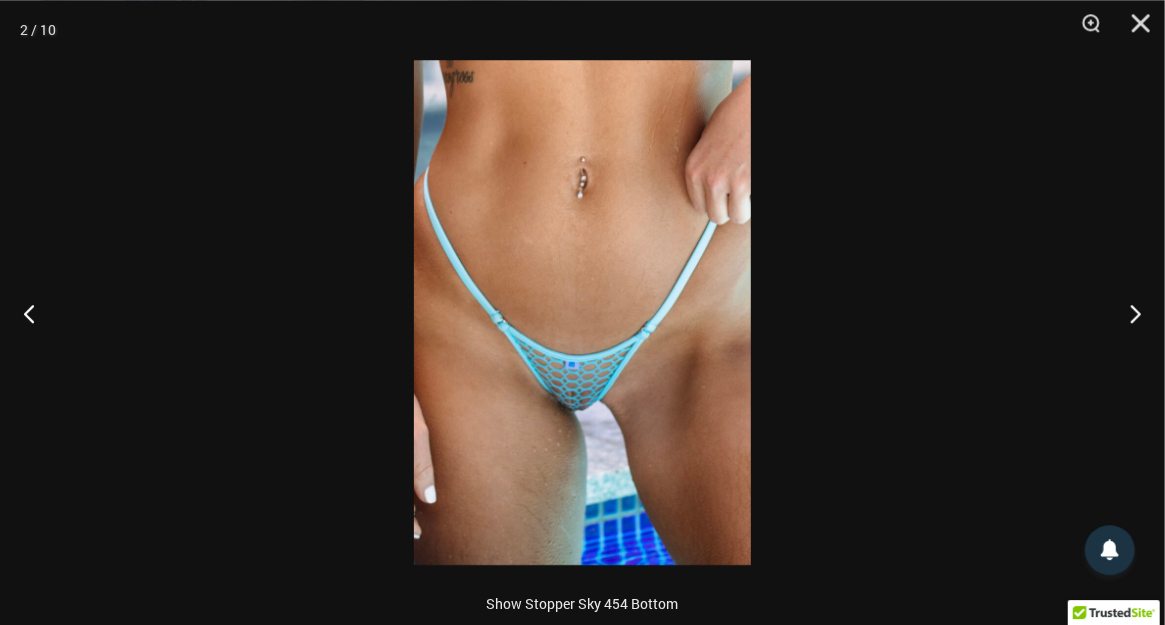 click at bounding box center [582, 312] 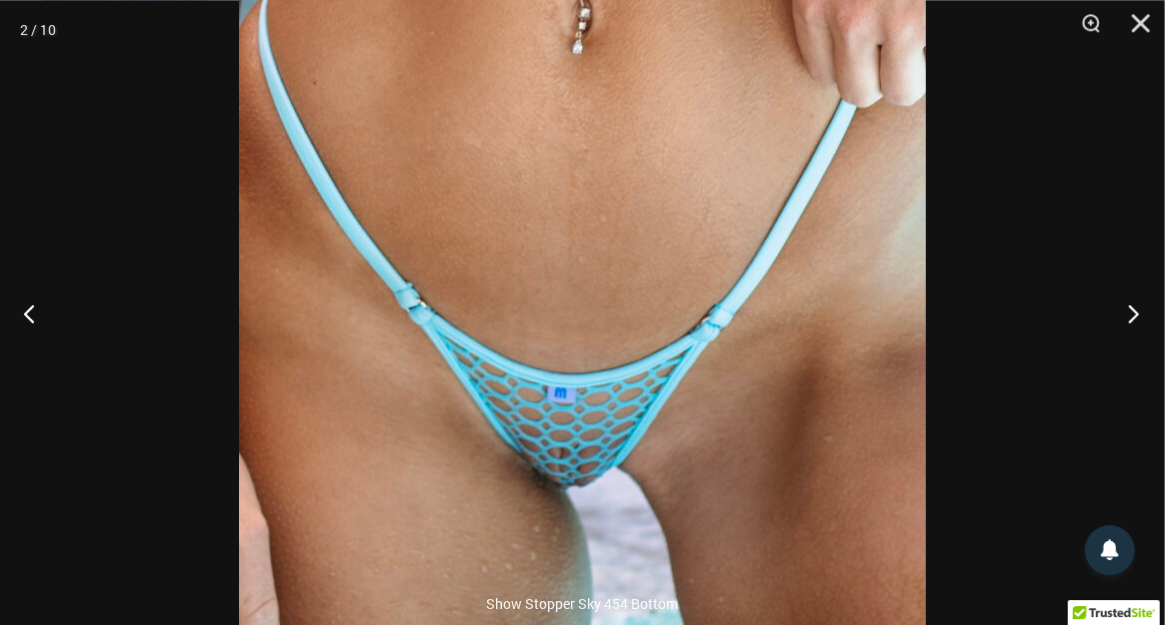click at bounding box center (1127, 313) 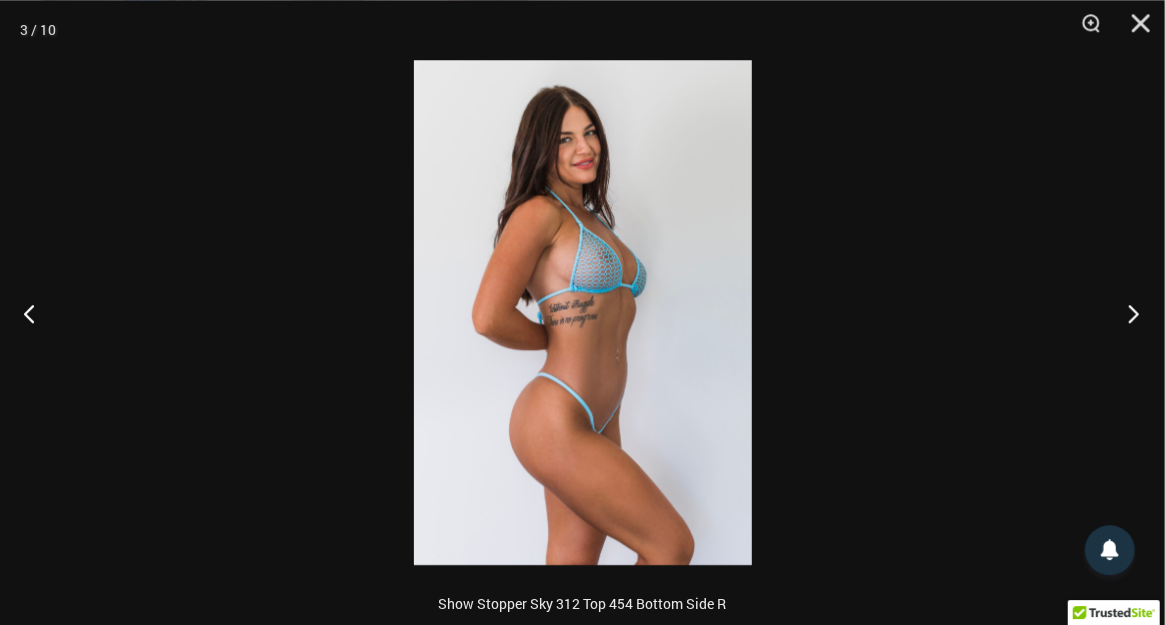 click at bounding box center (1127, 313) 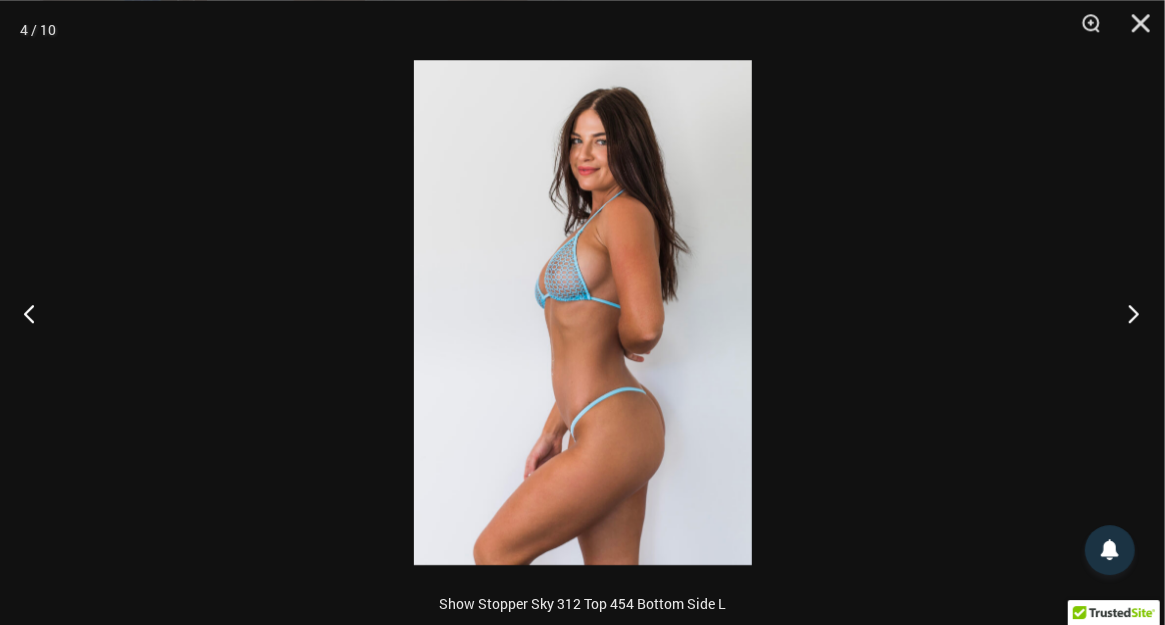 click at bounding box center [1127, 313] 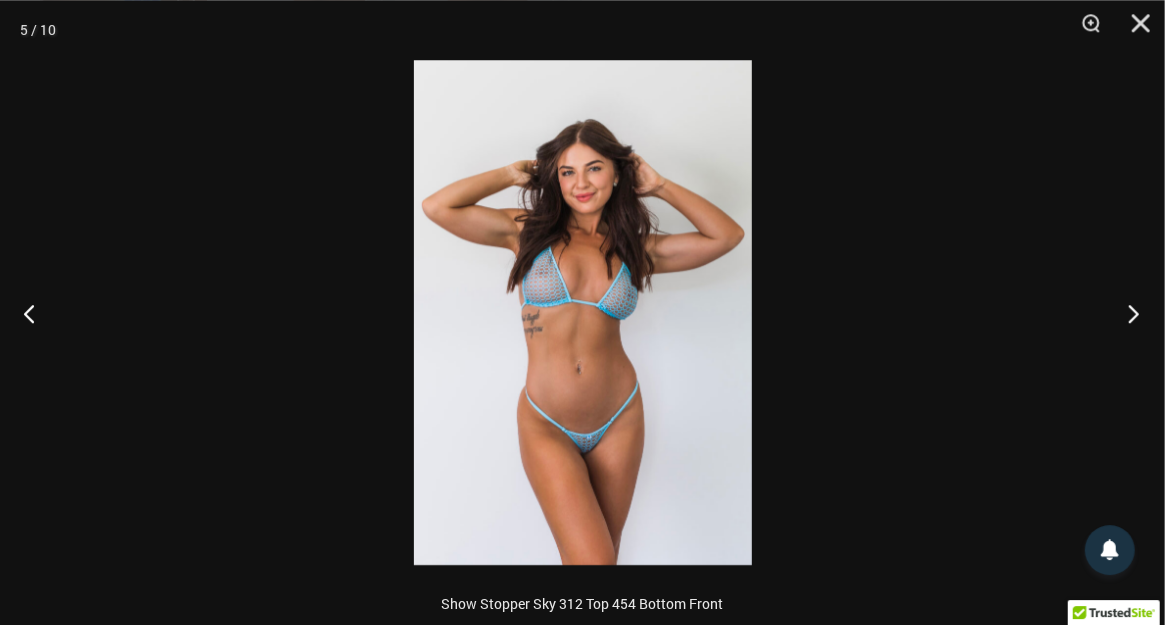 click at bounding box center [1127, 313] 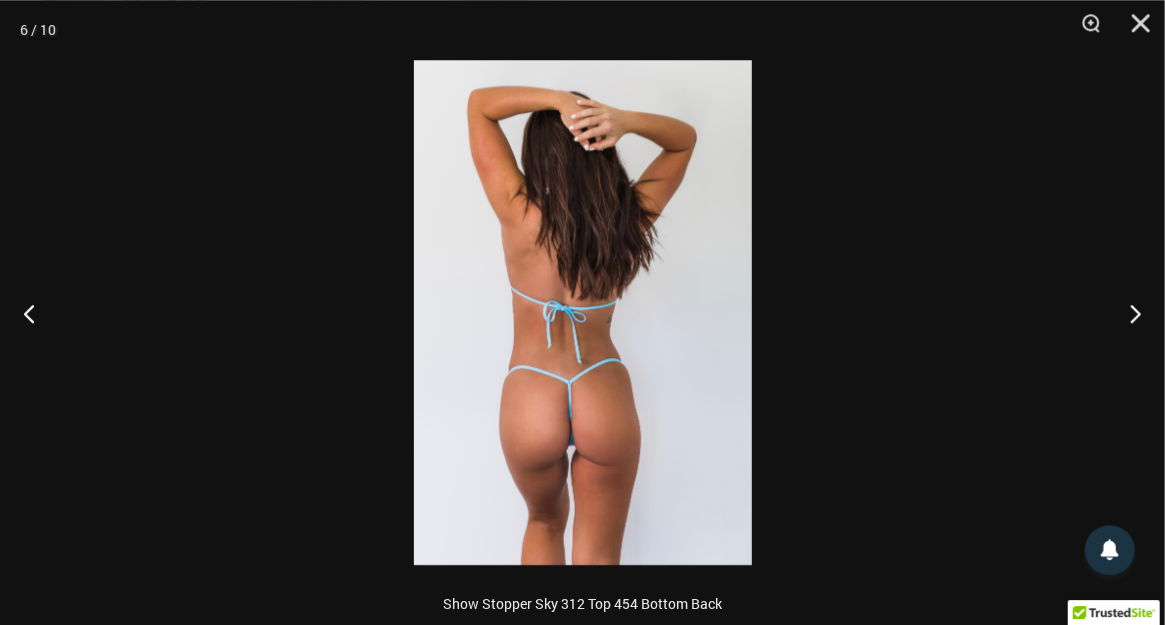 click at bounding box center (583, 312) 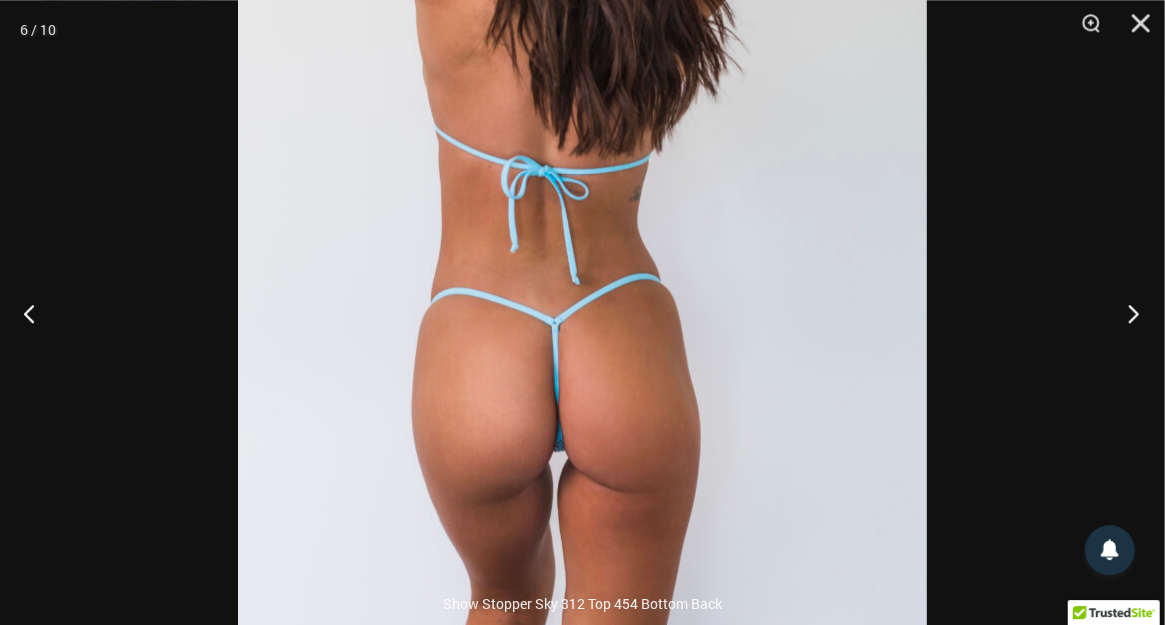 click at bounding box center (1127, 313) 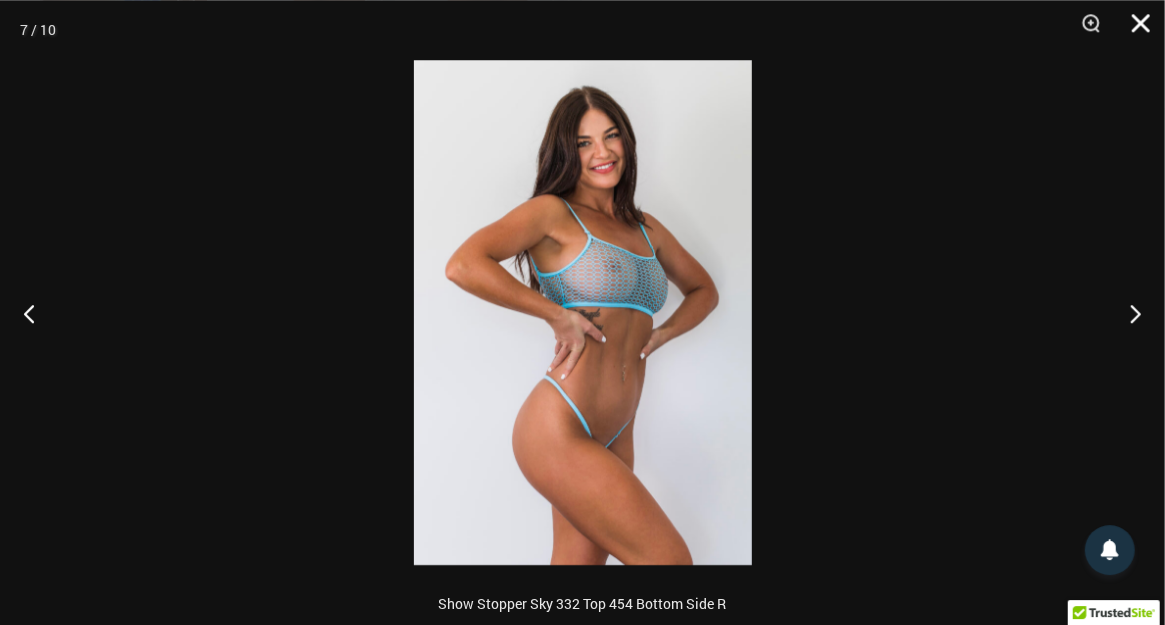 click at bounding box center (1134, 30) 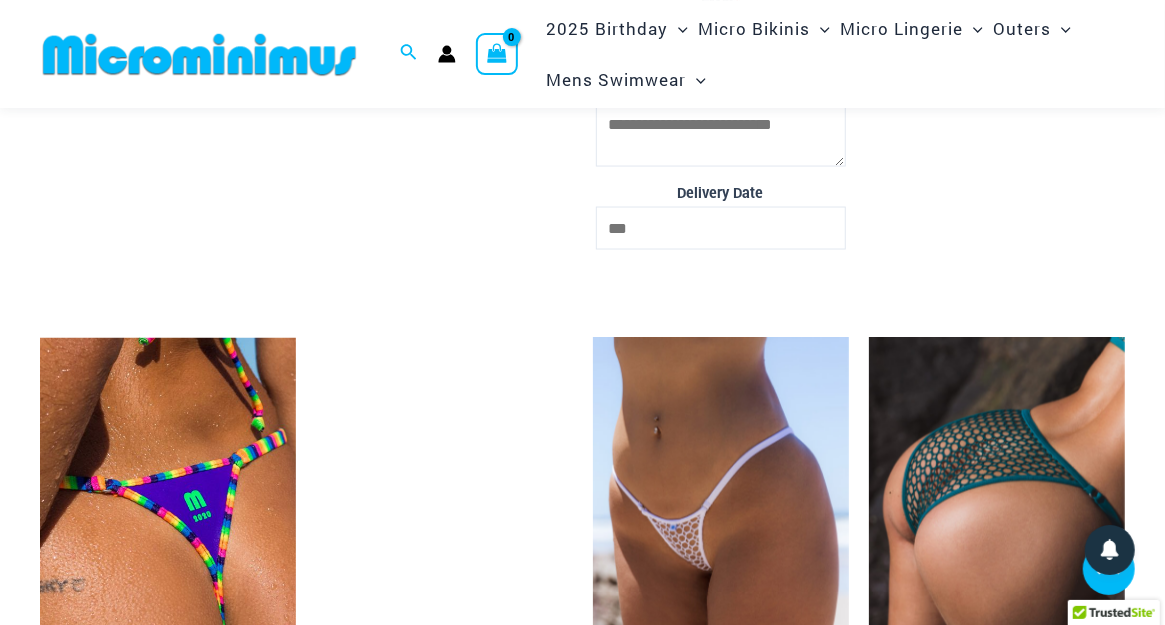 scroll, scrollTop: 4917, scrollLeft: 0, axis: vertical 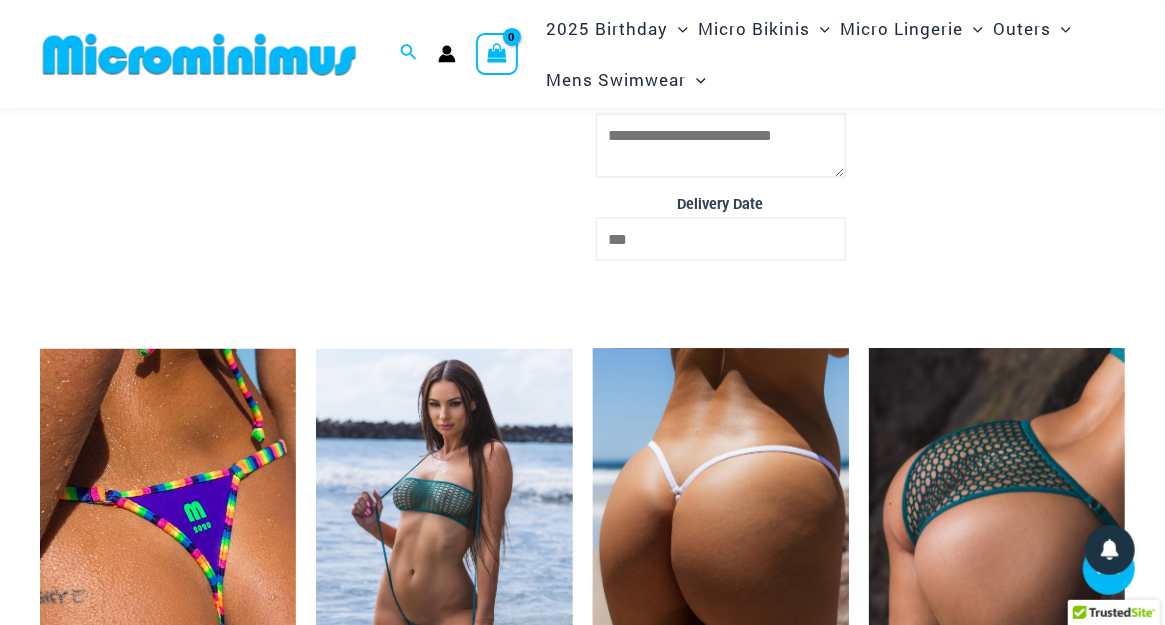 click at bounding box center [721, 541] 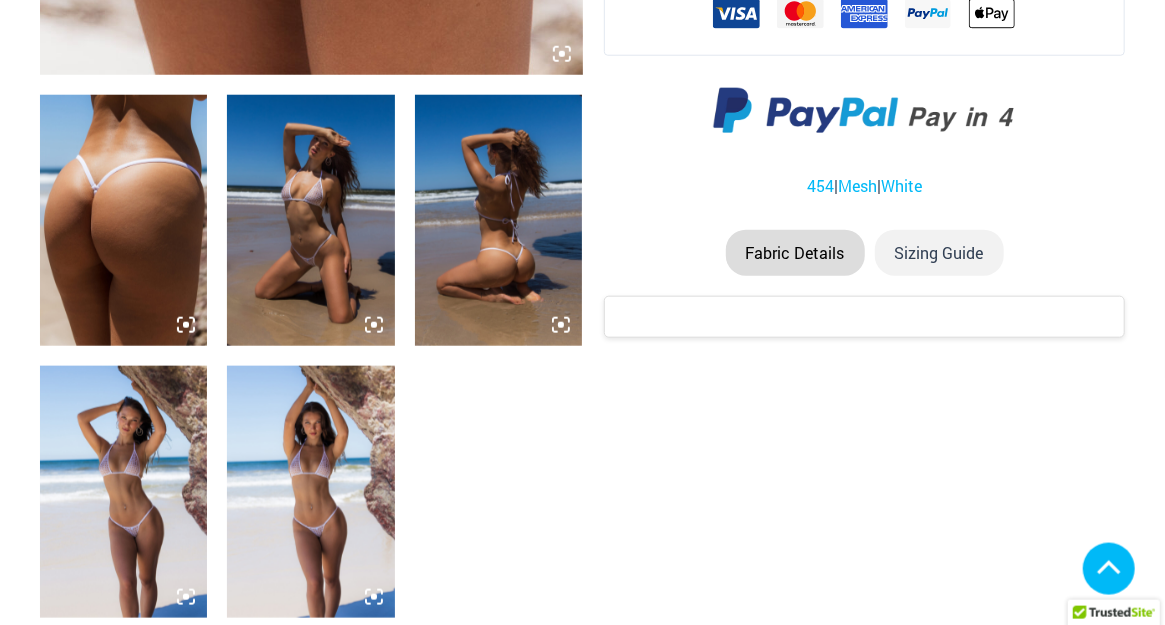 scroll, scrollTop: 947, scrollLeft: 0, axis: vertical 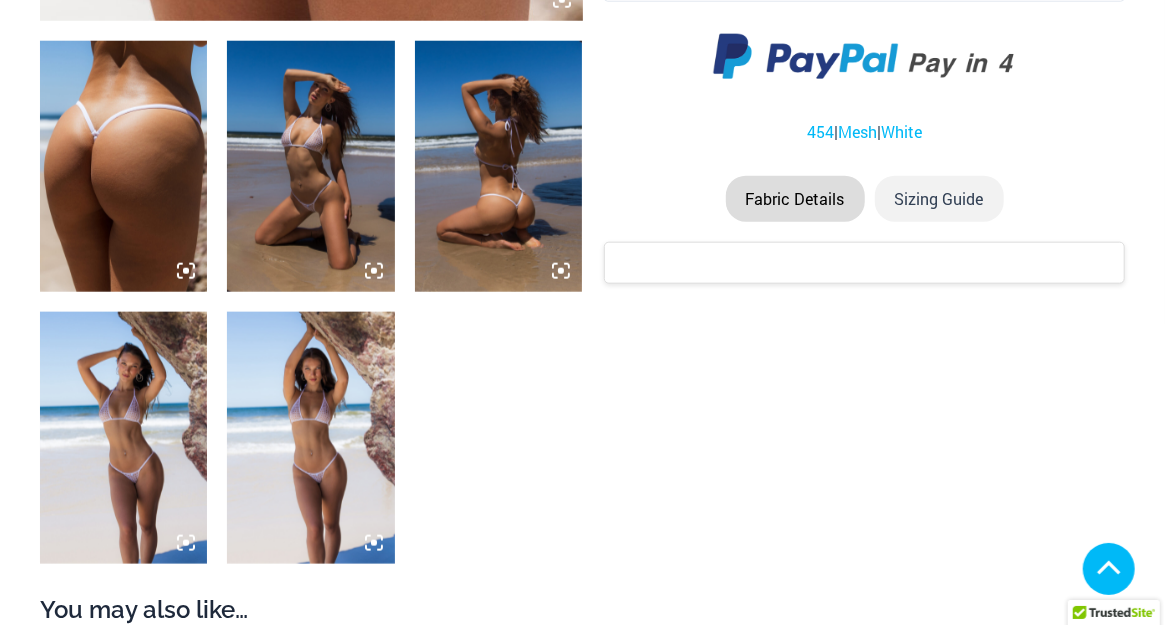 click at bounding box center (123, 437) 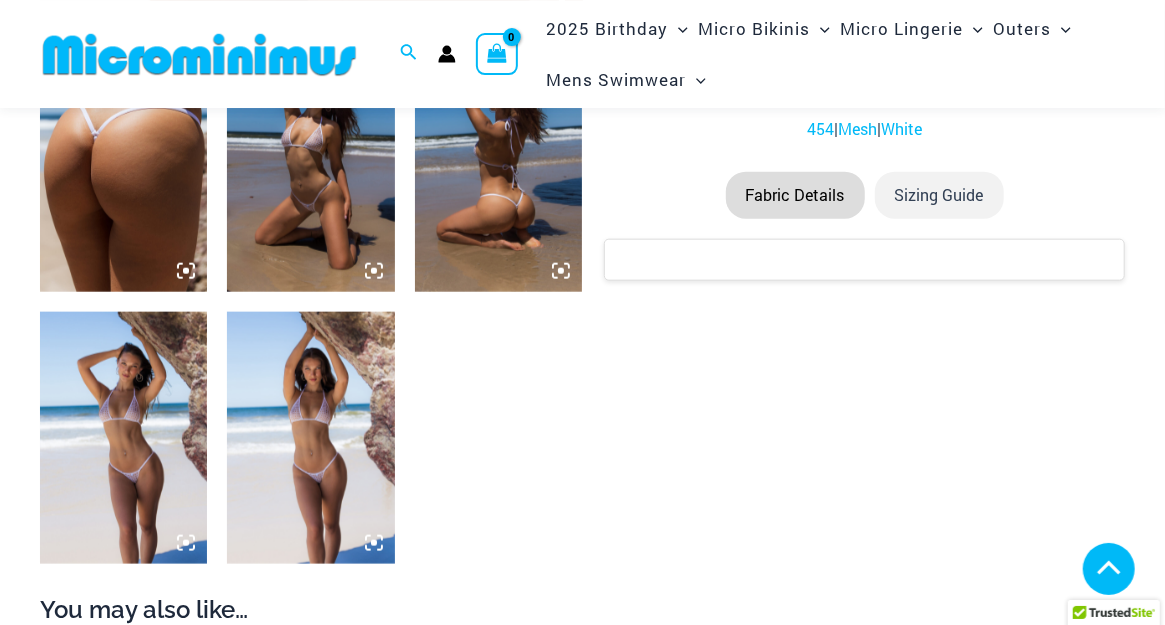scroll, scrollTop: 927, scrollLeft: 0, axis: vertical 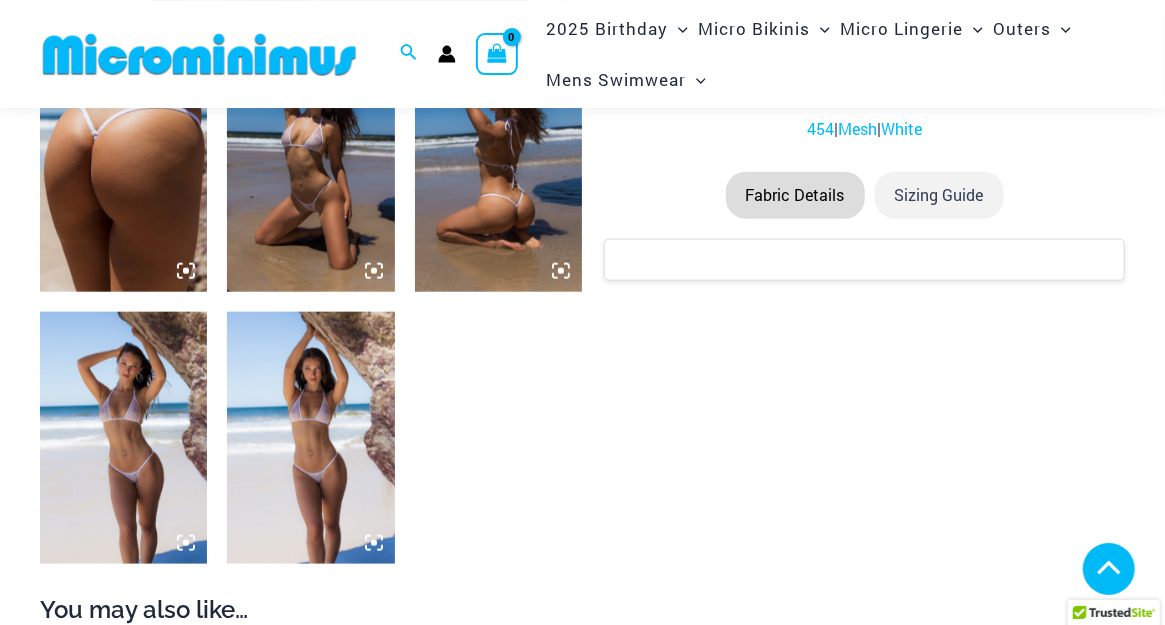 click at bounding box center (310, 437) 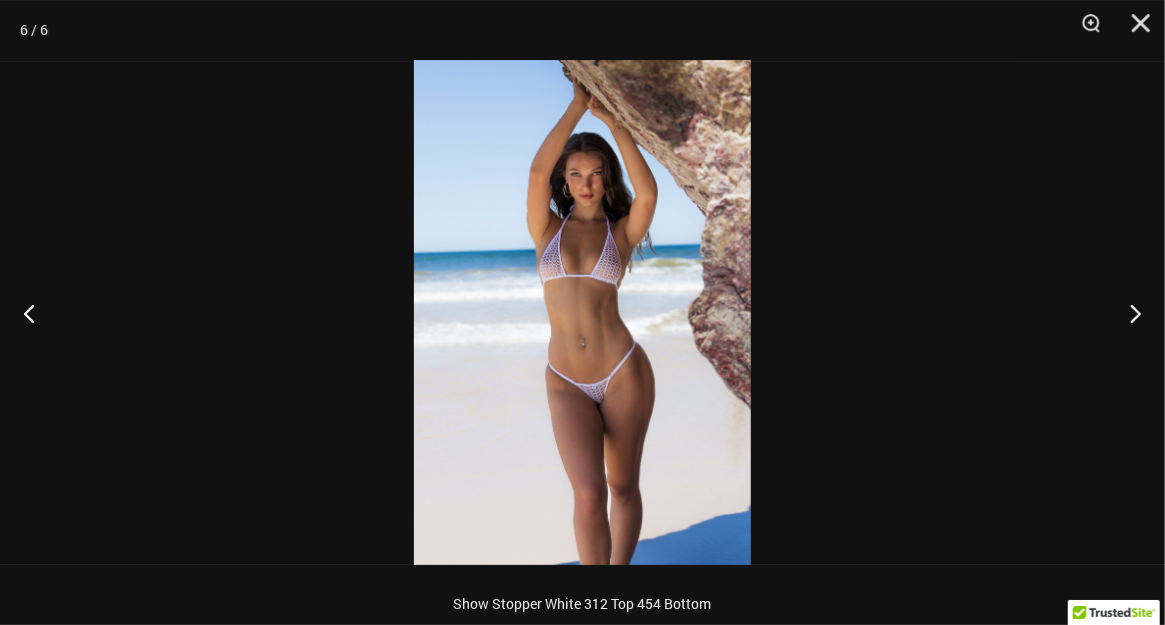 click at bounding box center [582, 312] 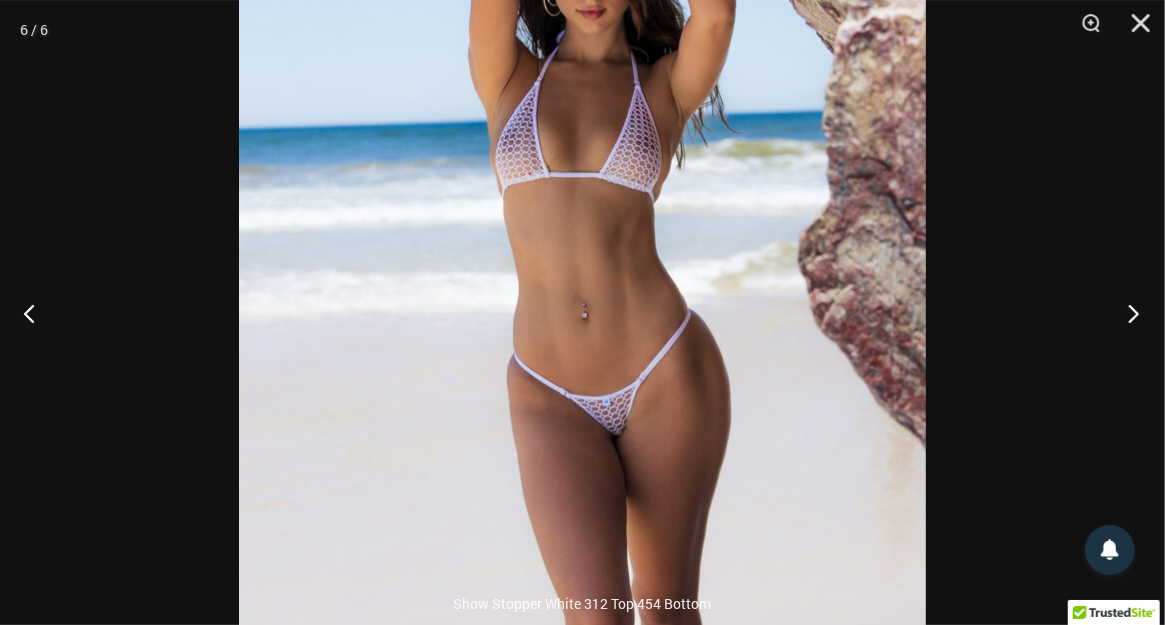 click at bounding box center (1127, 313) 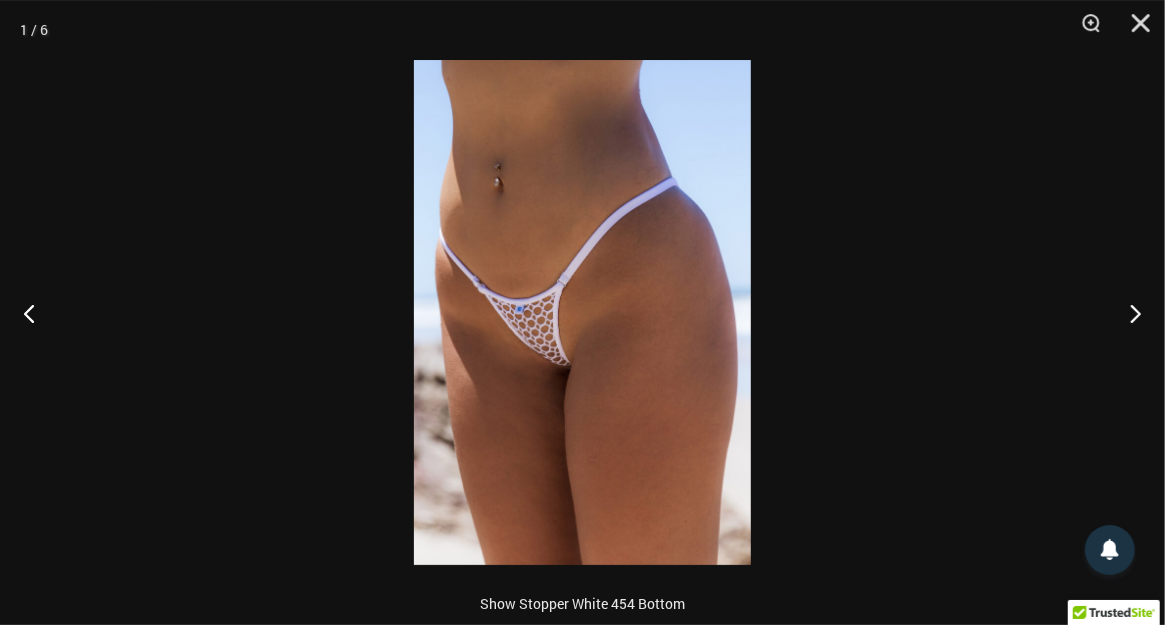 click at bounding box center [582, 312] 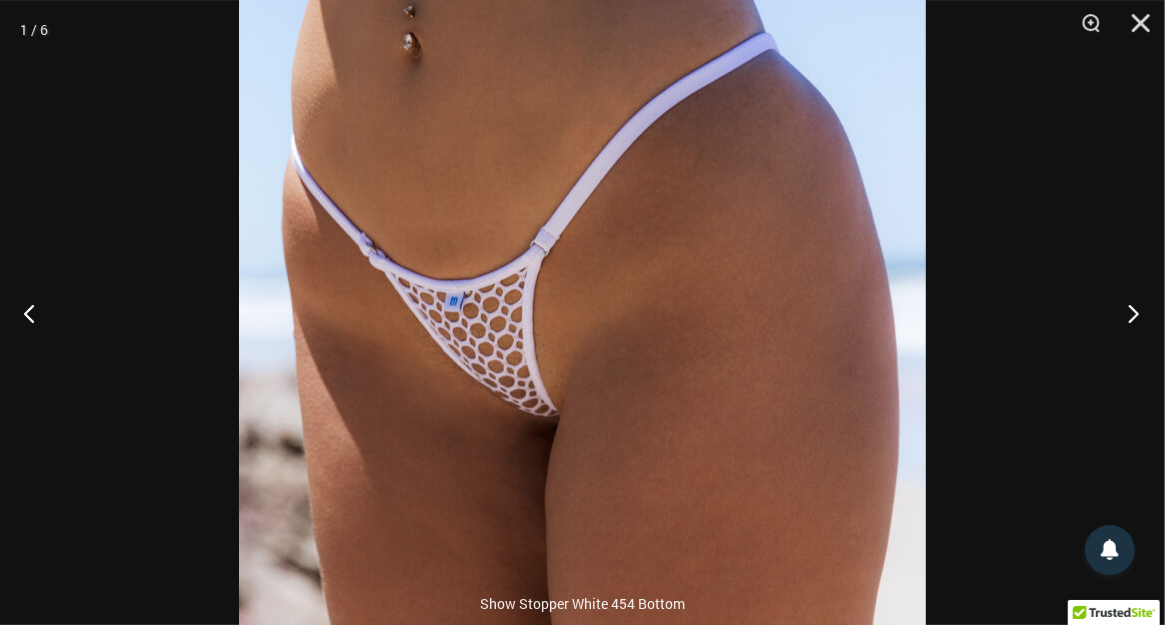click at bounding box center [1127, 313] 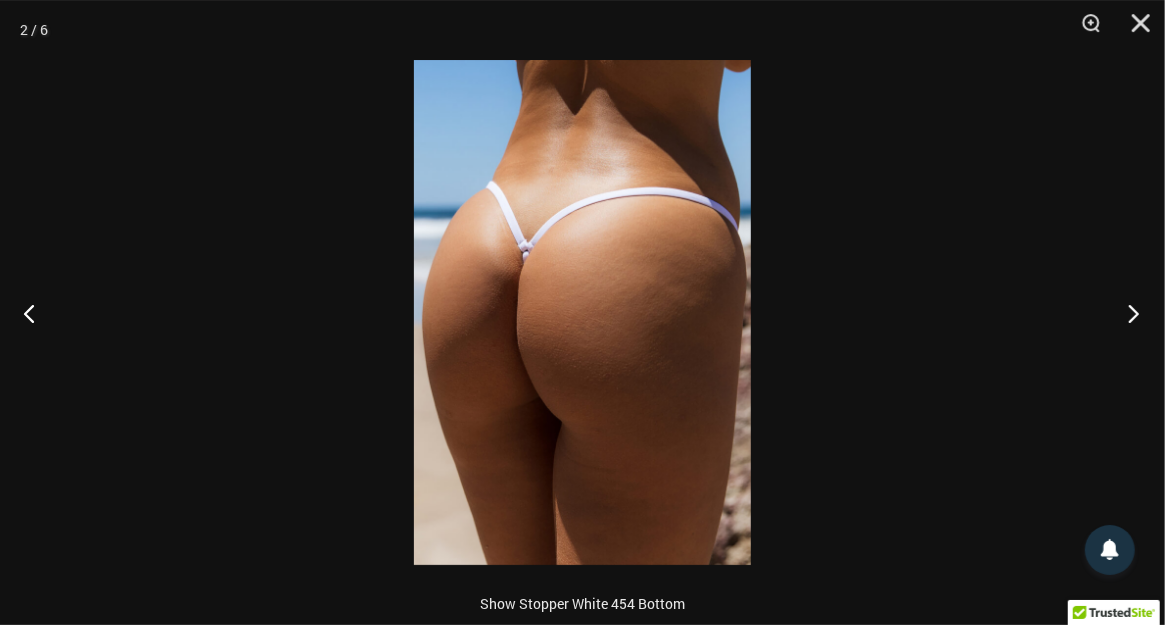 click at bounding box center [1127, 313] 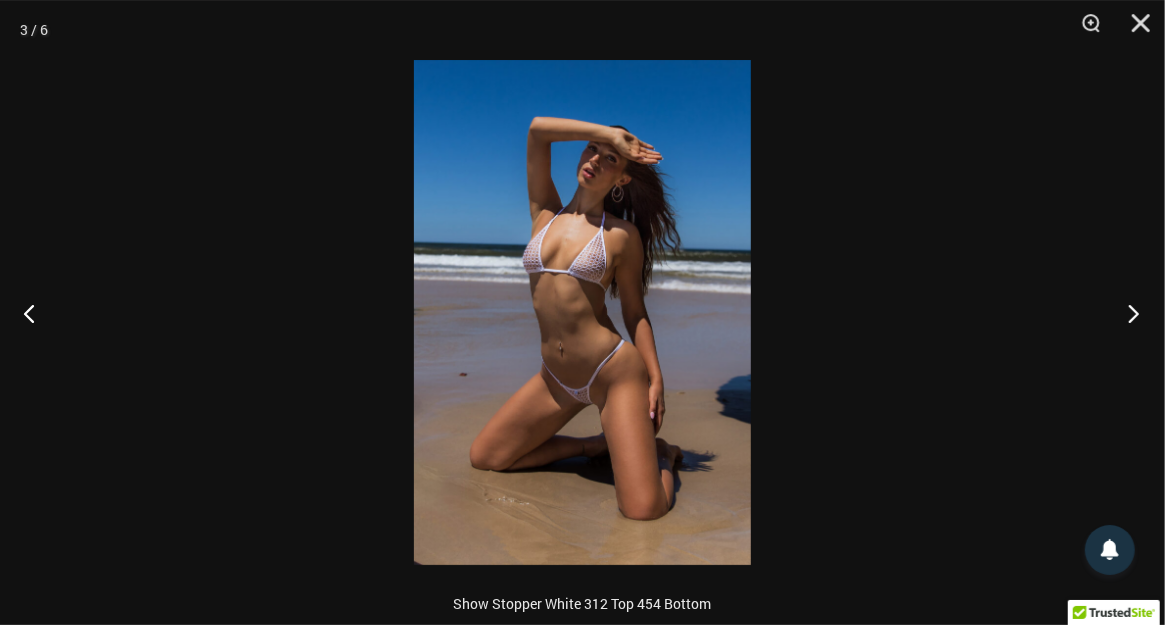 click at bounding box center (1127, 313) 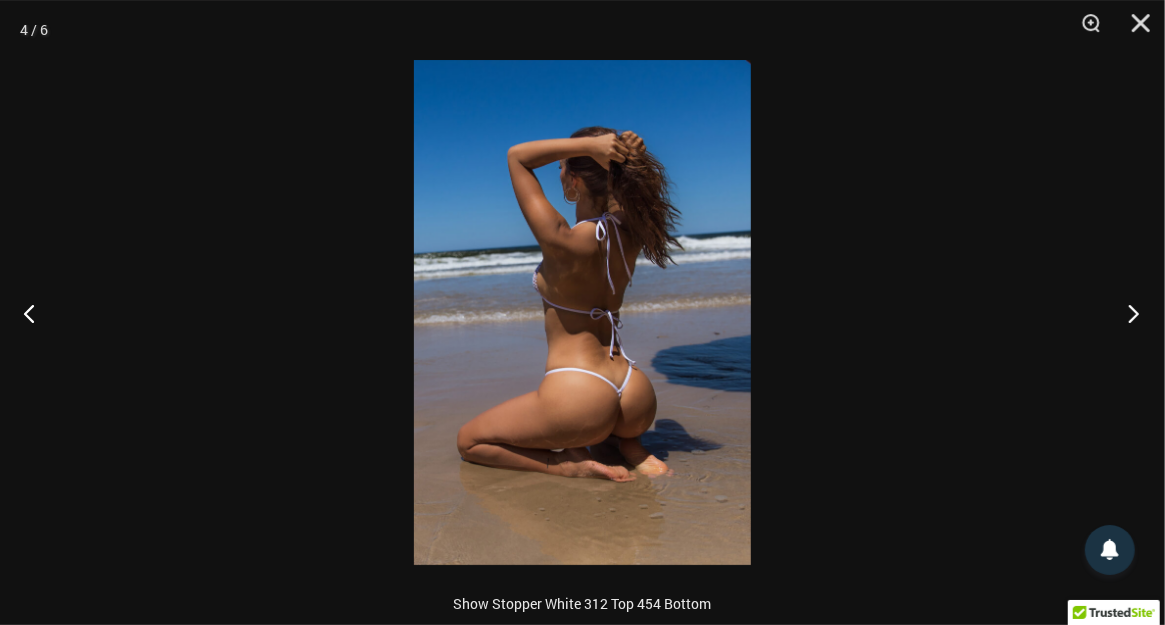 click at bounding box center [1127, 313] 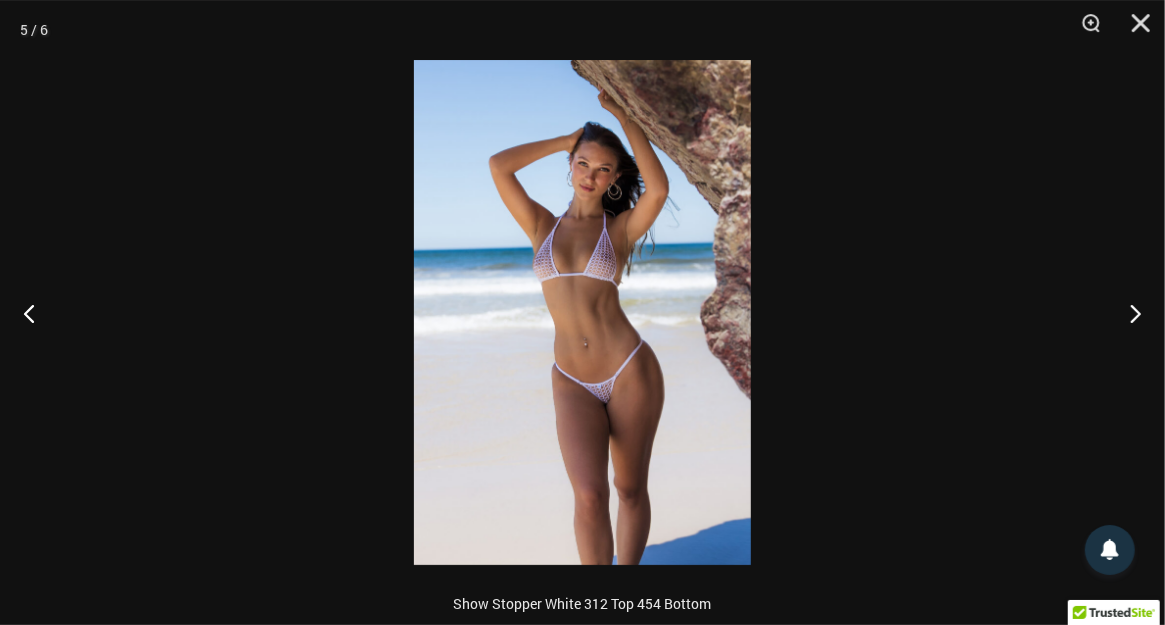 click at bounding box center [582, 312] 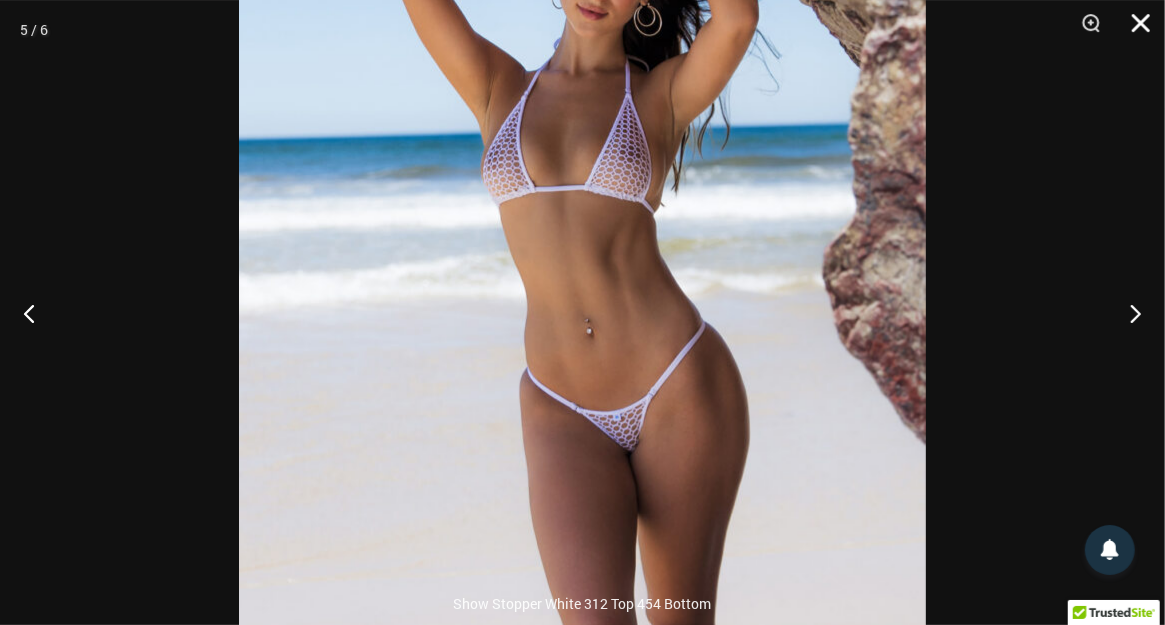 click at bounding box center [1134, 30] 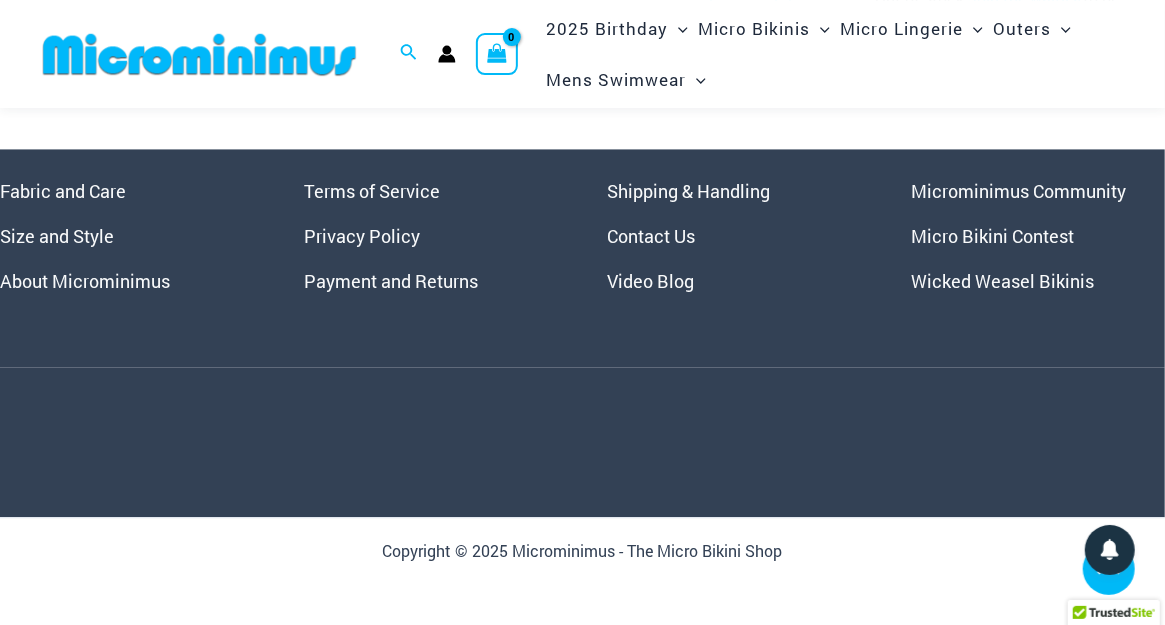 scroll, scrollTop: 5360, scrollLeft: 0, axis: vertical 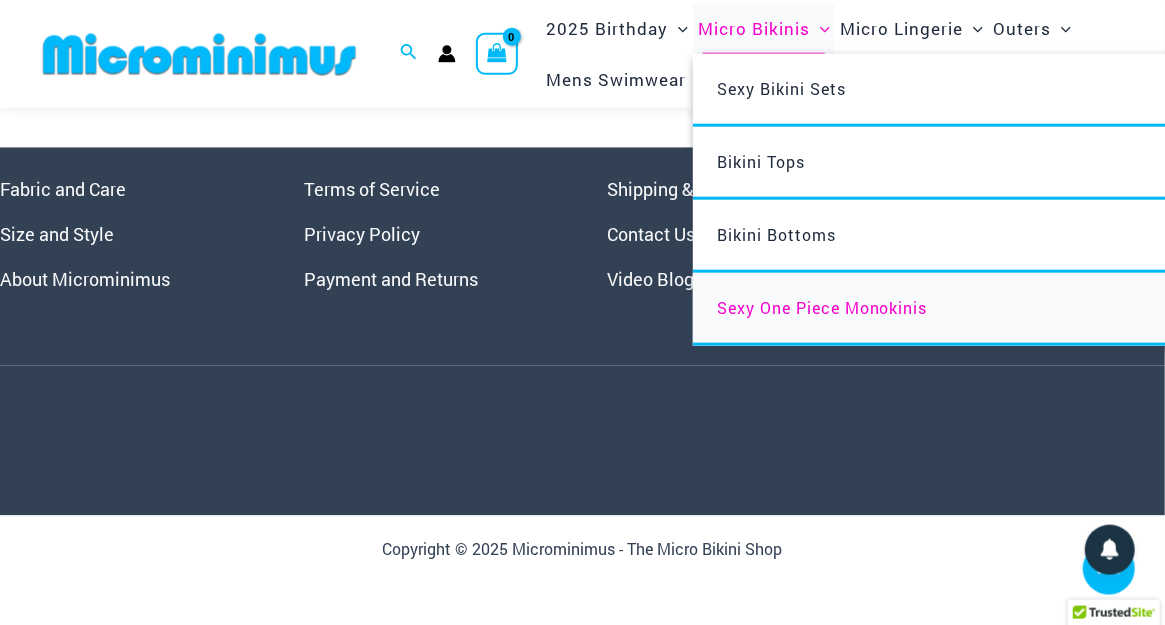 click on "Sexy One Piece Monokinis" at bounding box center [822, 307] 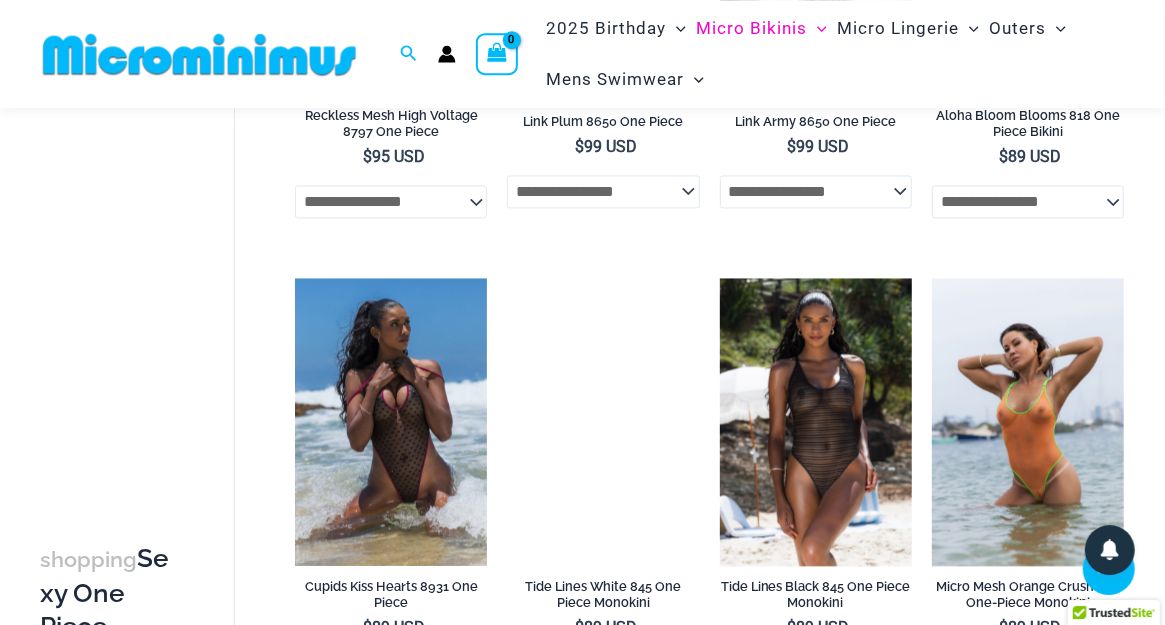 scroll, scrollTop: 1849, scrollLeft: 0, axis: vertical 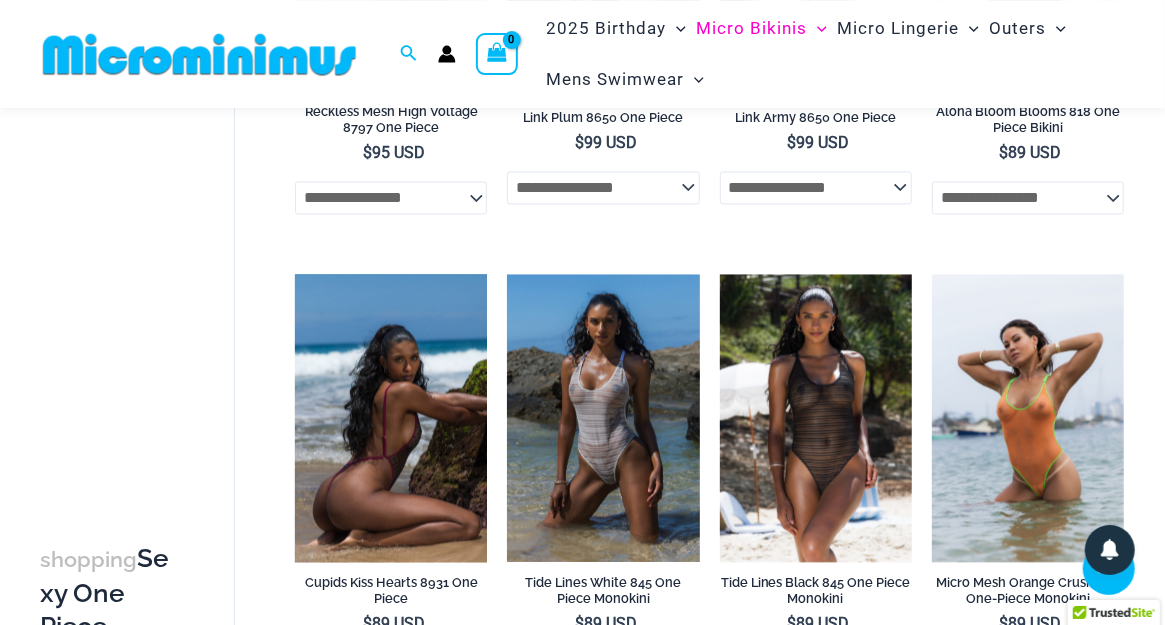 click at bounding box center (391, 418) 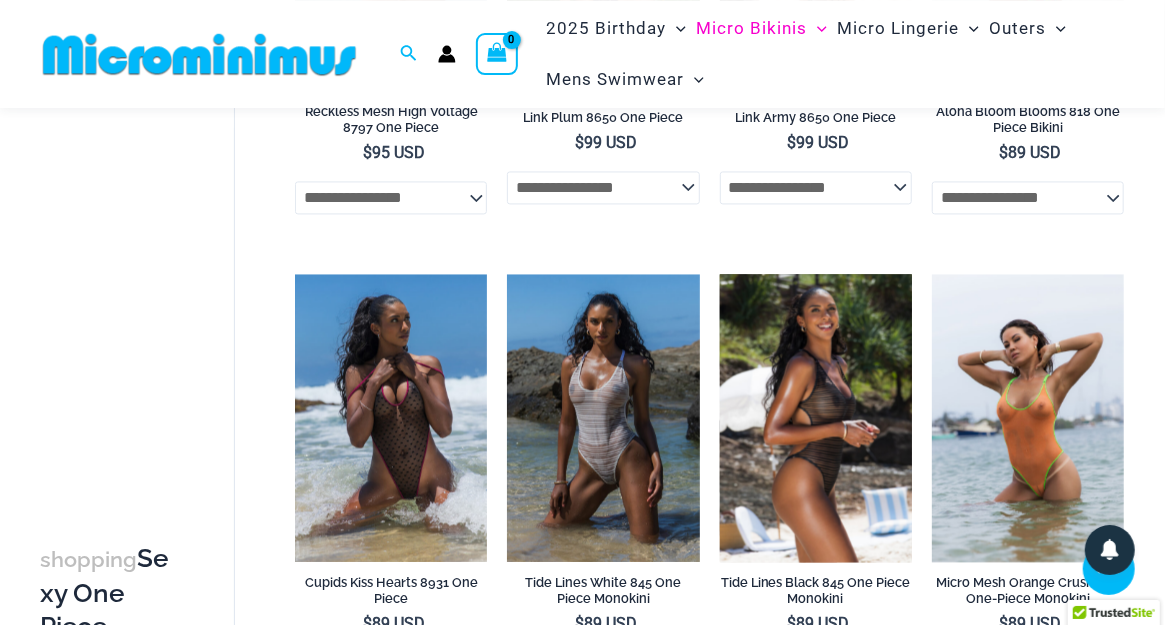 click at bounding box center (816, 418) 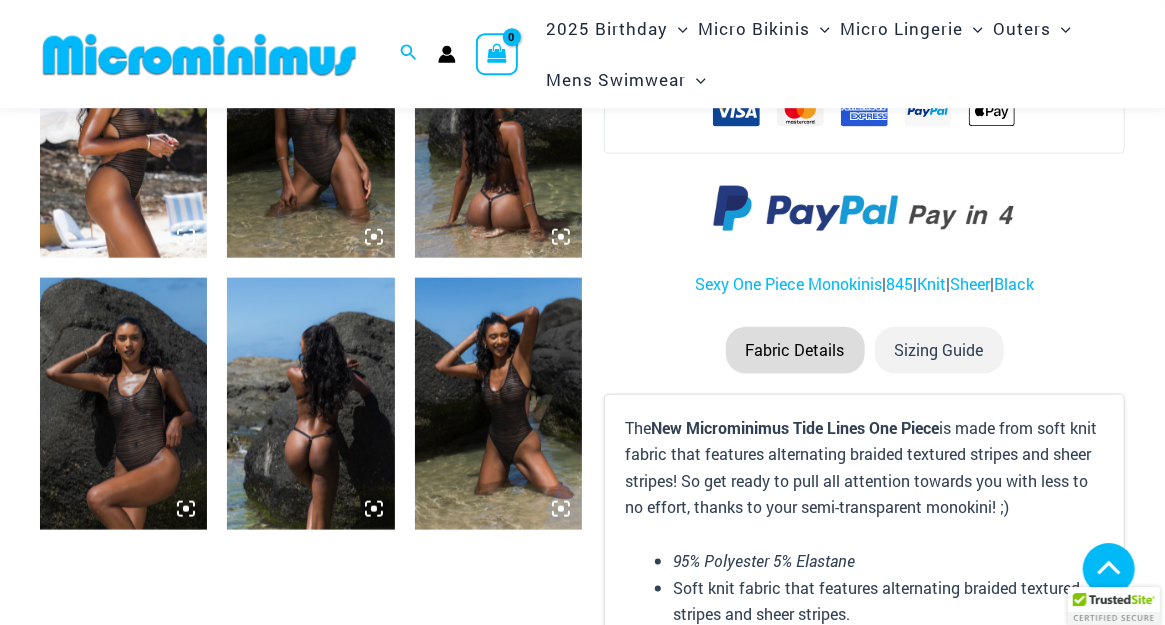 scroll, scrollTop: 941, scrollLeft: 0, axis: vertical 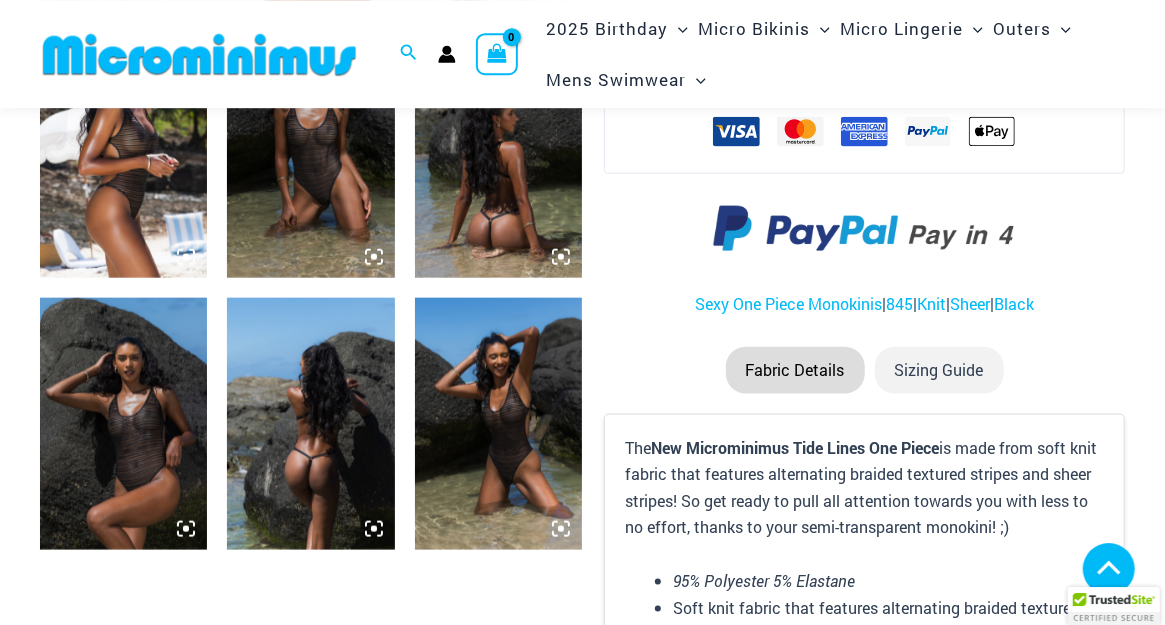 click at bounding box center (310, 423) 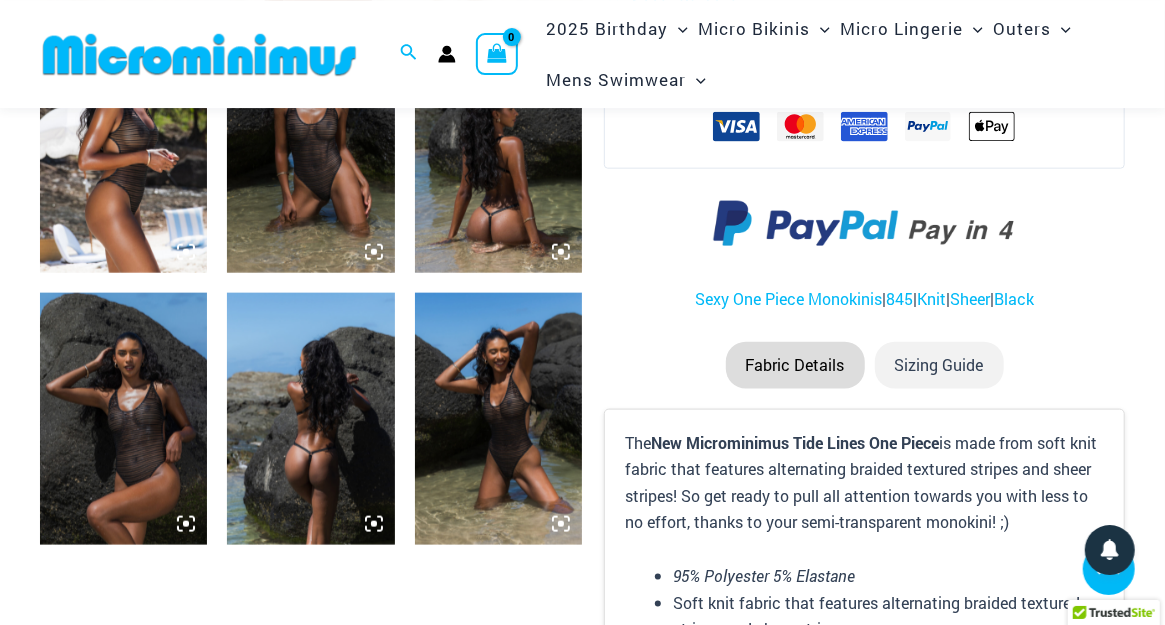 scroll, scrollTop: 933, scrollLeft: 0, axis: vertical 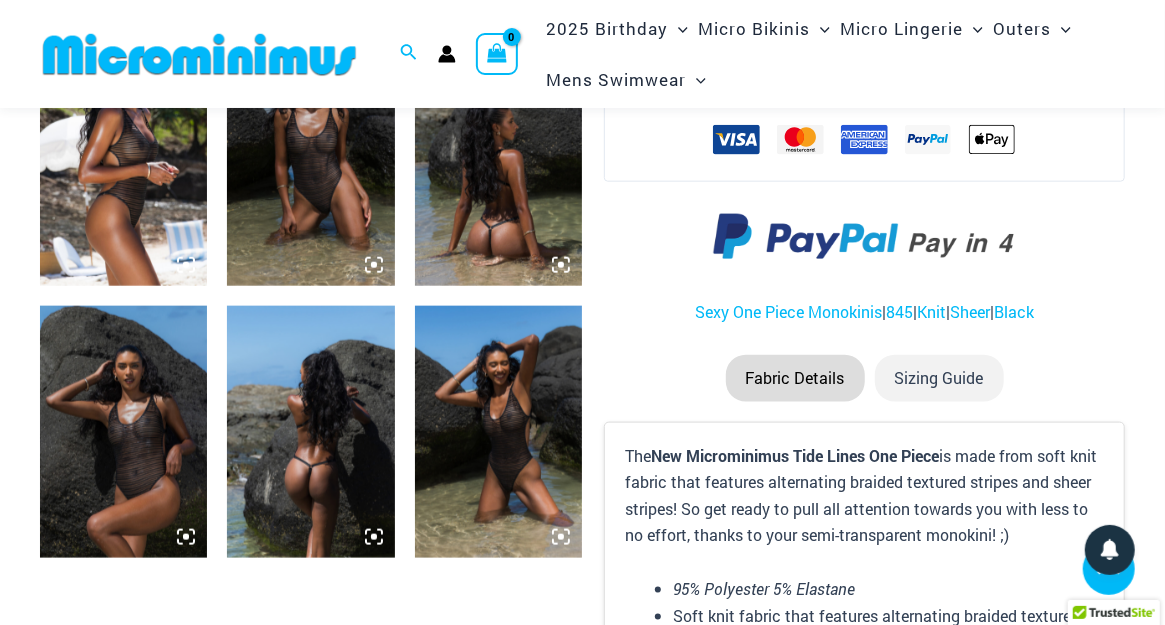 click at bounding box center (123, 160) 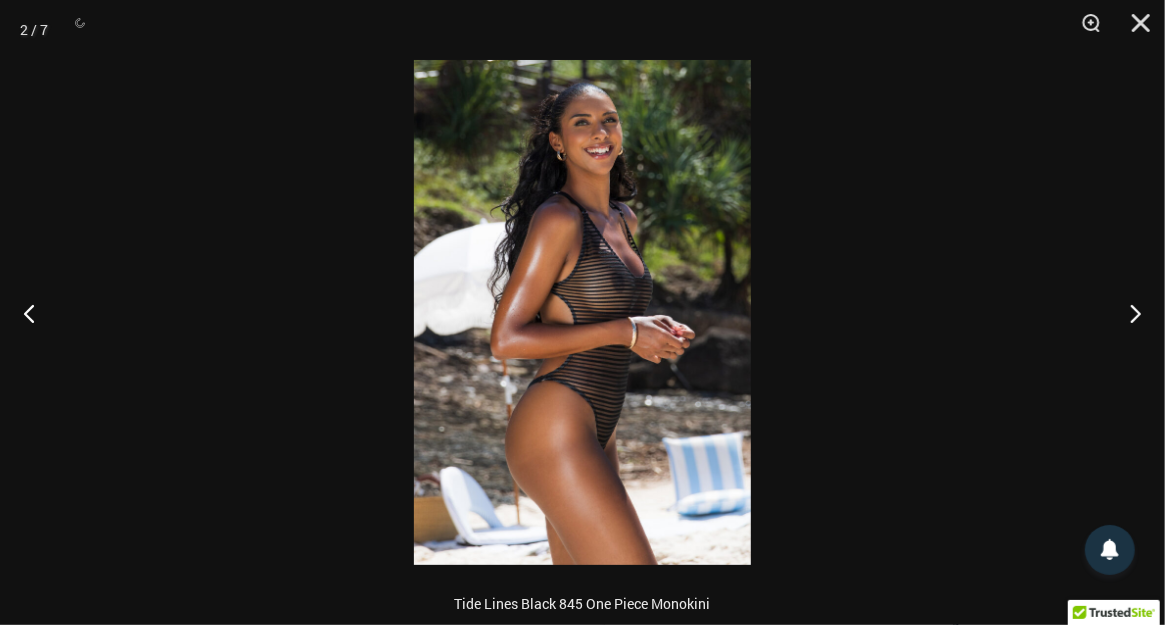 click at bounding box center [582, 312] 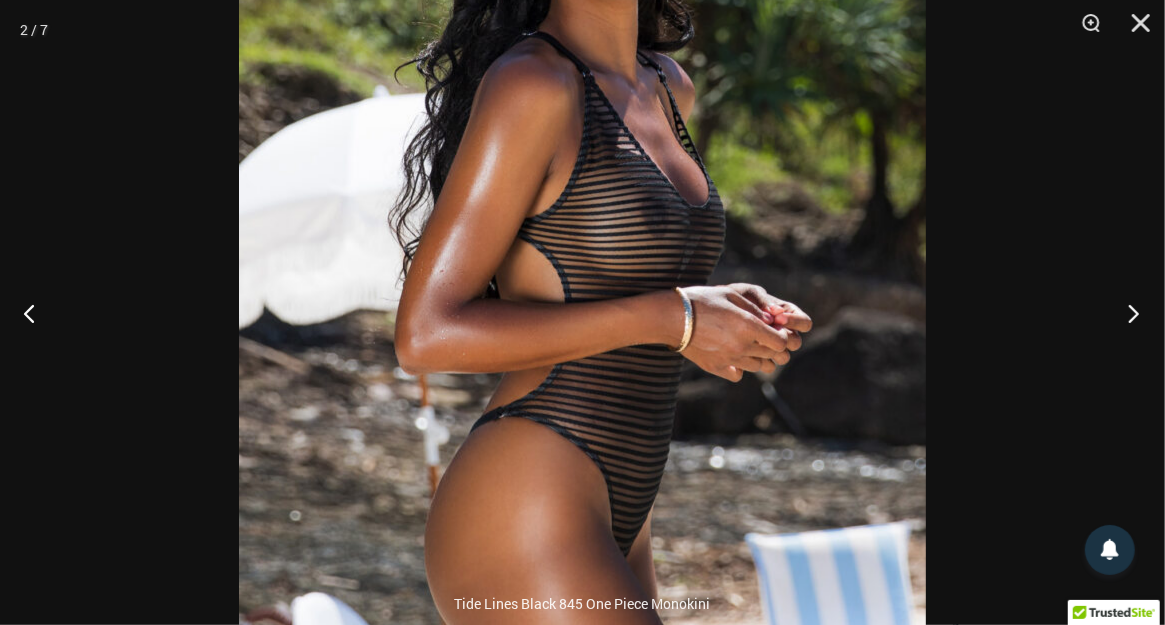 click at bounding box center (1127, 313) 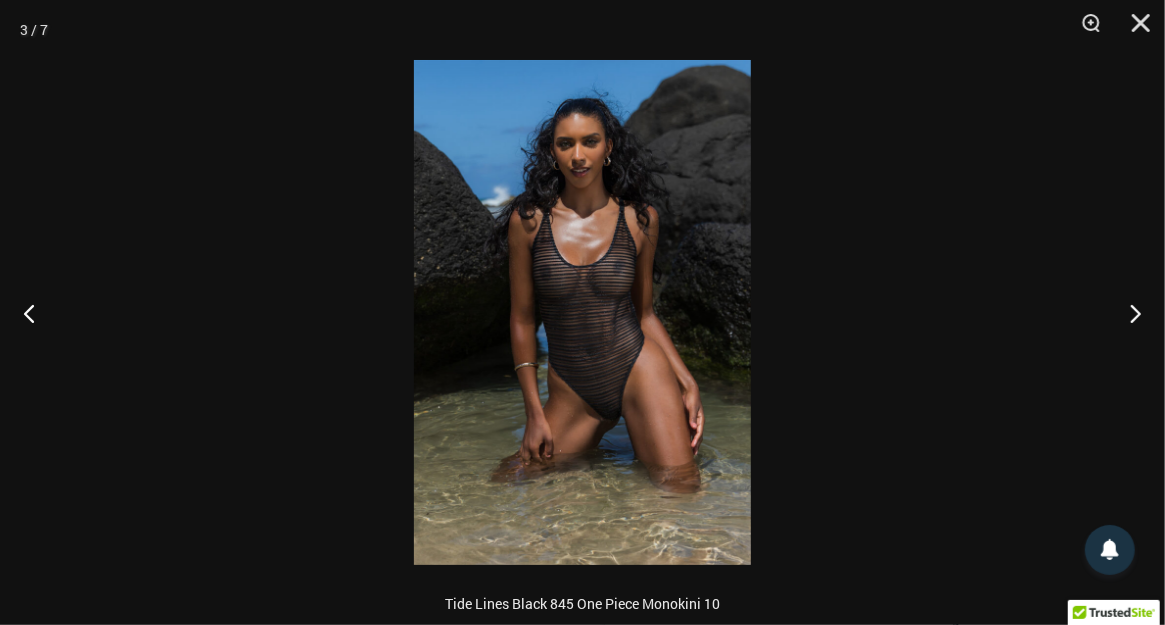 click at bounding box center (582, 312) 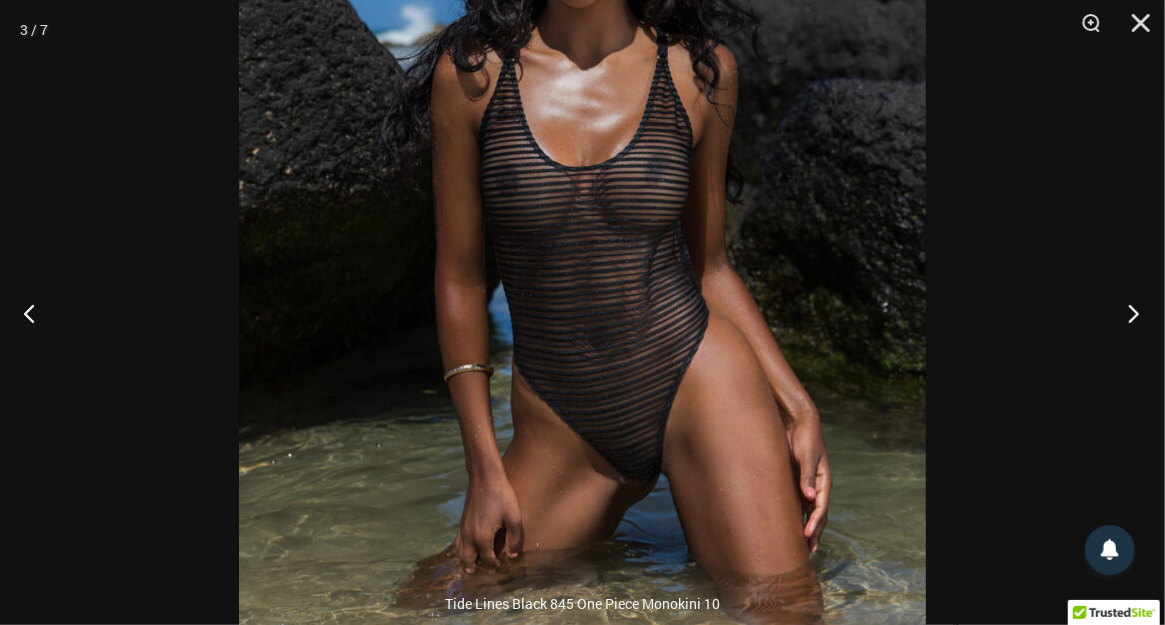 click at bounding box center [1127, 313] 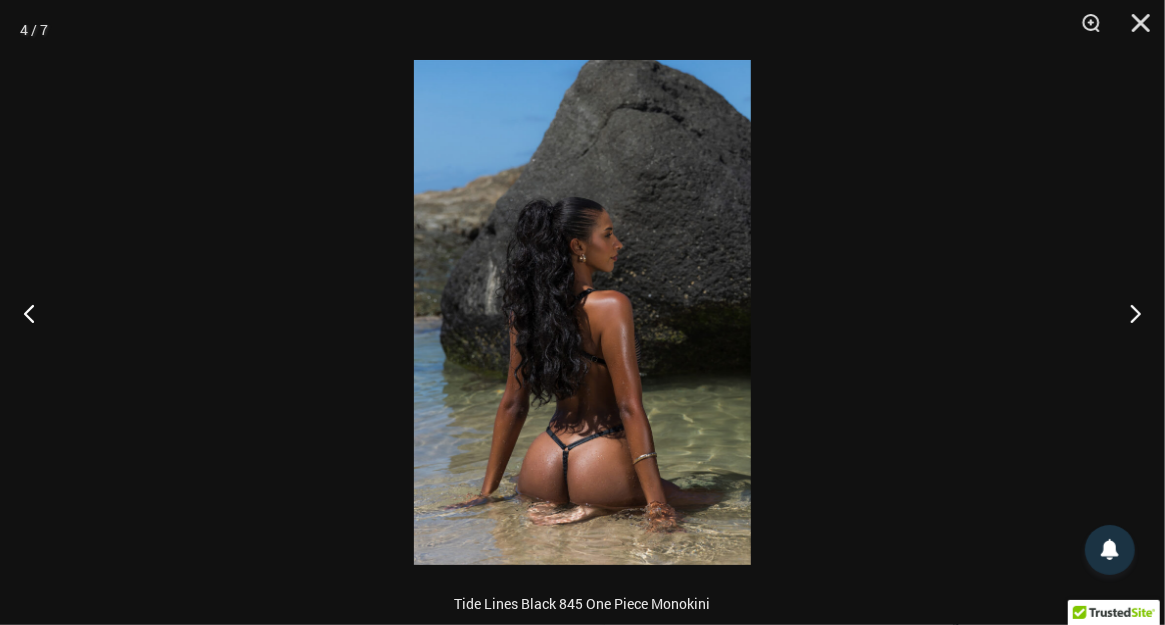 click at bounding box center (582, 312) 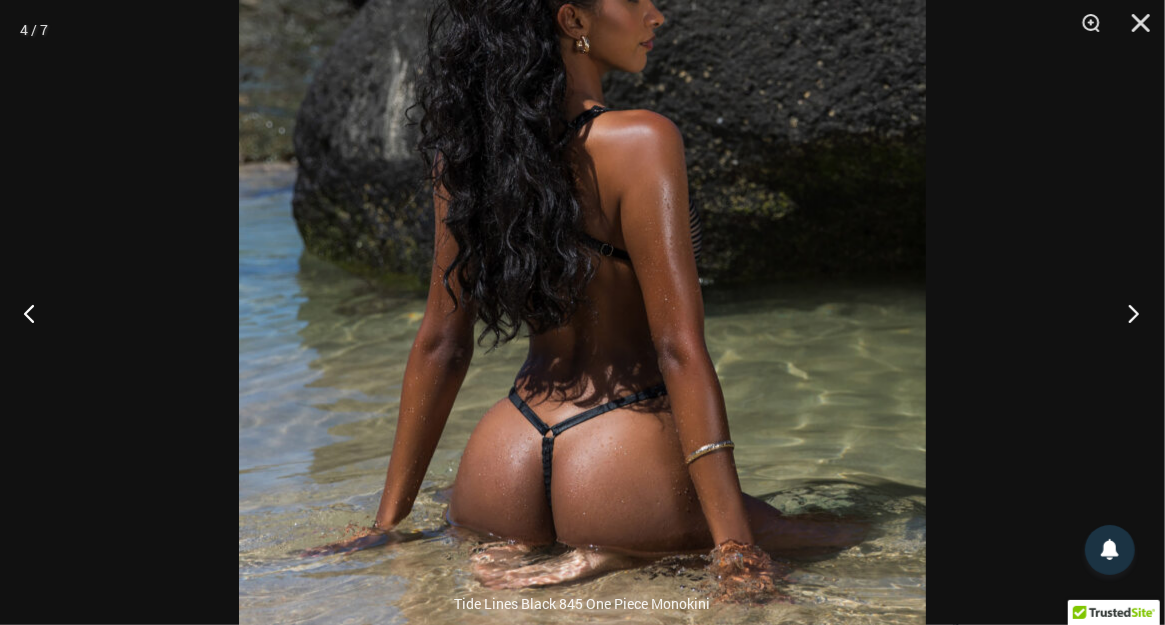 click at bounding box center [1127, 313] 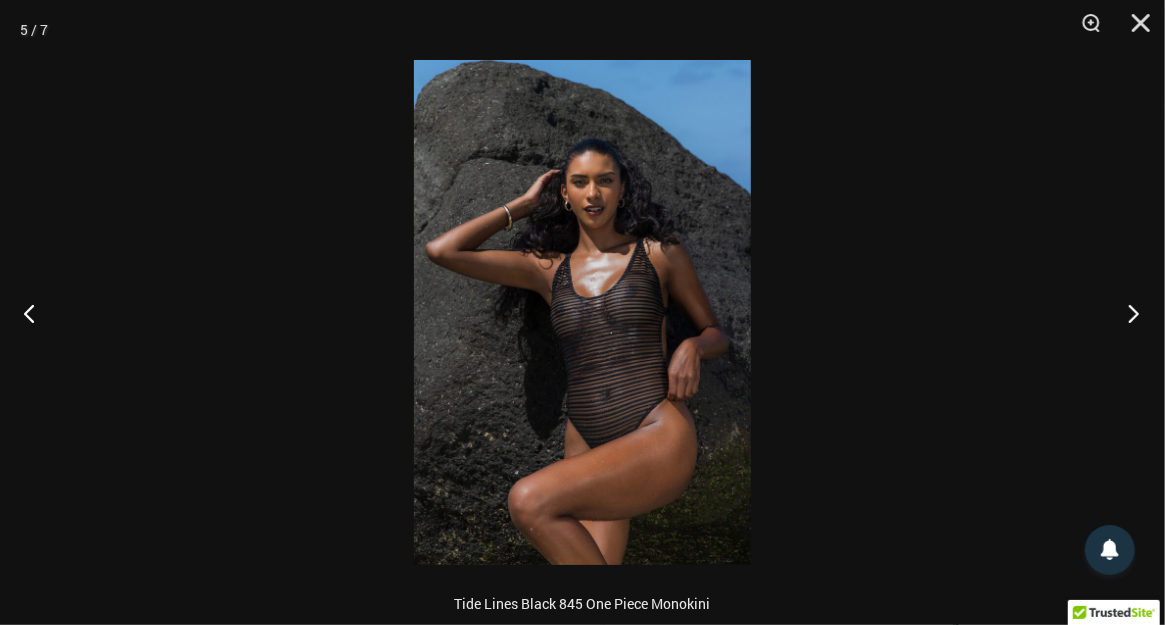 click at bounding box center (1127, 313) 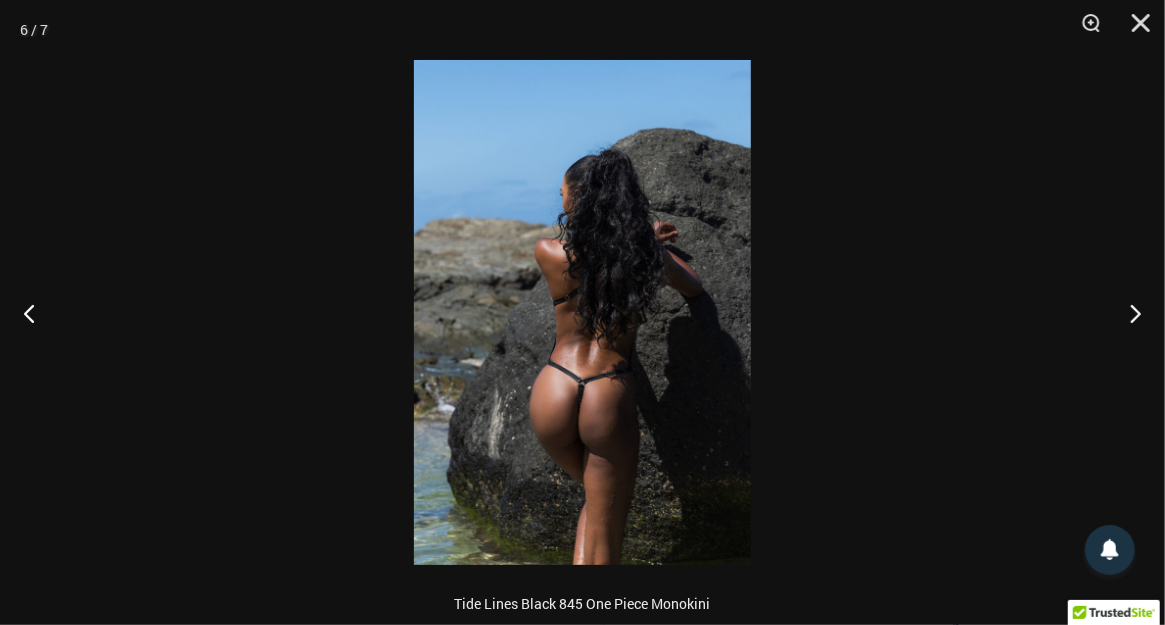 click at bounding box center [582, 312] 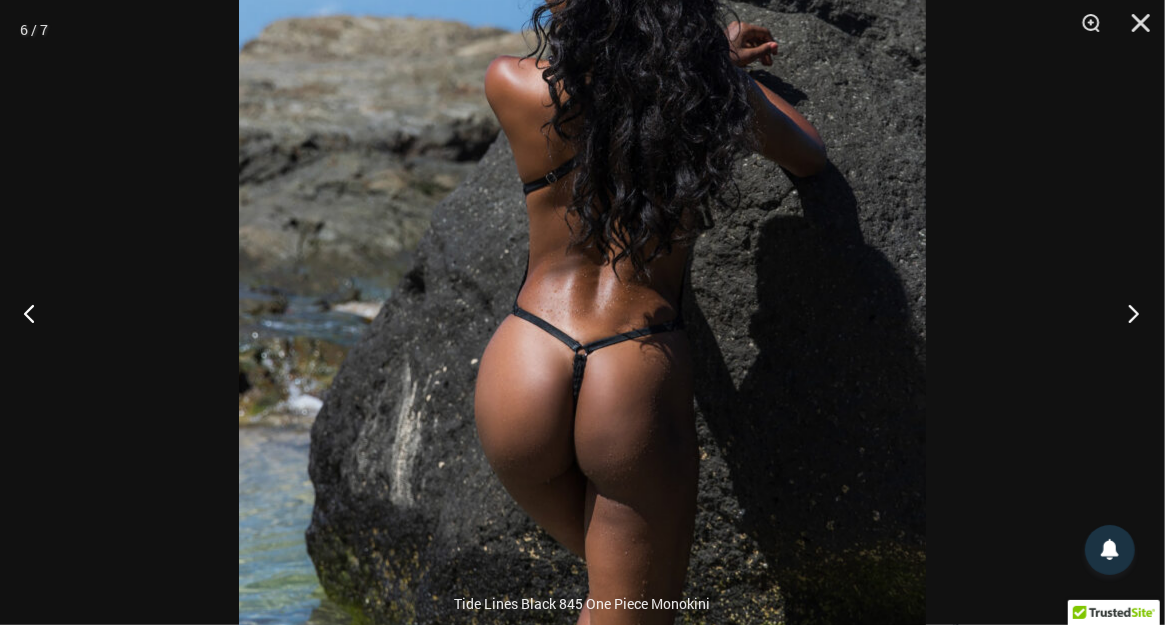 click at bounding box center [1127, 313] 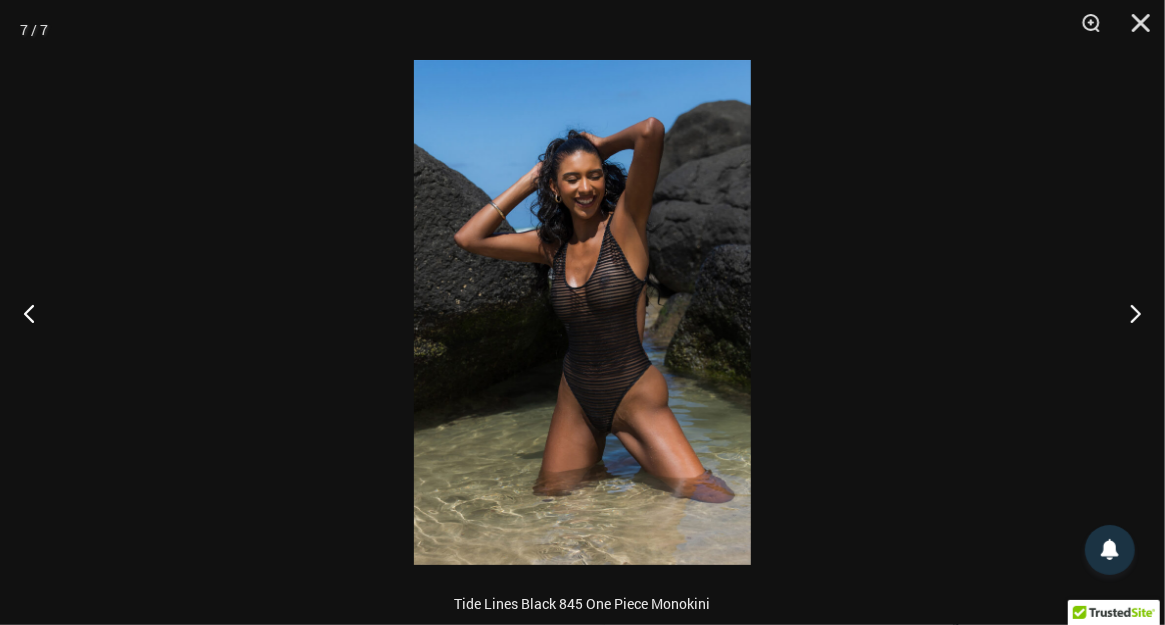 click at bounding box center [582, 312] 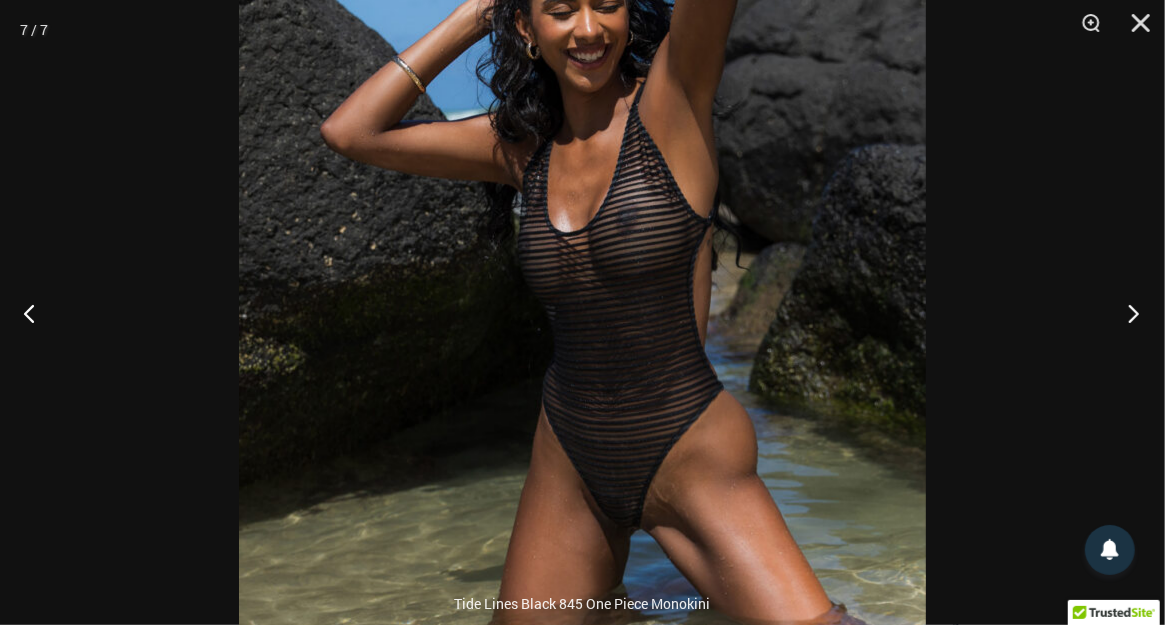 click at bounding box center (1127, 313) 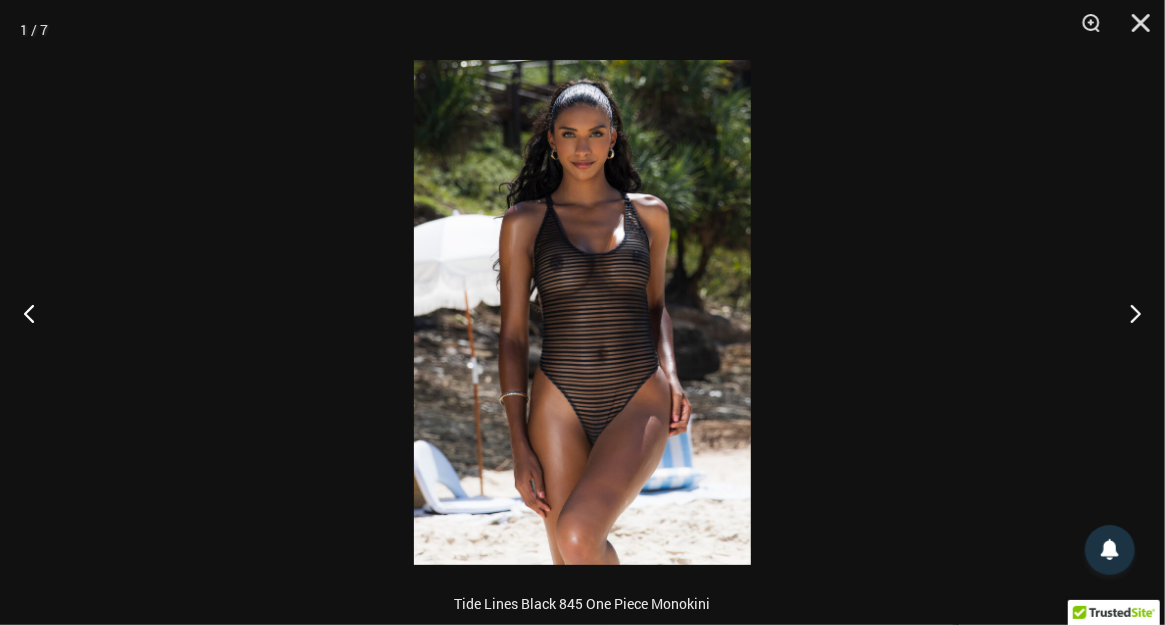 click at bounding box center (582, 312) 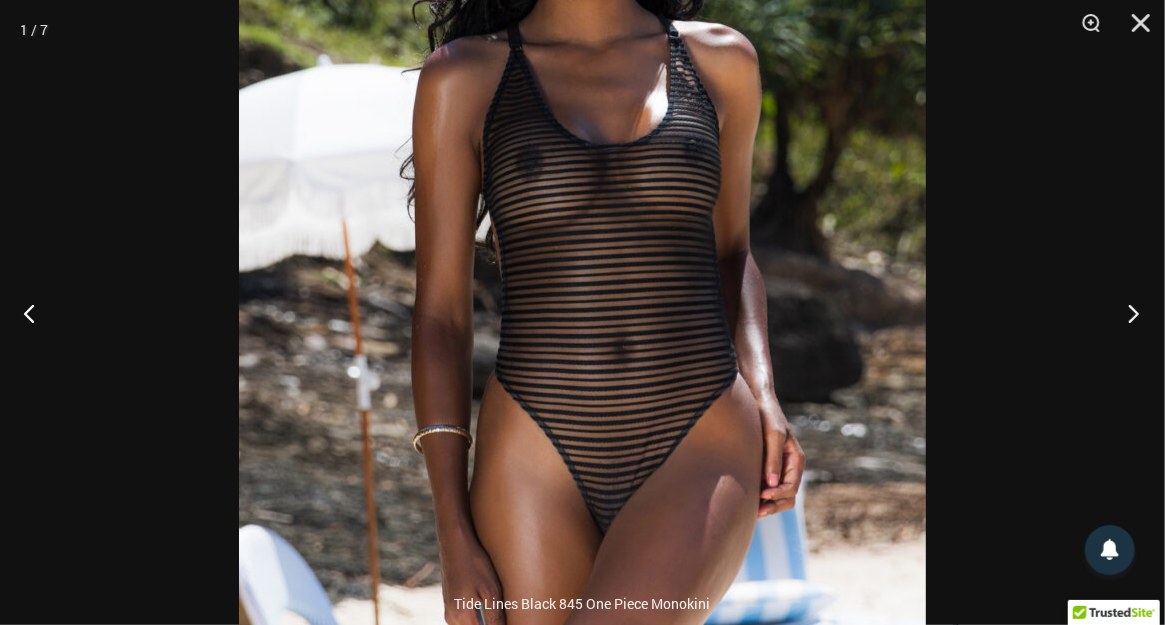 click at bounding box center [1127, 313] 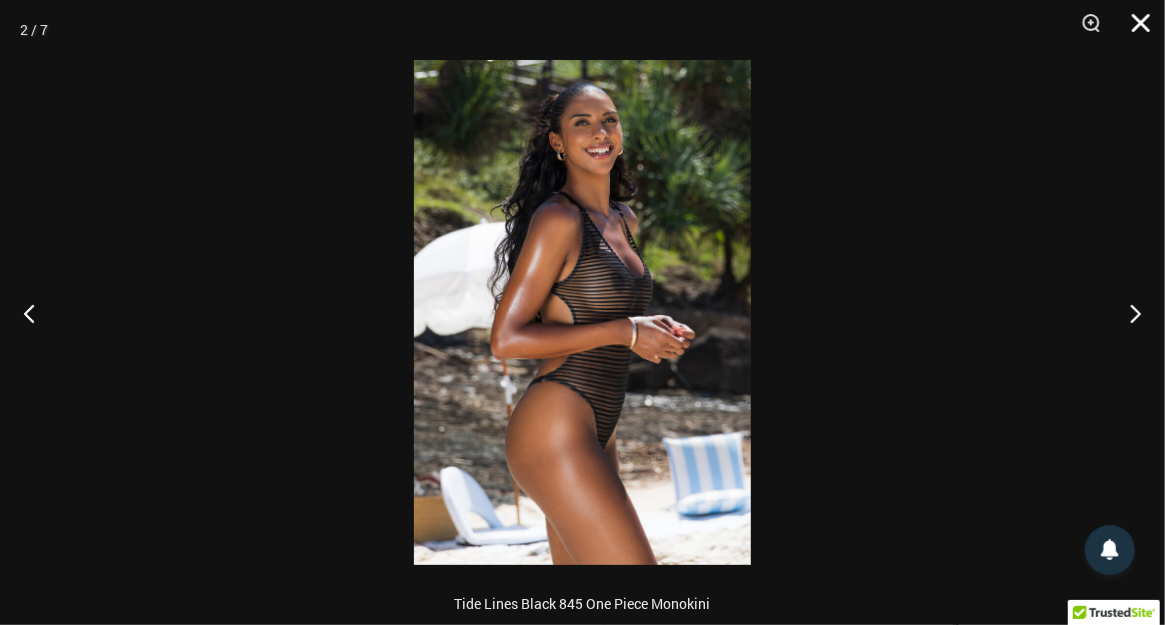 click at bounding box center (1134, 30) 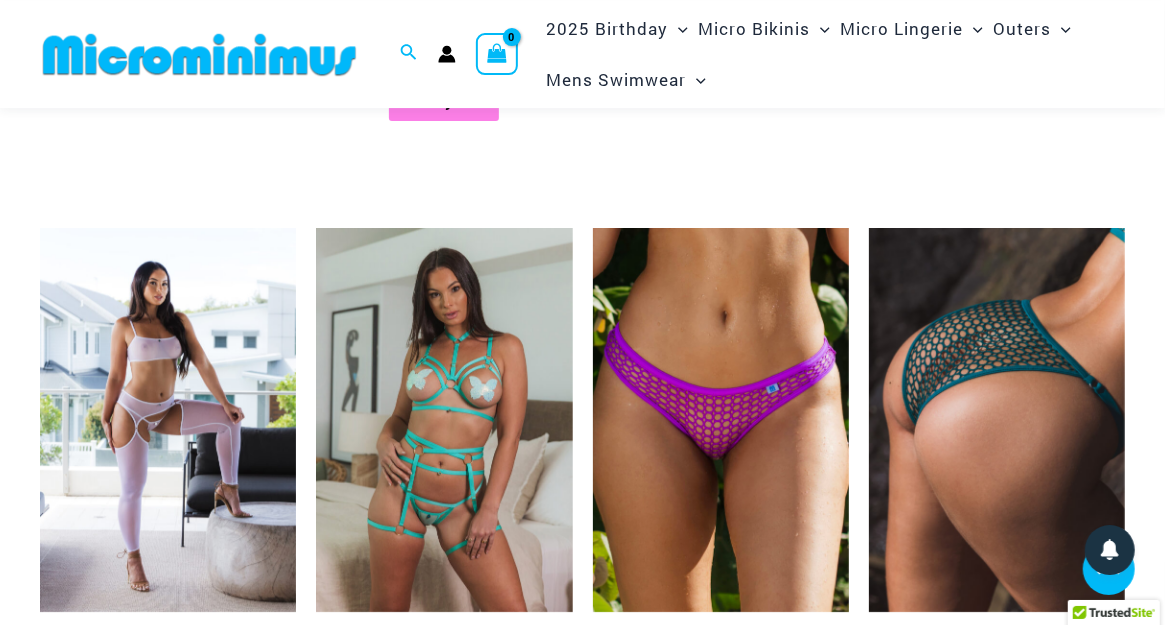 scroll, scrollTop: 3004, scrollLeft: 0, axis: vertical 